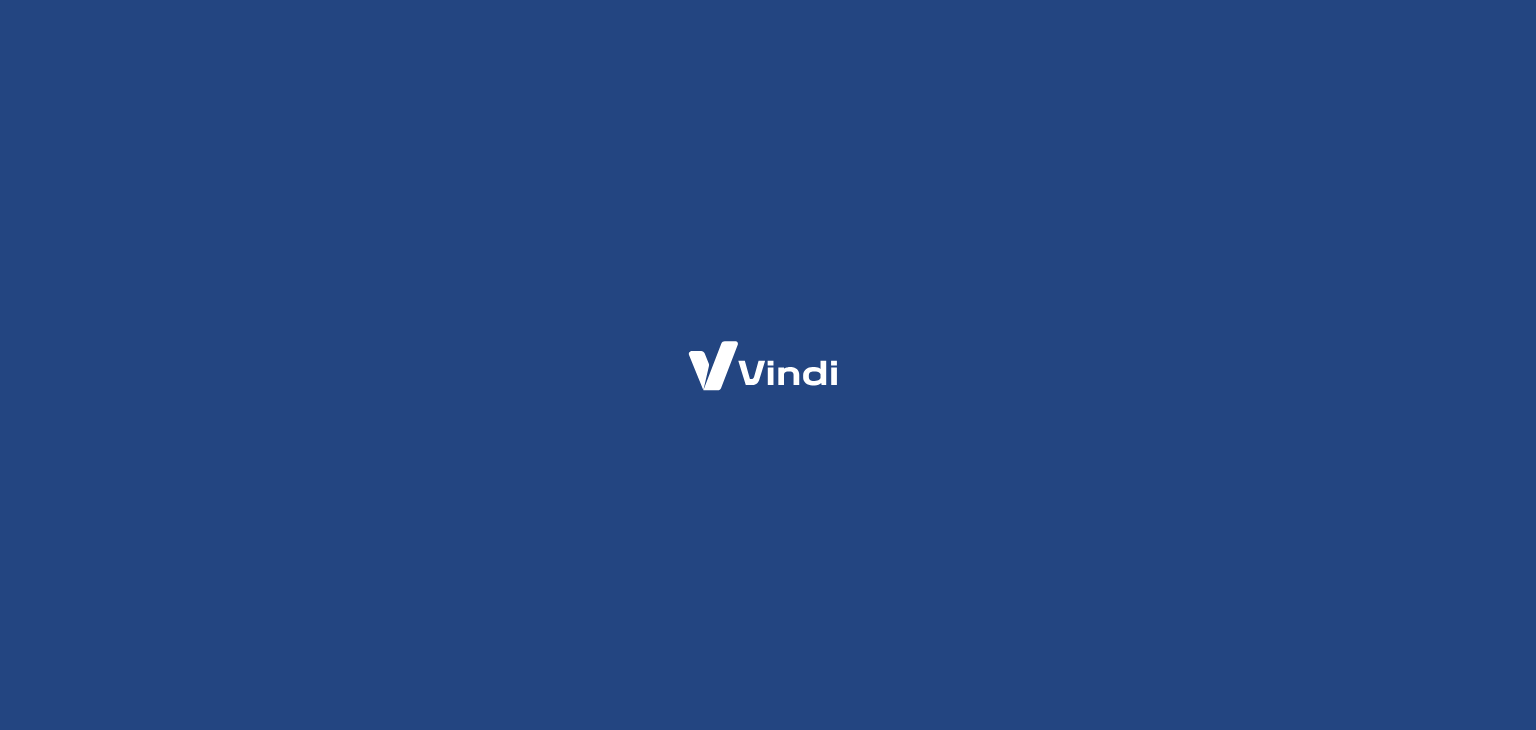 scroll, scrollTop: 0, scrollLeft: 0, axis: both 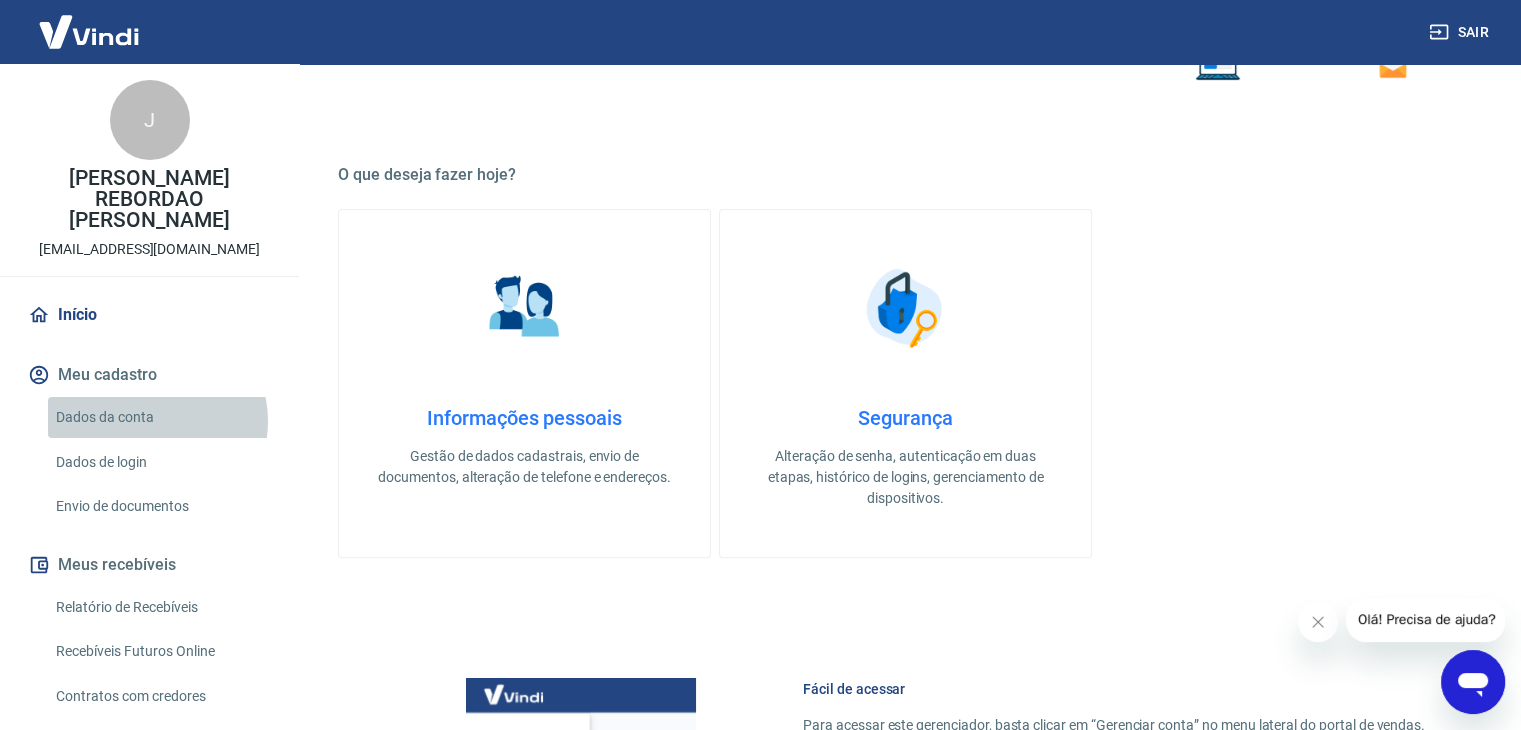 click on "Dados da conta" at bounding box center [161, 417] 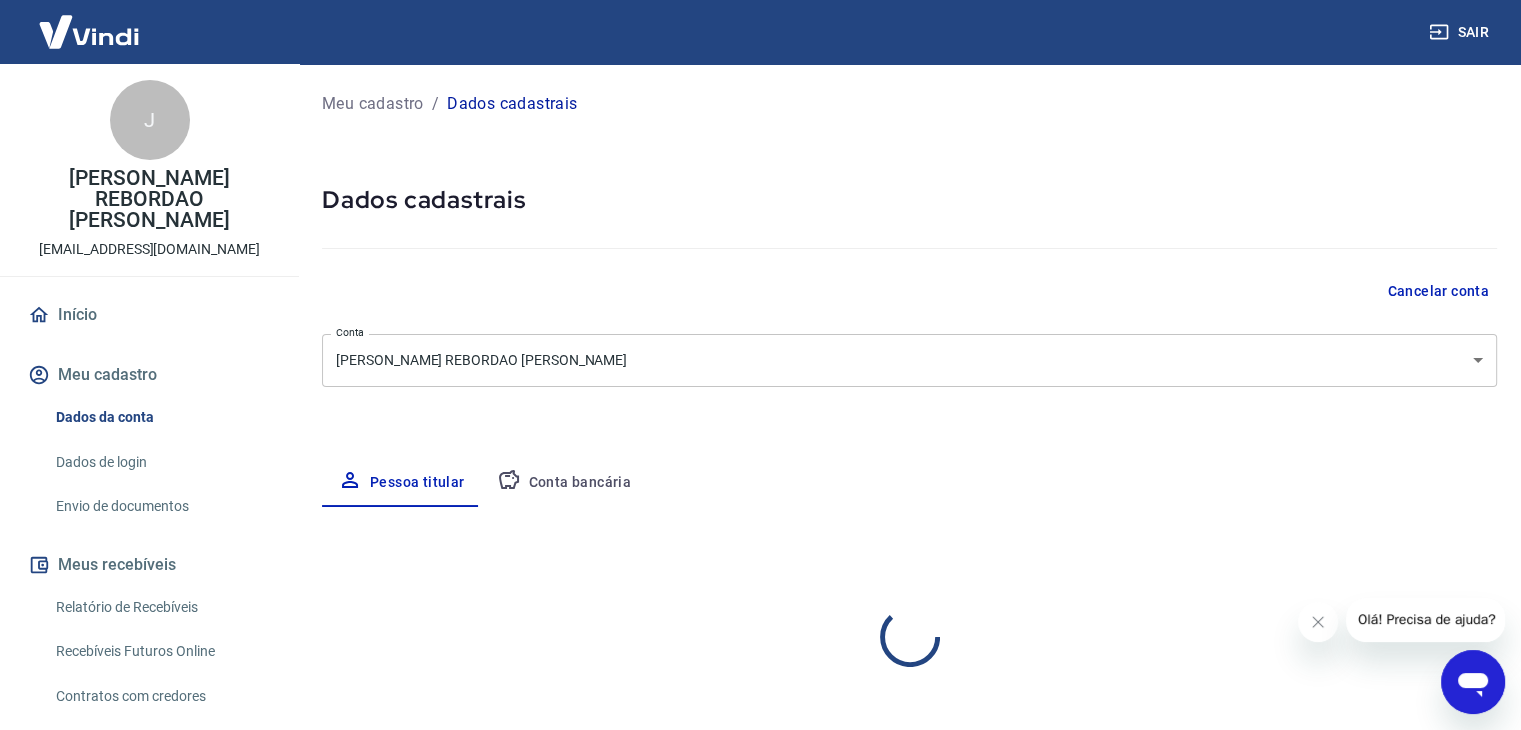 select on "PR" 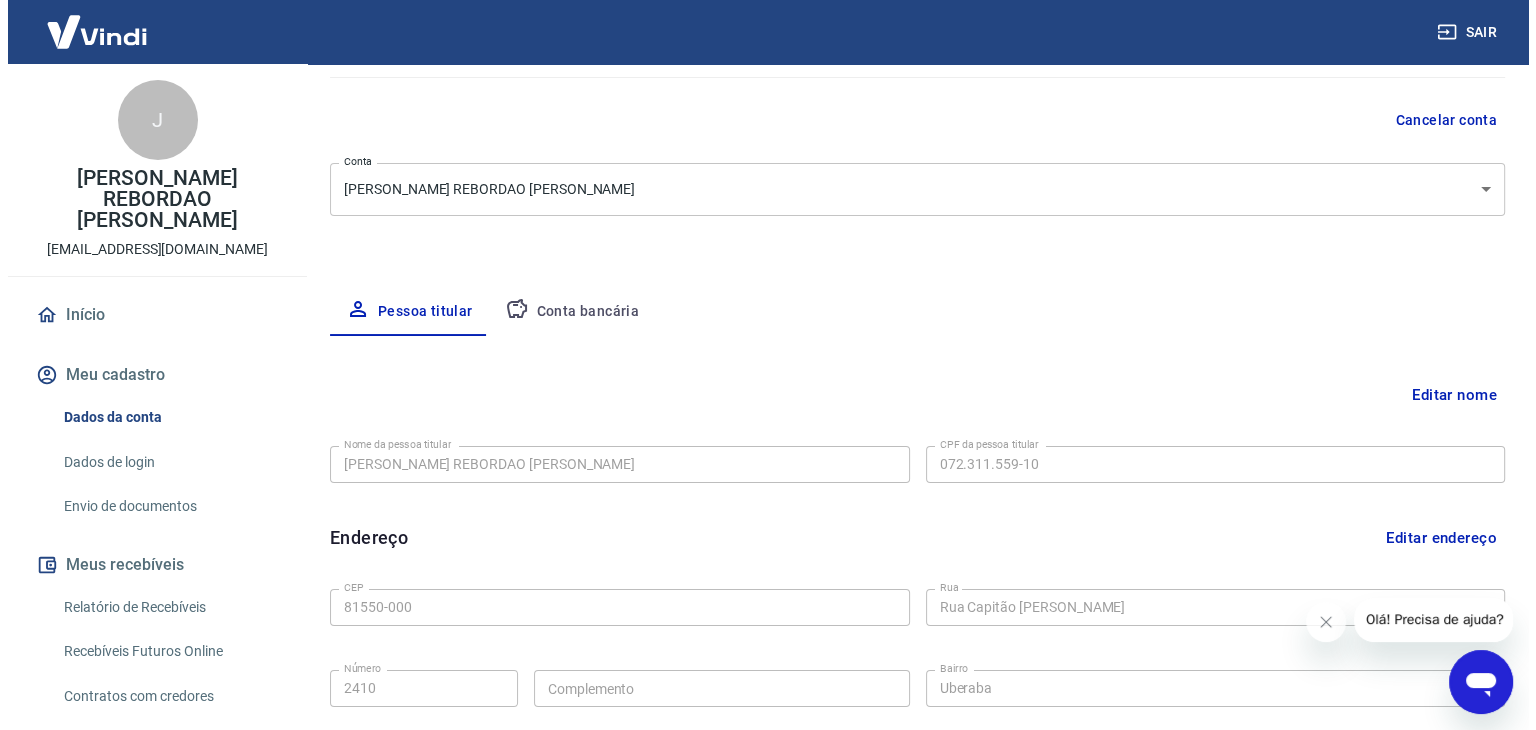 scroll, scrollTop: 0, scrollLeft: 0, axis: both 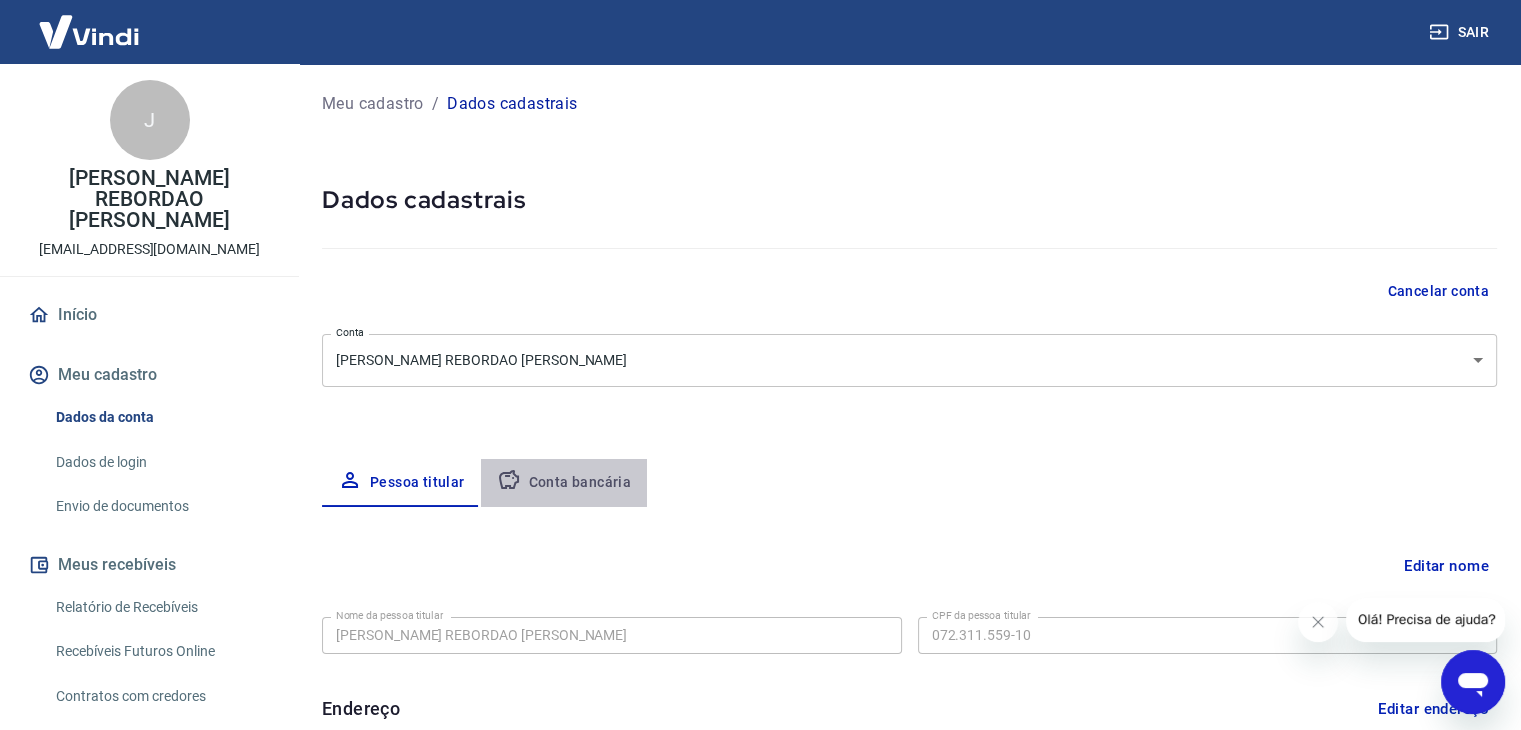 click on "Conta bancária" at bounding box center [564, 483] 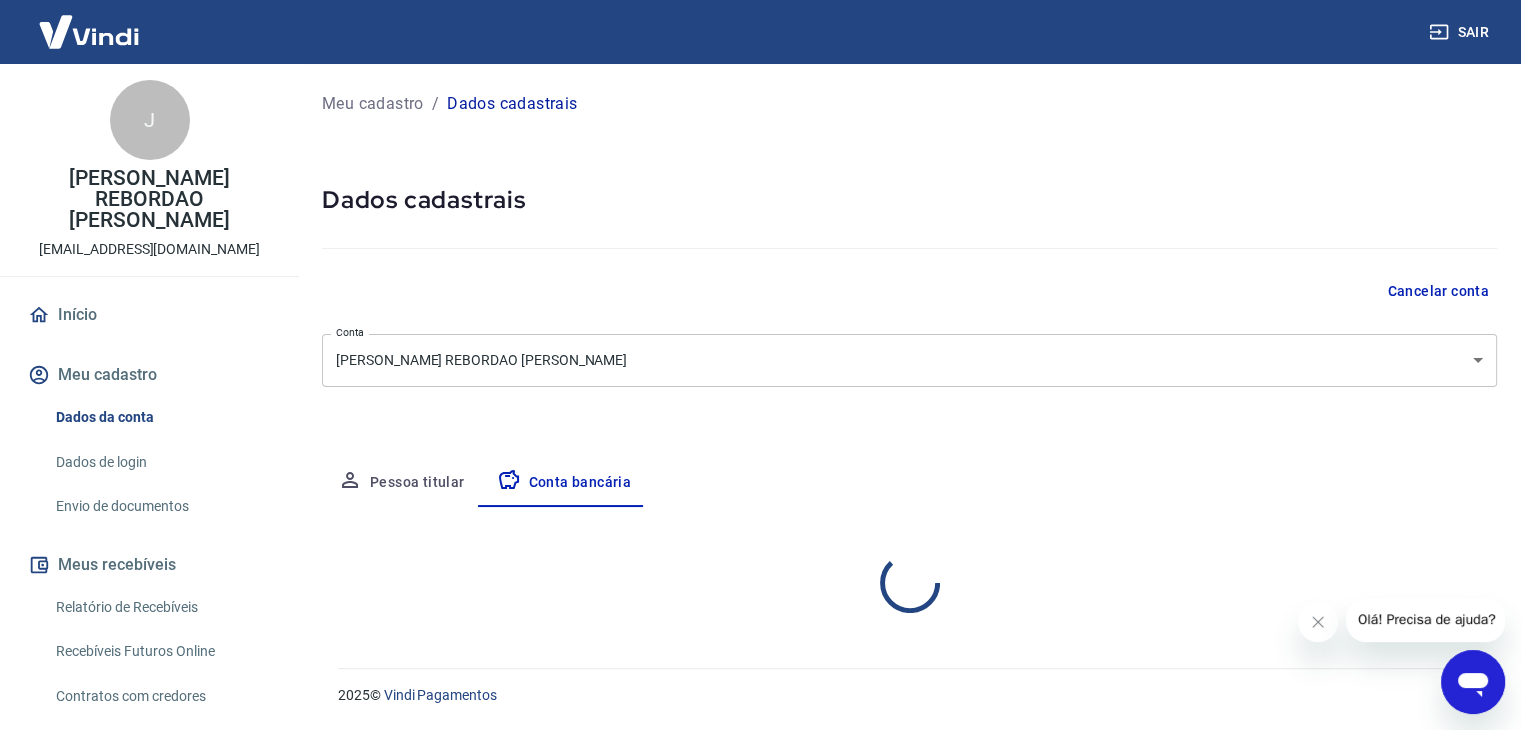 select on "1" 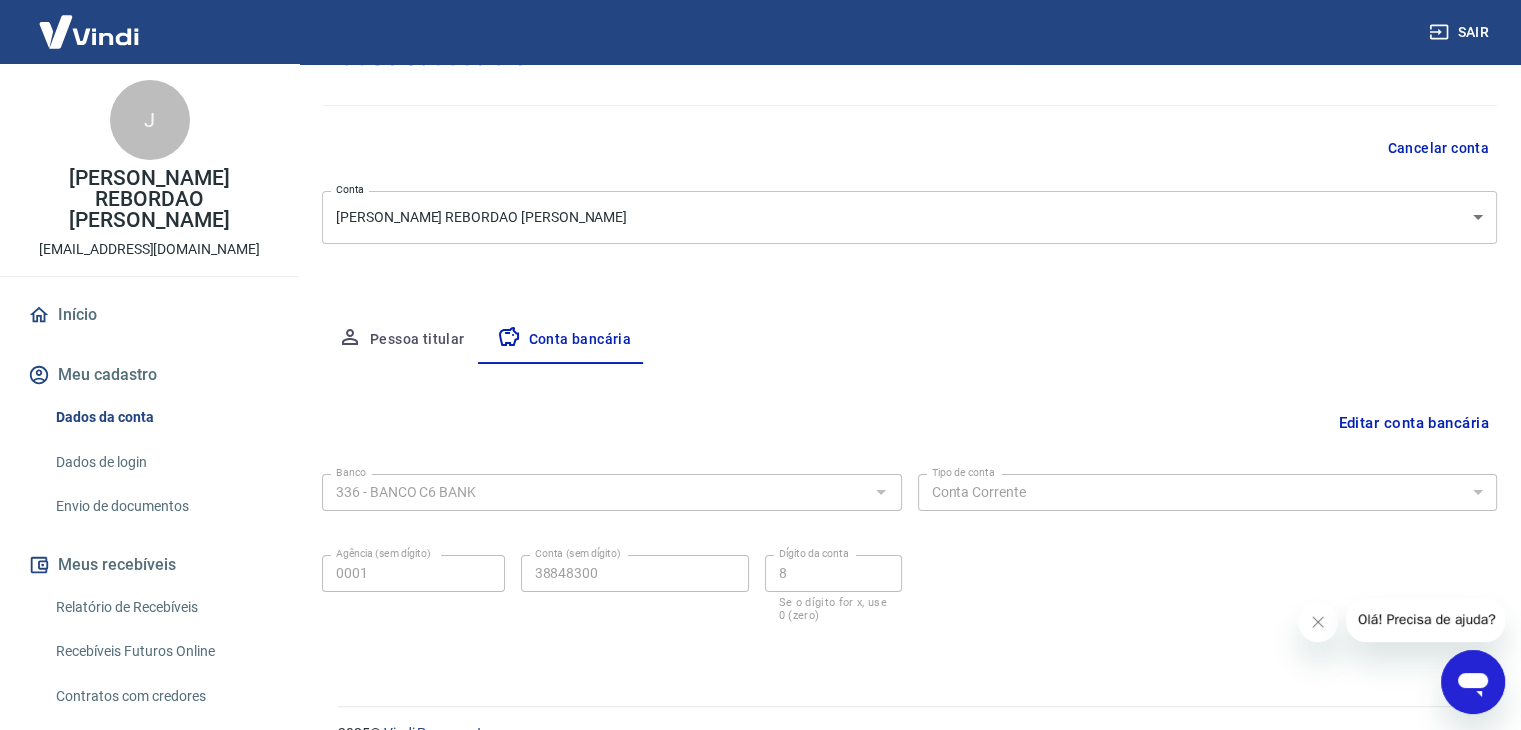 scroll, scrollTop: 180, scrollLeft: 0, axis: vertical 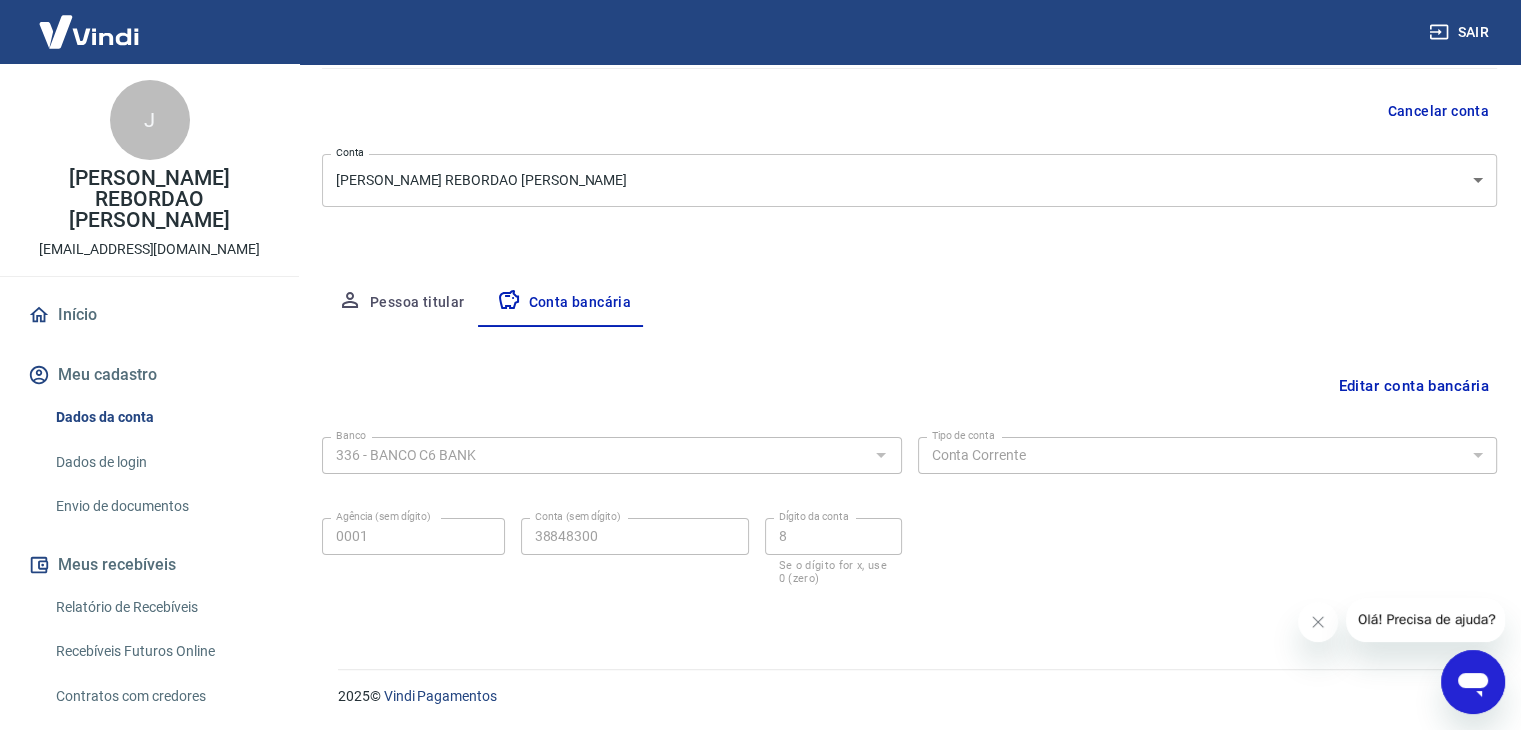 click on "Banco 336 - BANCO C6 BANK Banco Tipo de conta Conta Corrente Conta Poupança Tipo de conta Agência (sem dígito) 0001 Agência (sem dígito) Conta (sem dígito) 38848300 Conta (sem dígito) Dígito da conta 8 Dígito da conta Se o dígito for x, use 0 (zero) Atenção Ao cadastrar uma nova conta bancária, faremos um crédito de valor simbólico na conta bancária informada. Este crédito é apenas para verificação de segurança e será feito automaticamente após a alteração da conta. Salvar Cancelar" at bounding box center [909, 525] 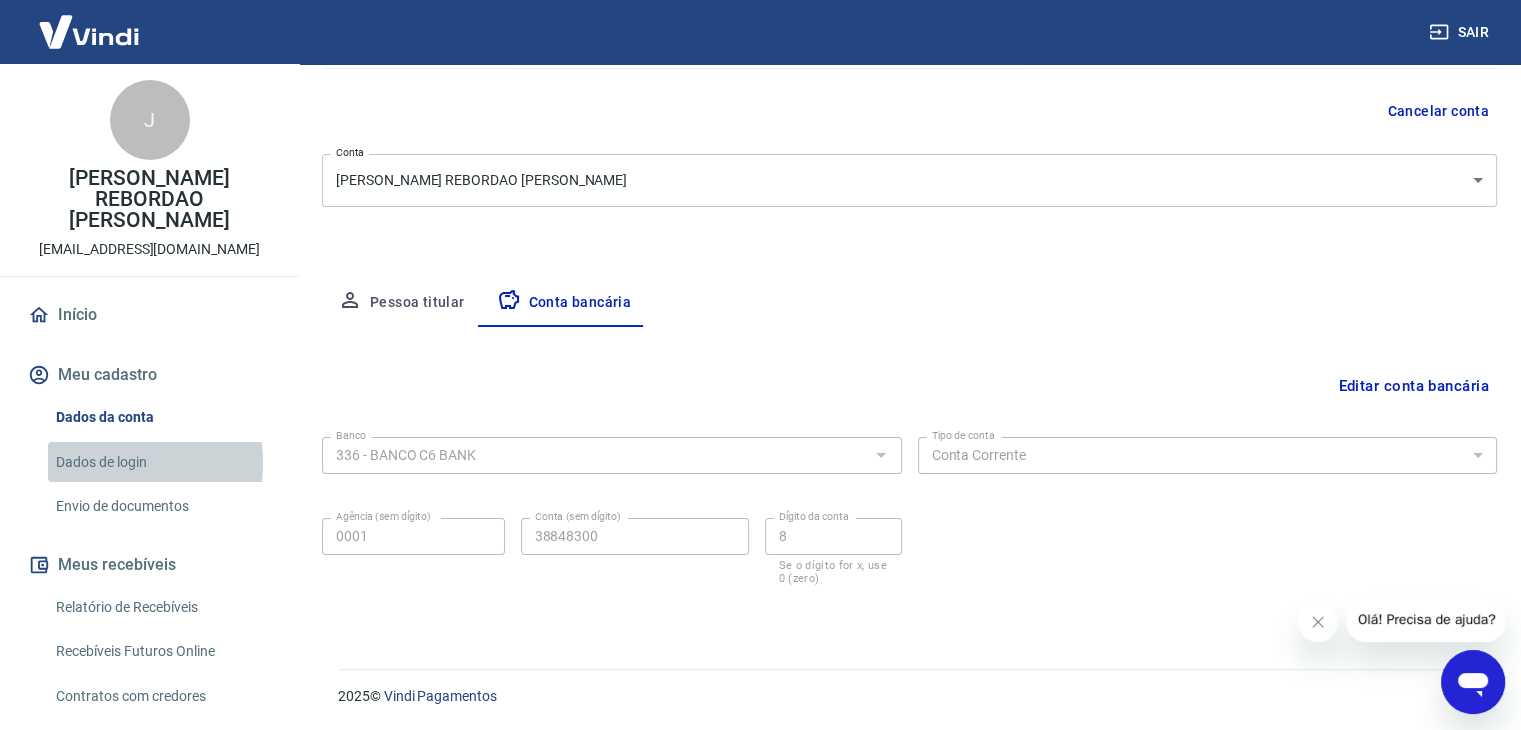 click on "Dados de login" at bounding box center [161, 462] 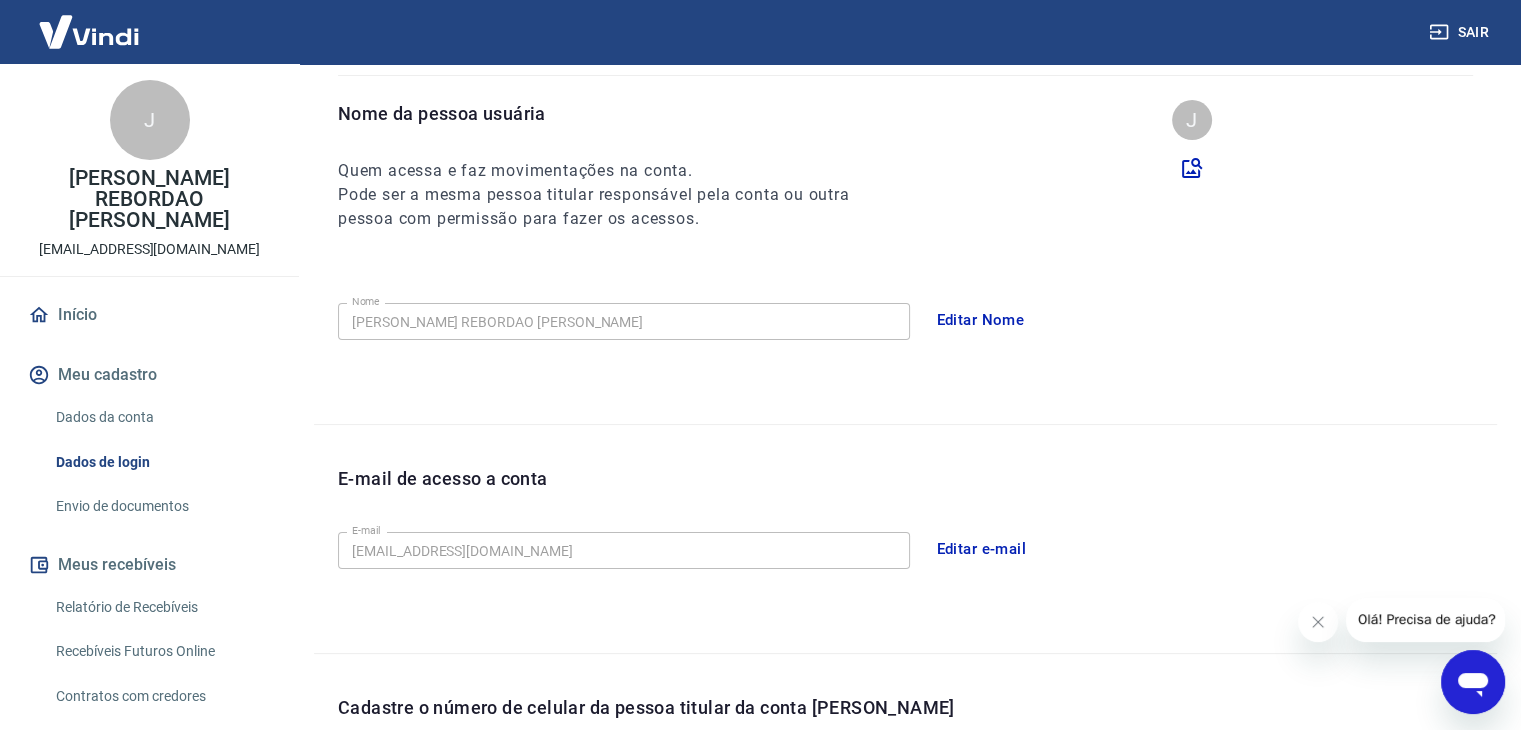 scroll, scrollTop: 533, scrollLeft: 0, axis: vertical 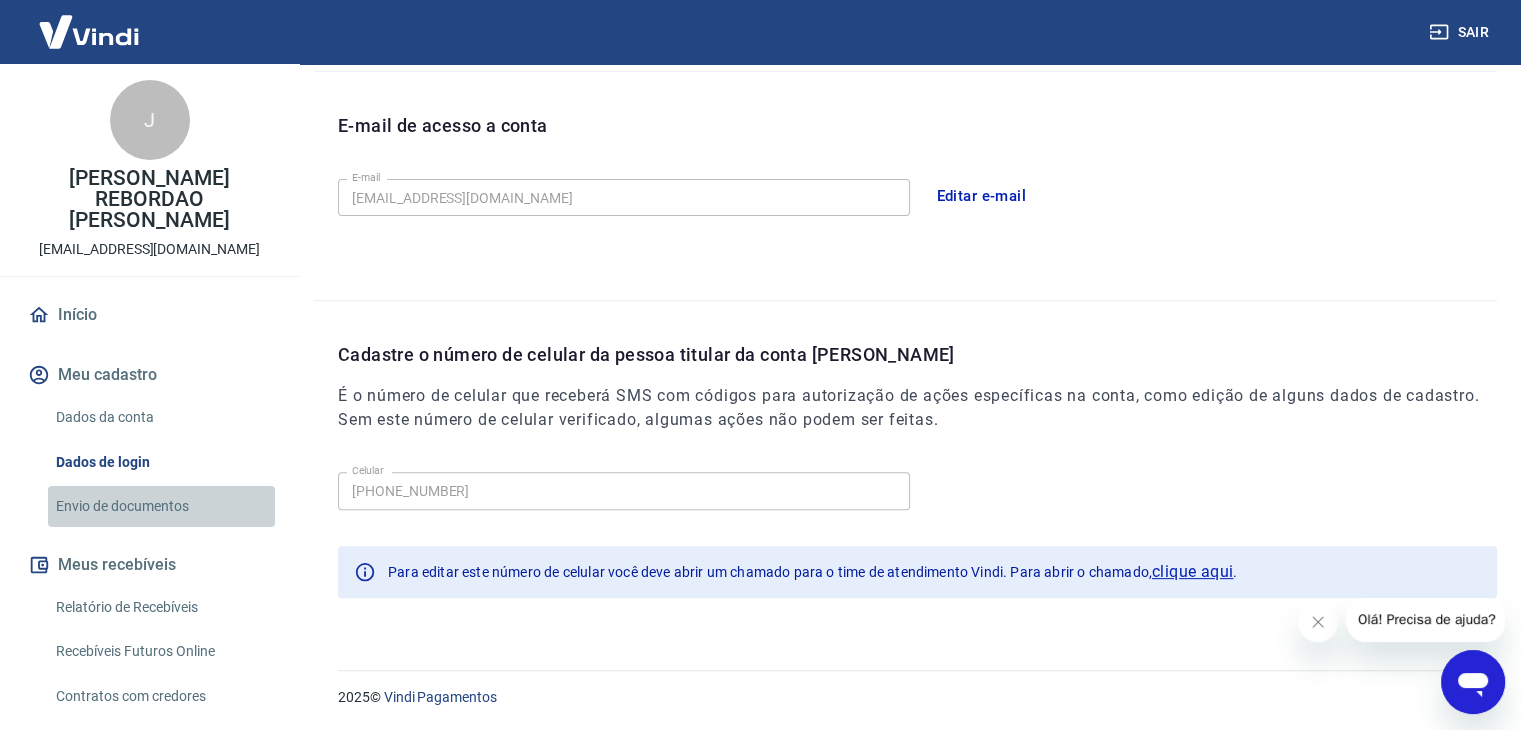 click on "Envio de documentos" at bounding box center [161, 506] 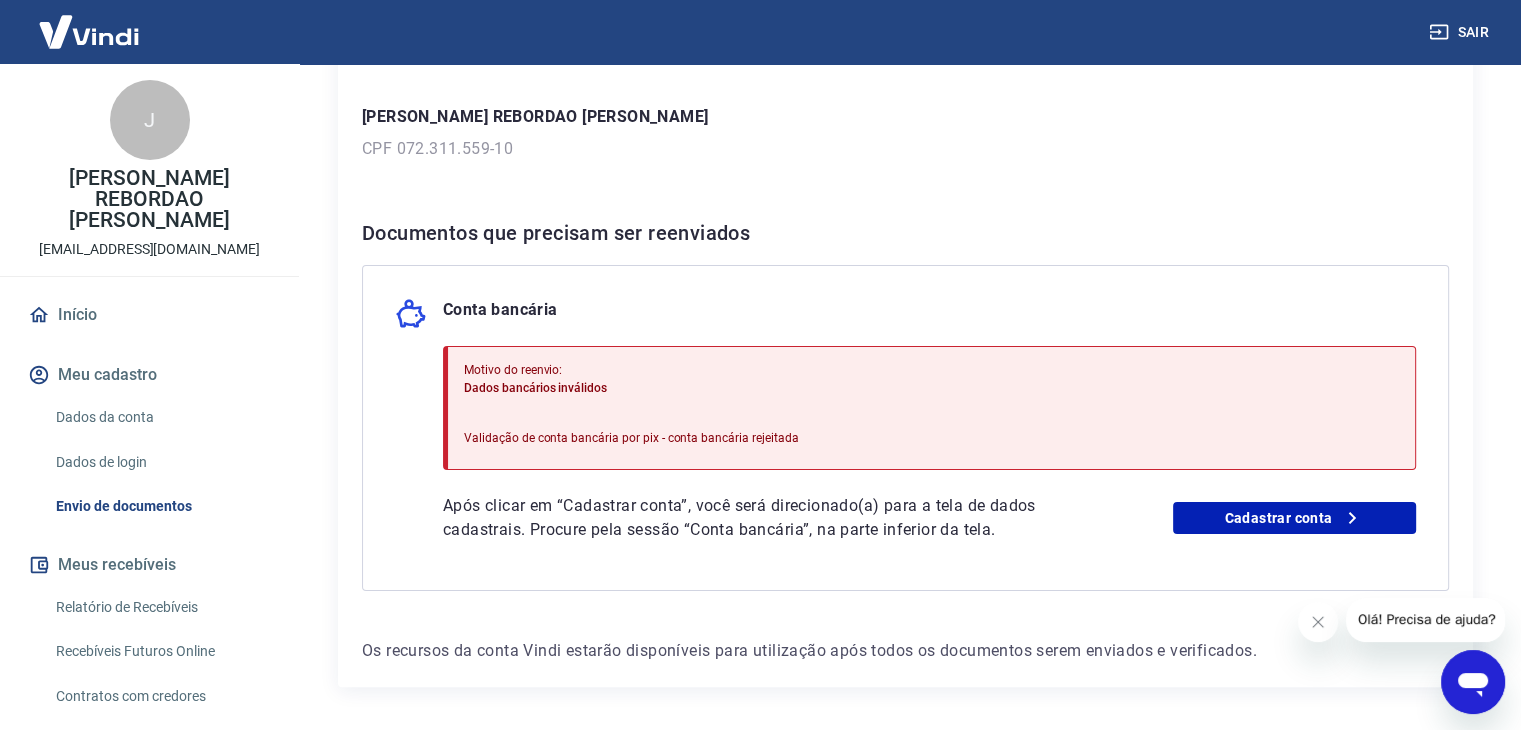 scroll, scrollTop: 268, scrollLeft: 0, axis: vertical 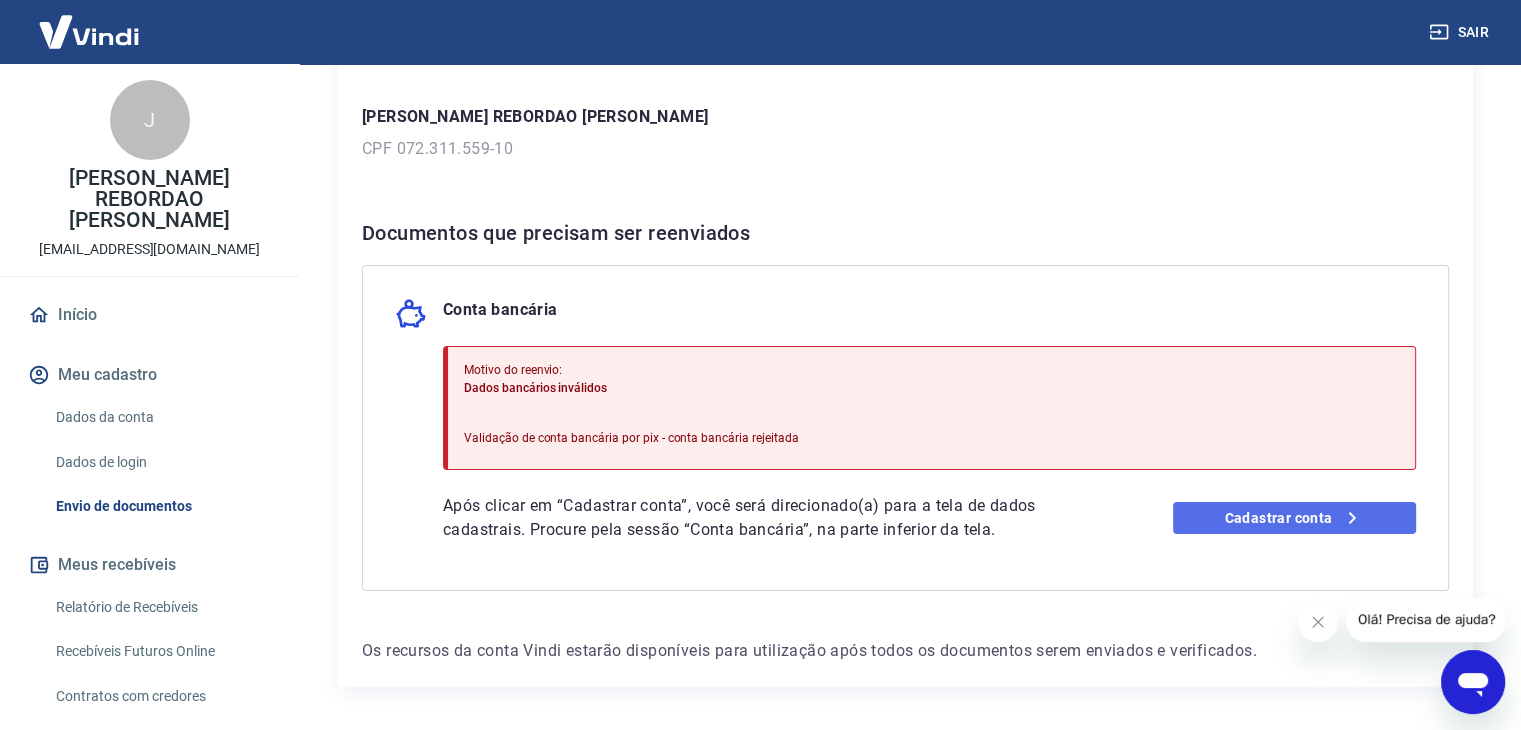 click on "Cadastrar conta" at bounding box center (1294, 518) 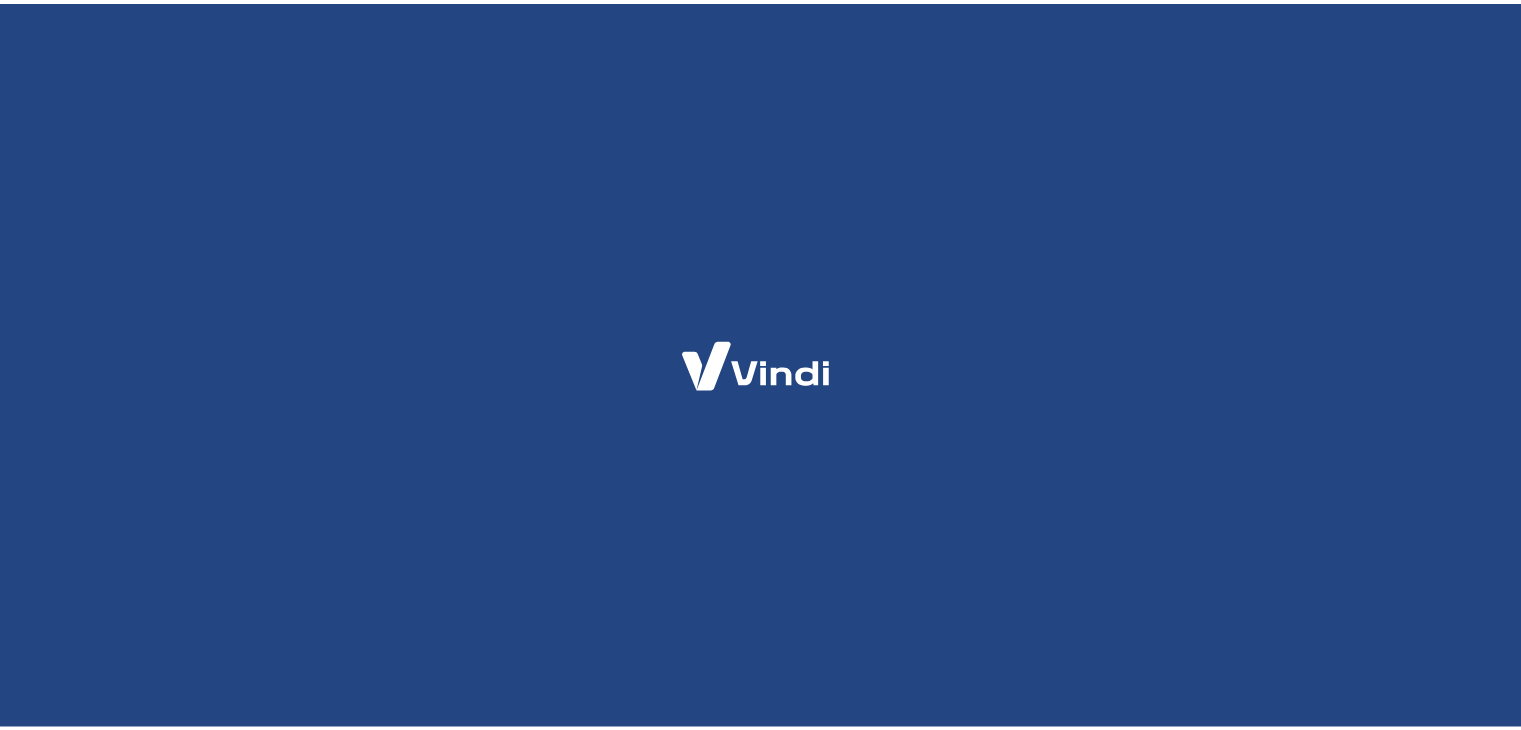 scroll, scrollTop: 0, scrollLeft: 0, axis: both 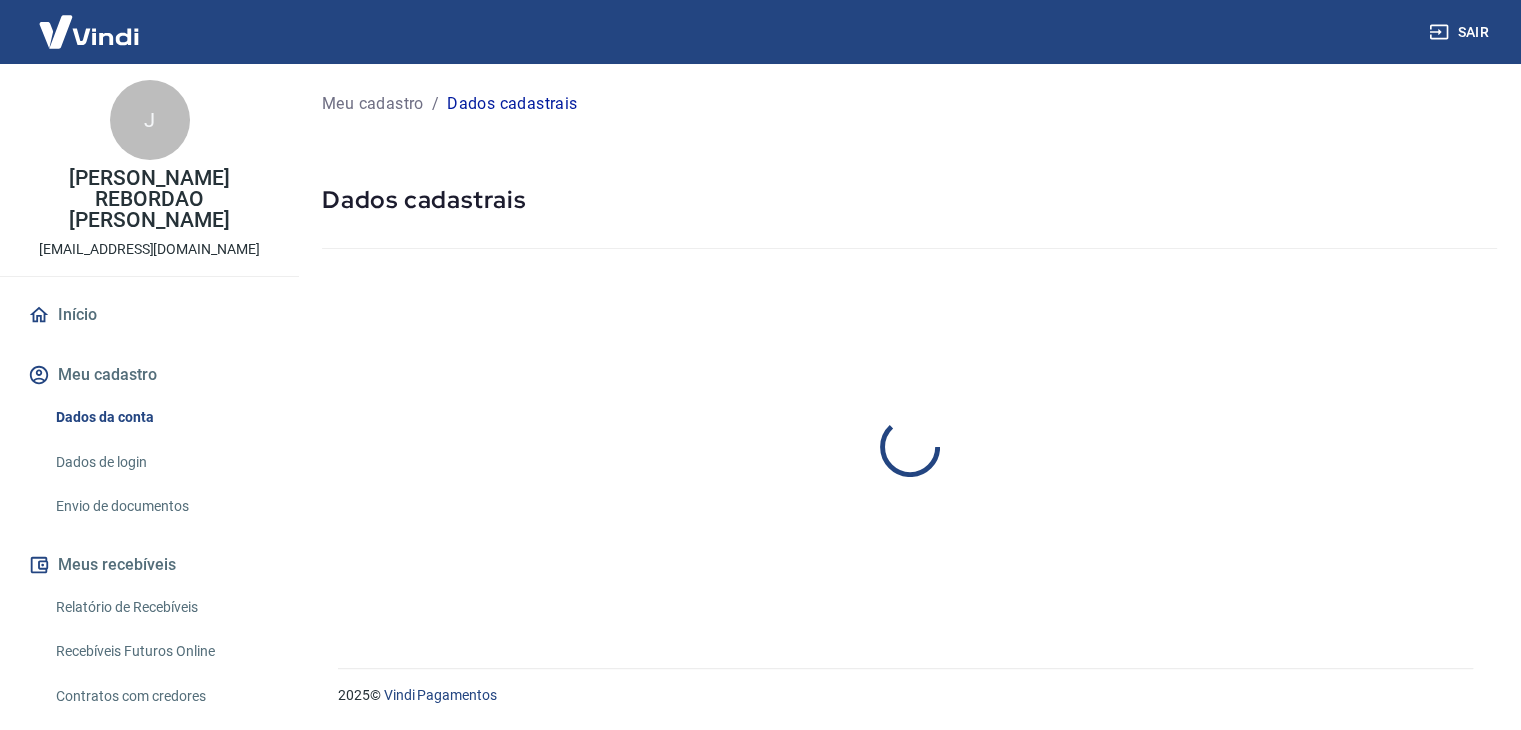 select on "PR" 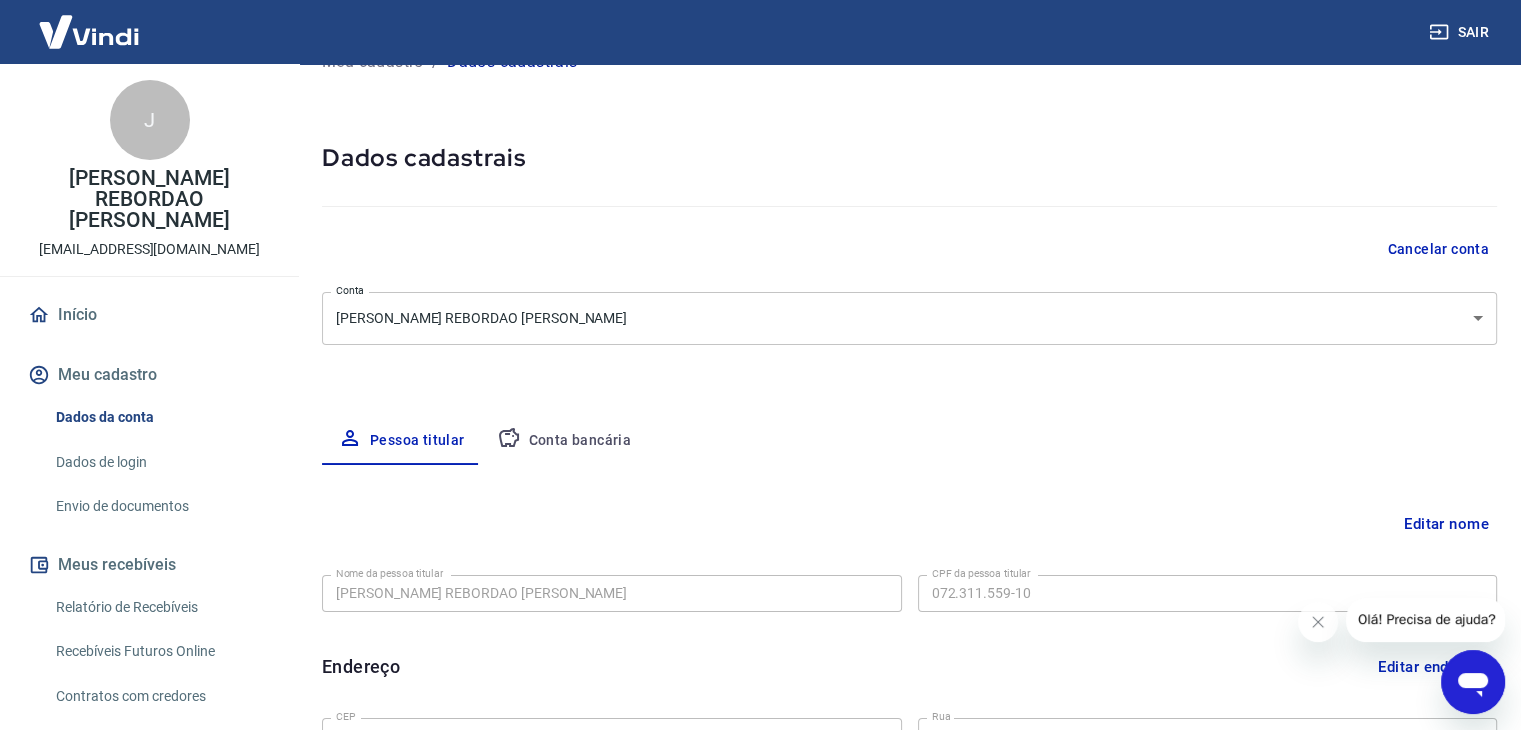 scroll, scrollTop: 36, scrollLeft: 0, axis: vertical 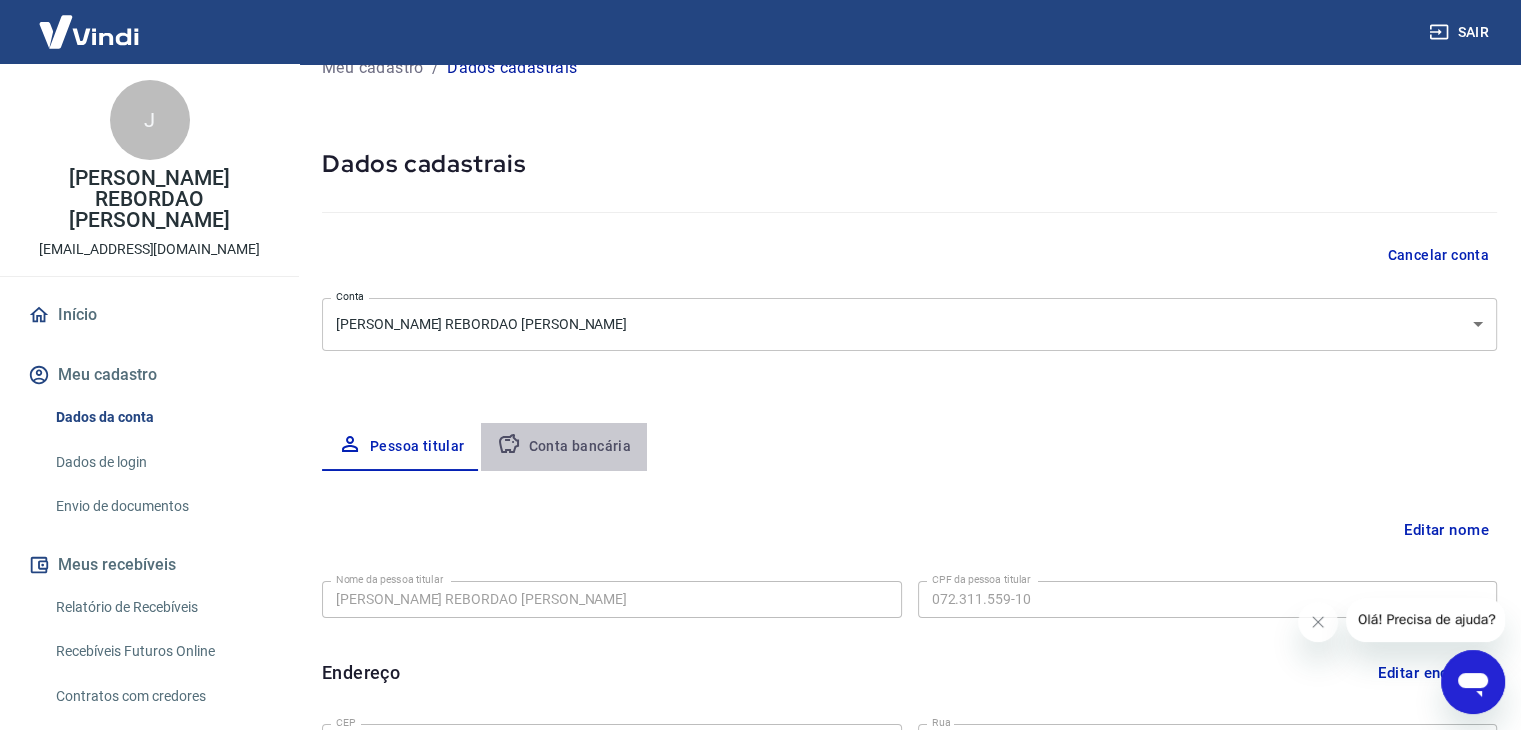 click on "Conta bancária" at bounding box center (564, 447) 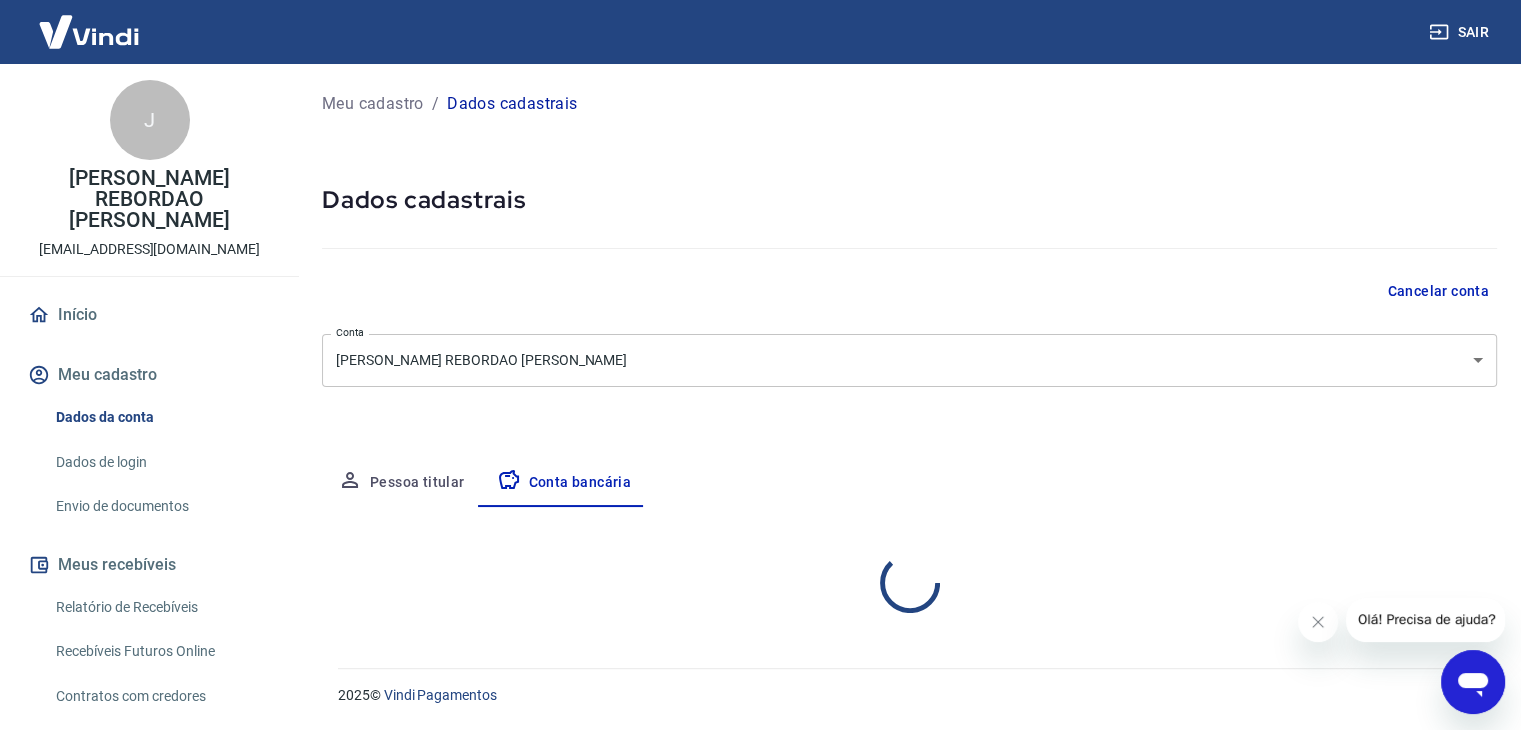 scroll, scrollTop: 0, scrollLeft: 0, axis: both 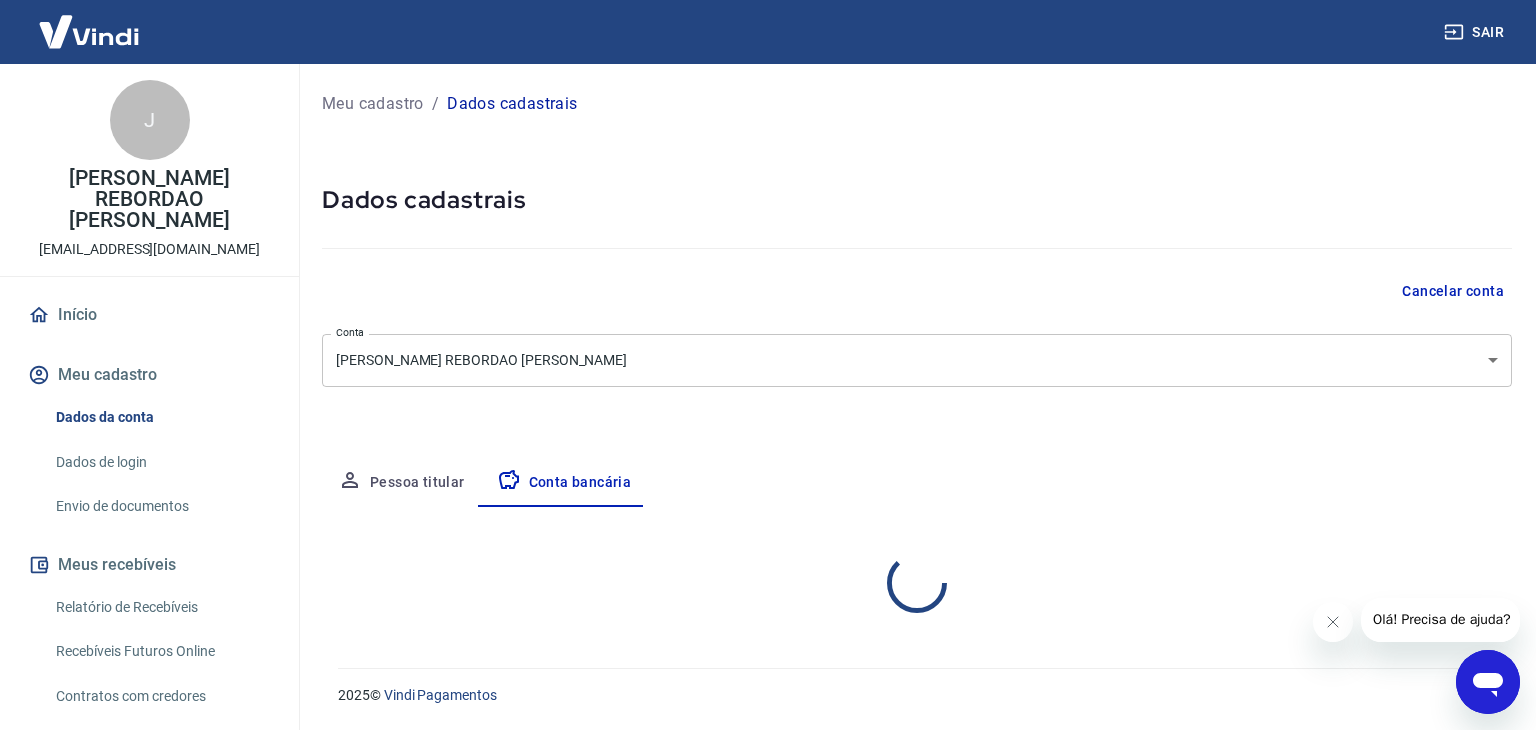 select on "1" 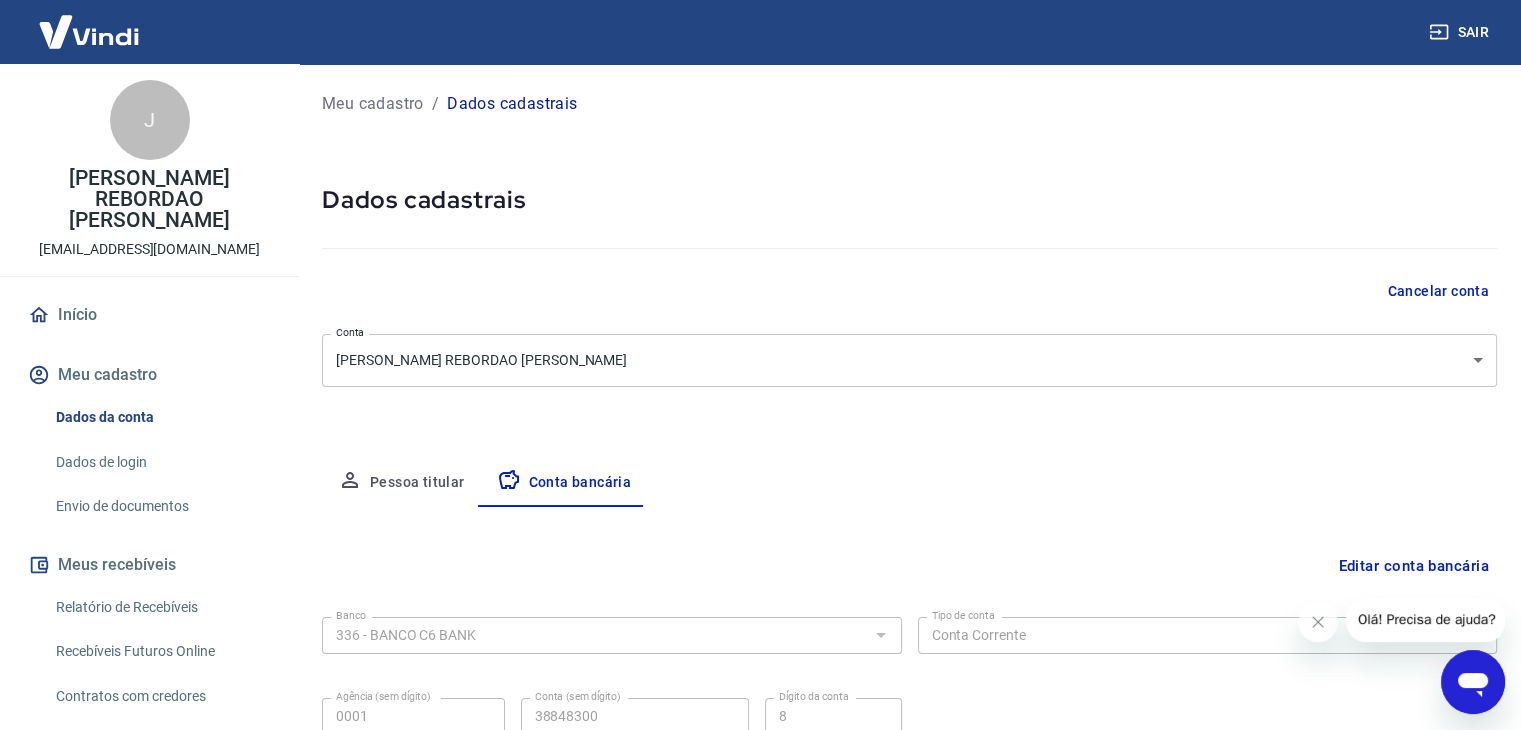 scroll, scrollTop: 180, scrollLeft: 0, axis: vertical 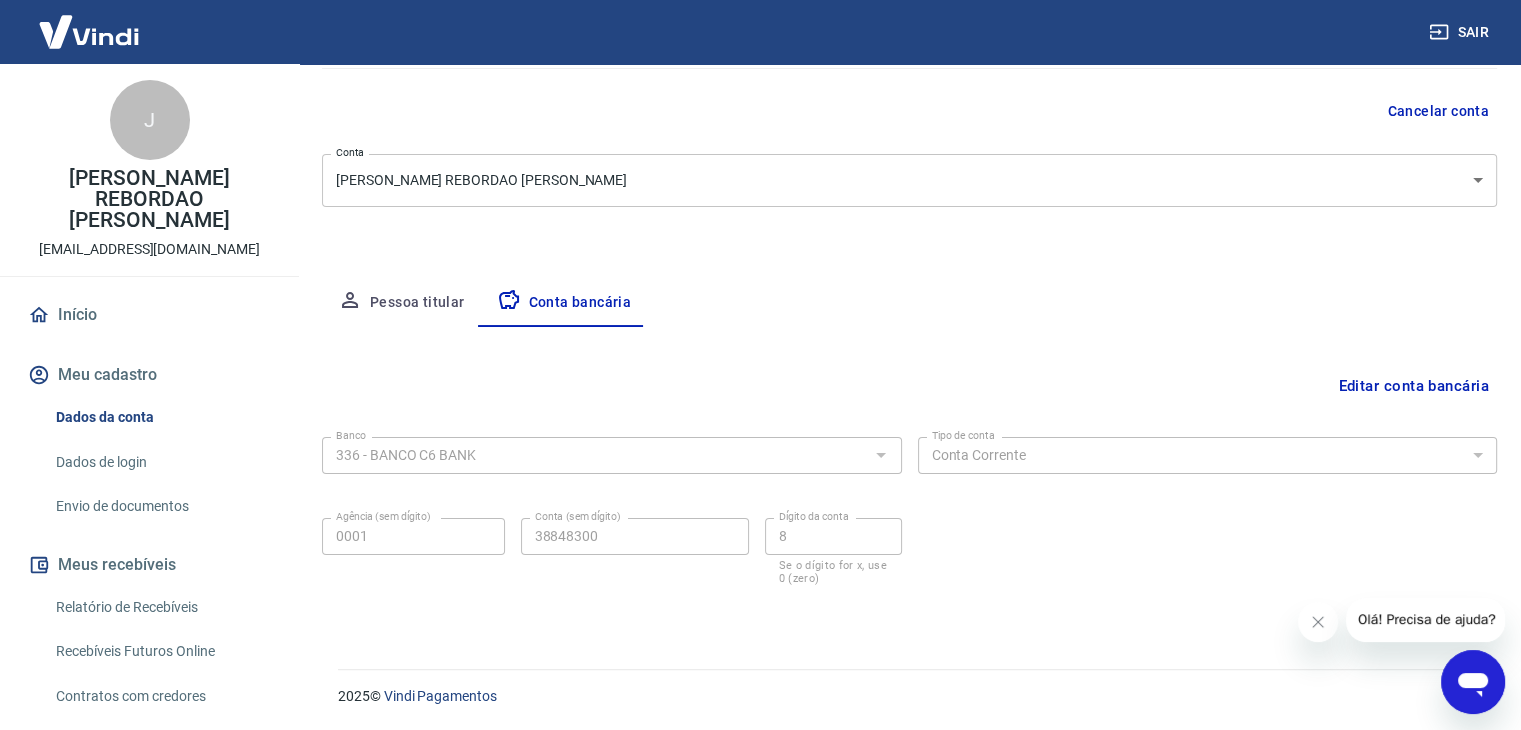 click at bounding box center (1401, 620) 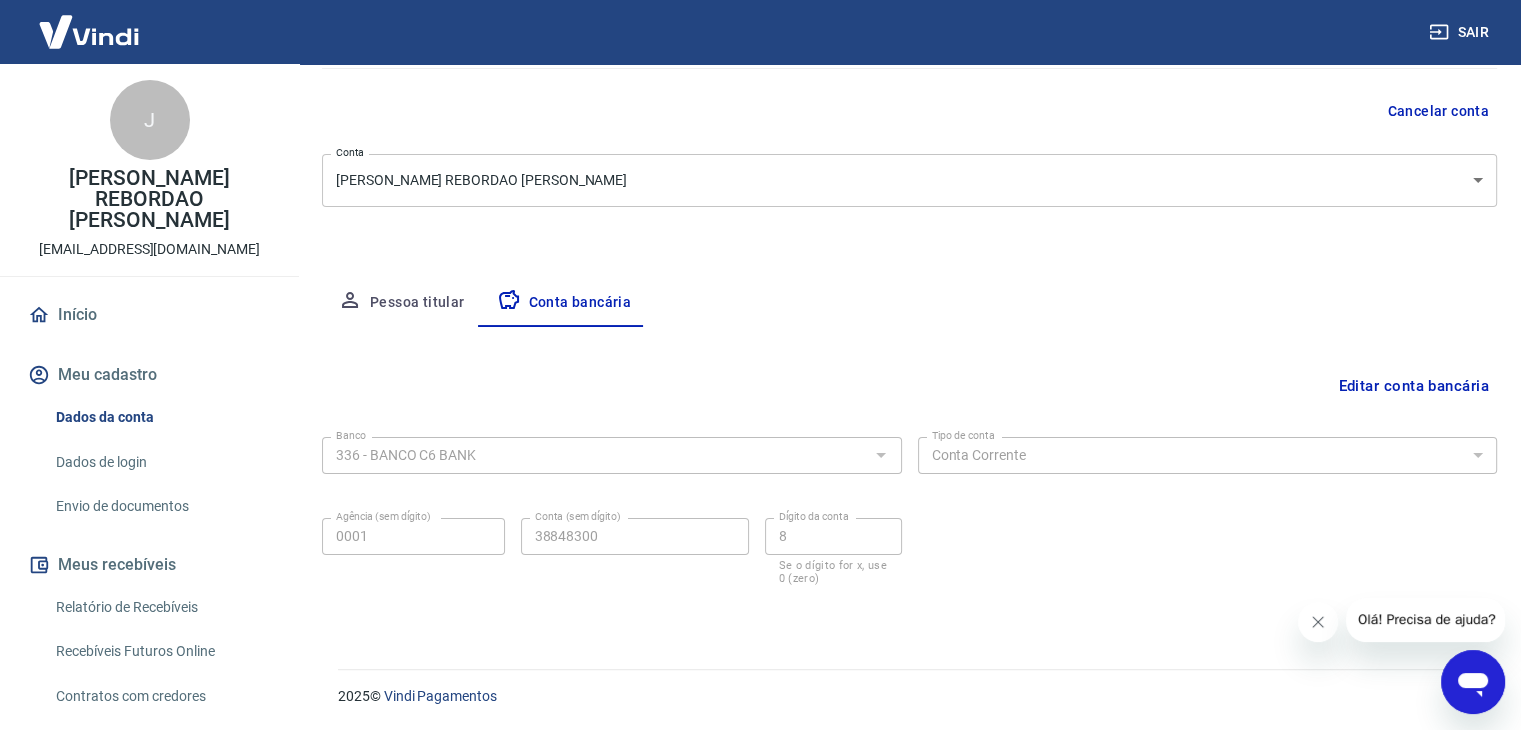 click 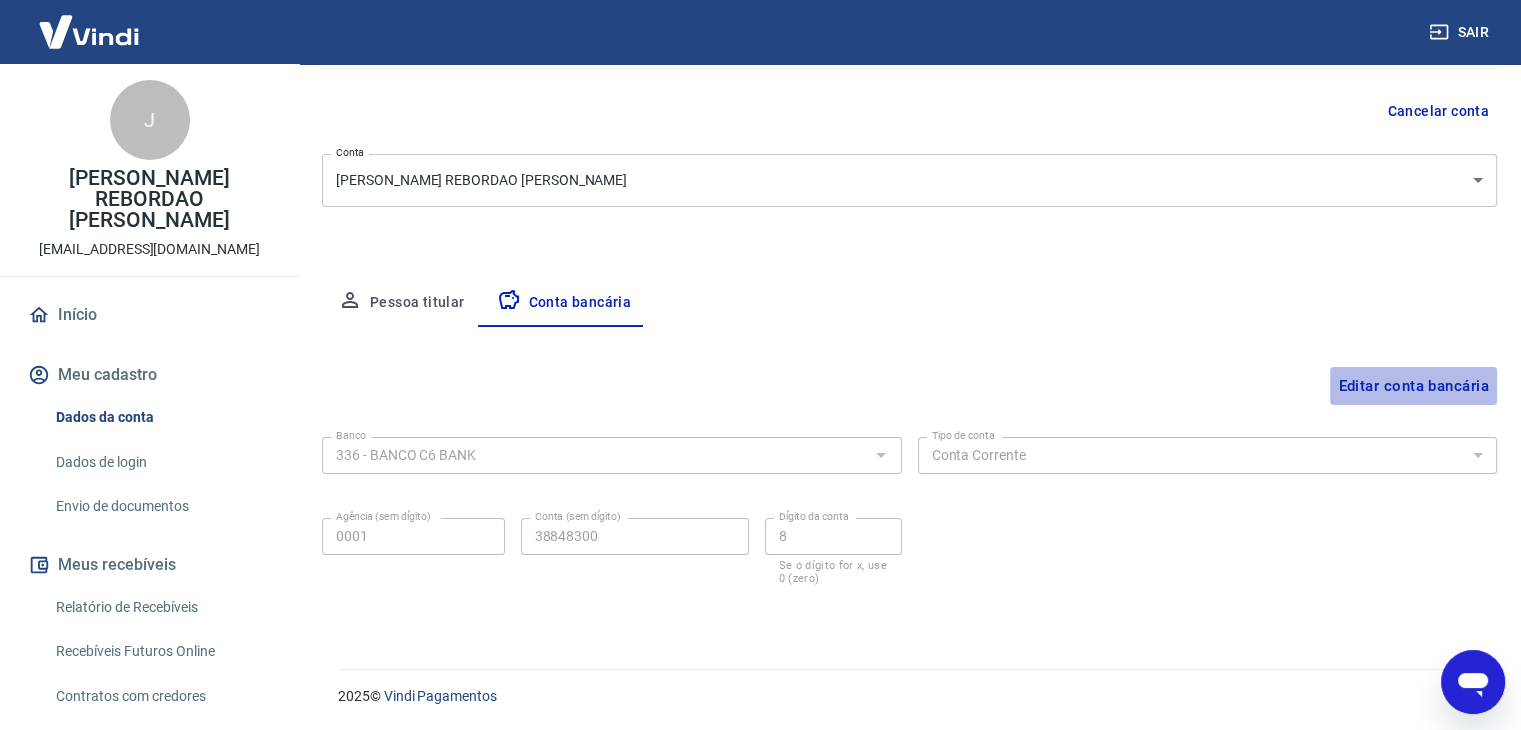 click on "Editar conta bancária" at bounding box center [1413, 386] 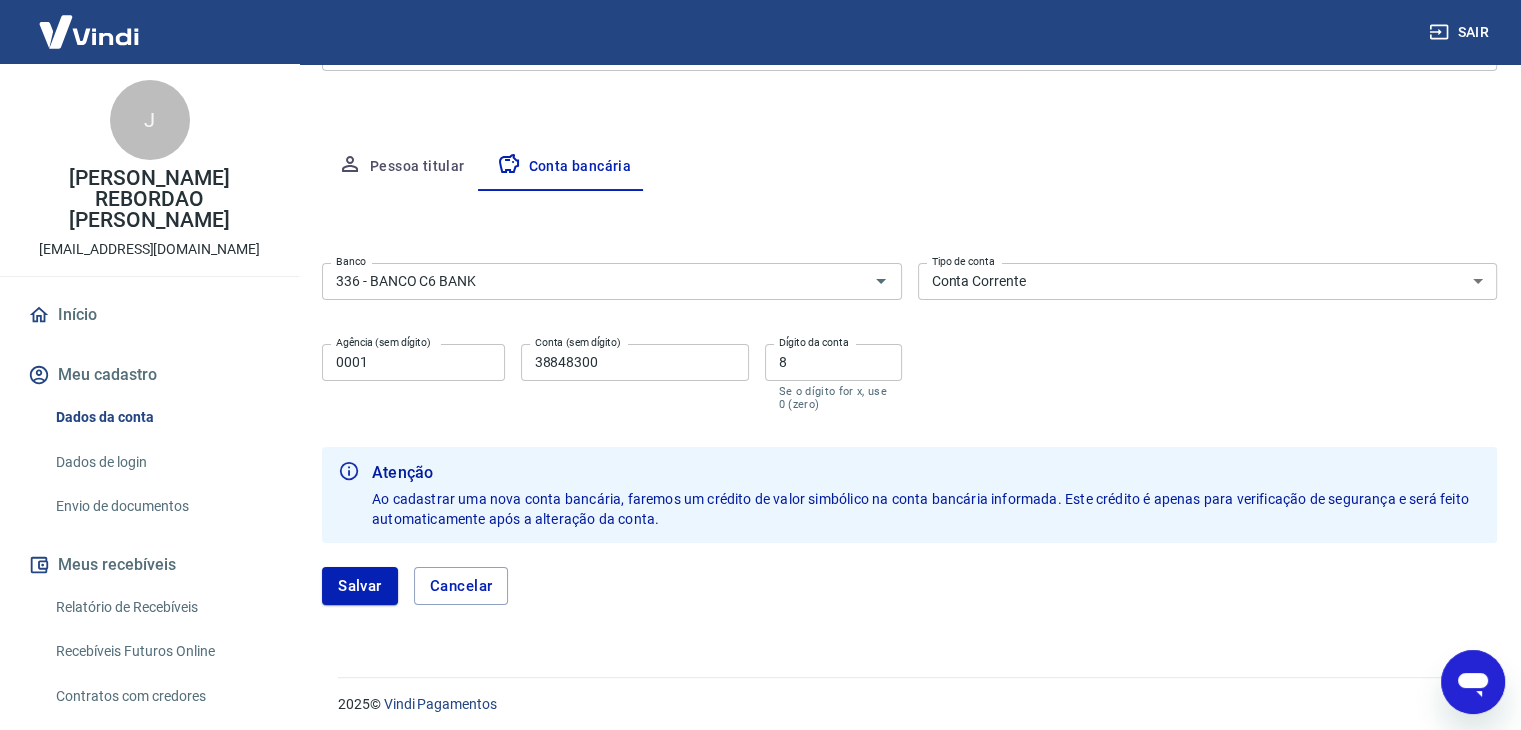 scroll, scrollTop: 324, scrollLeft: 0, axis: vertical 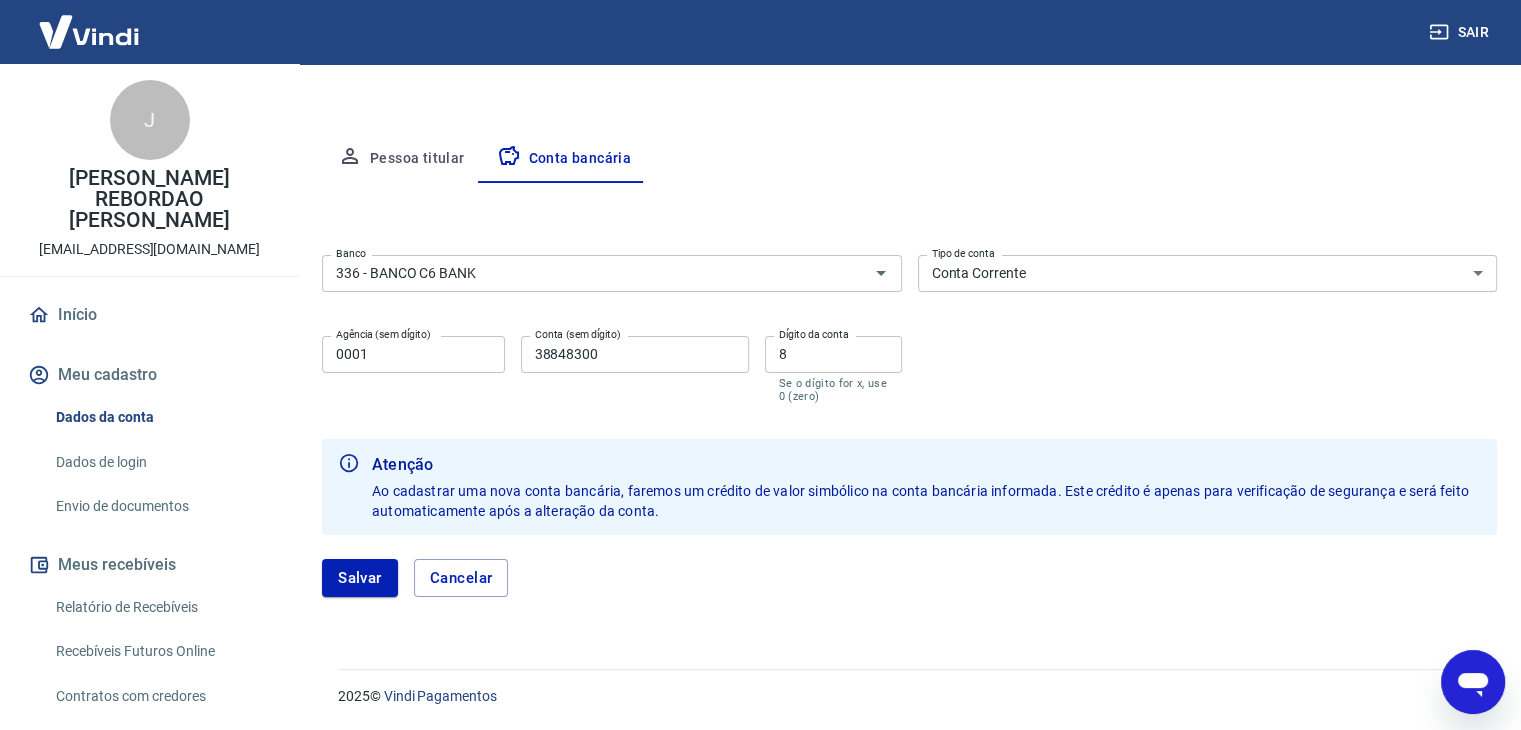 click on "38848300" at bounding box center (635, 354) 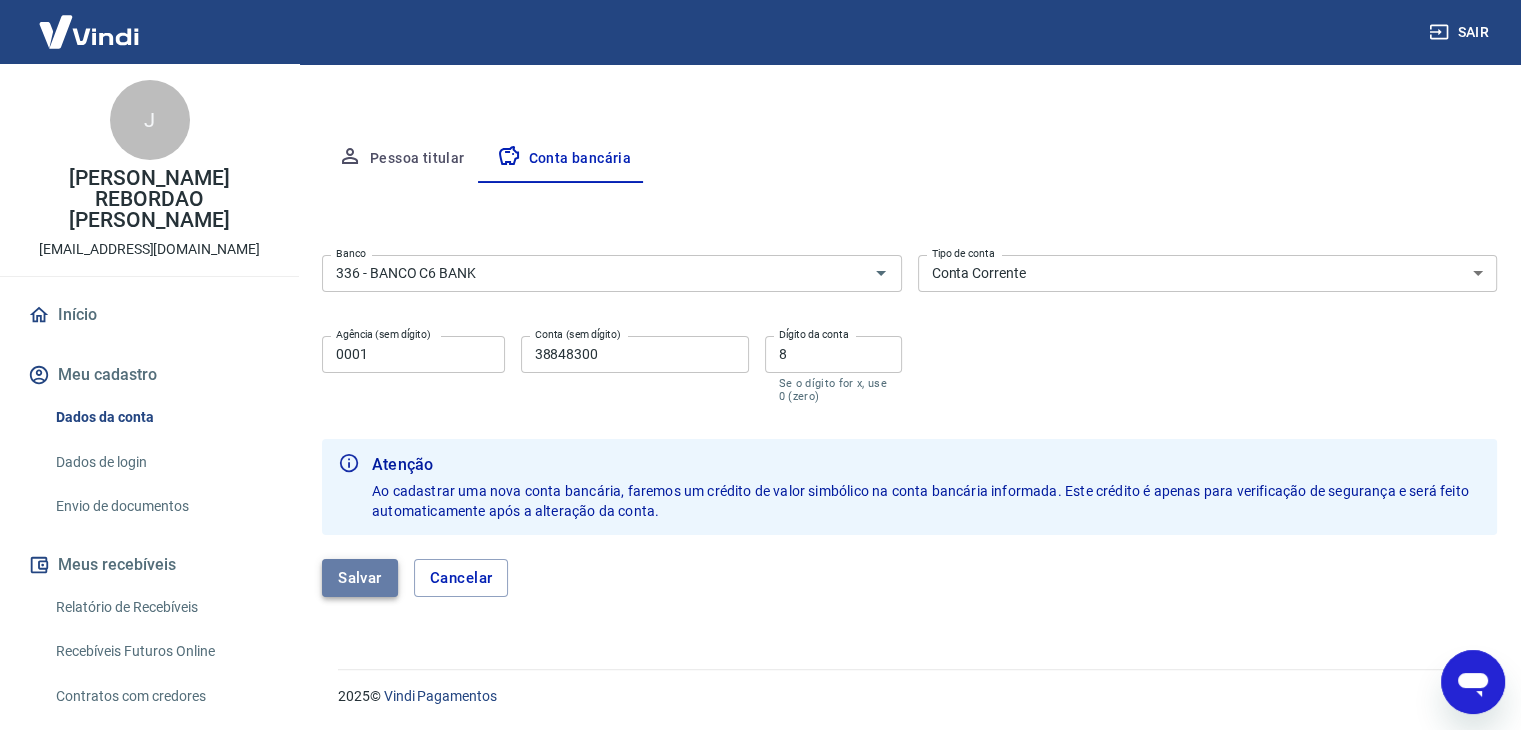 click on "Salvar" at bounding box center (360, 578) 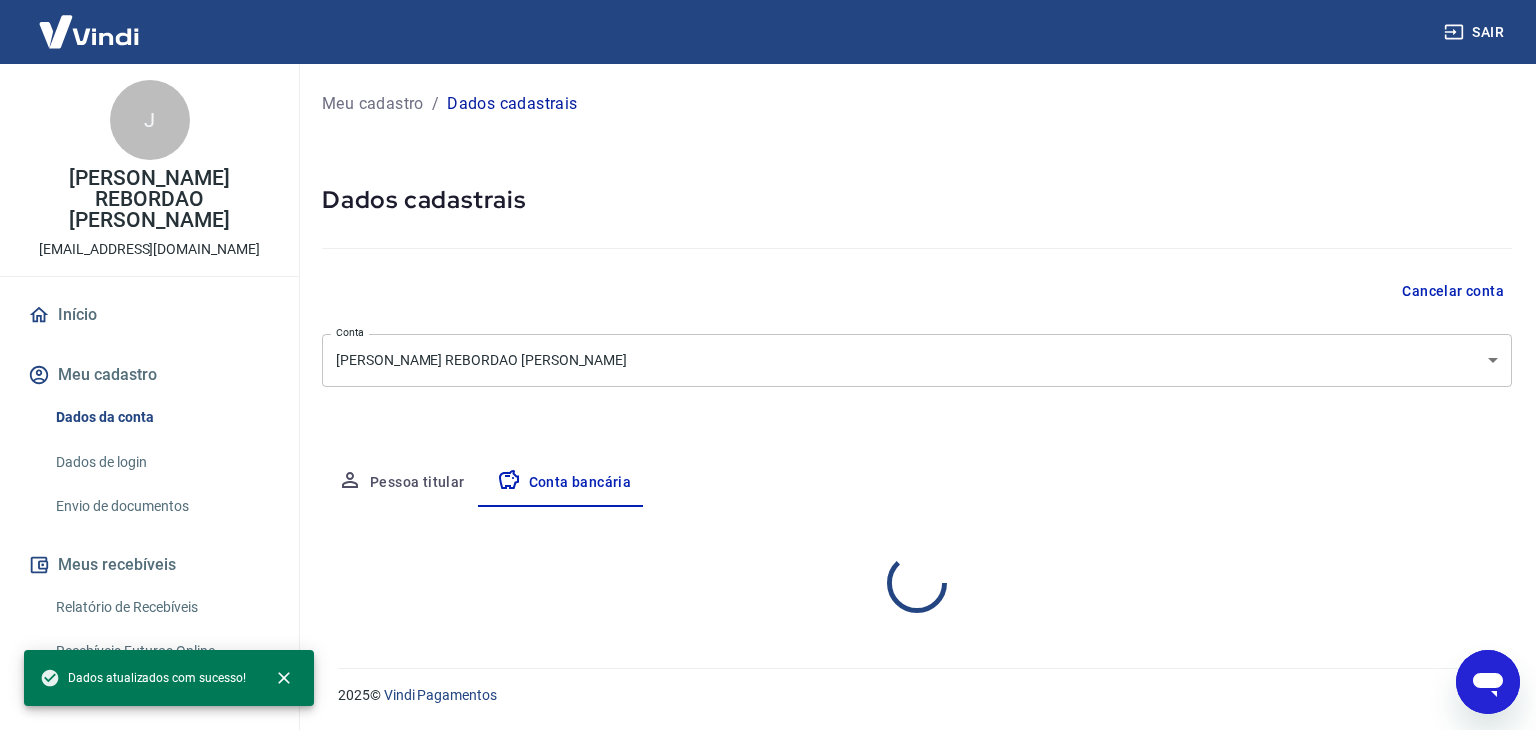 select on "1" 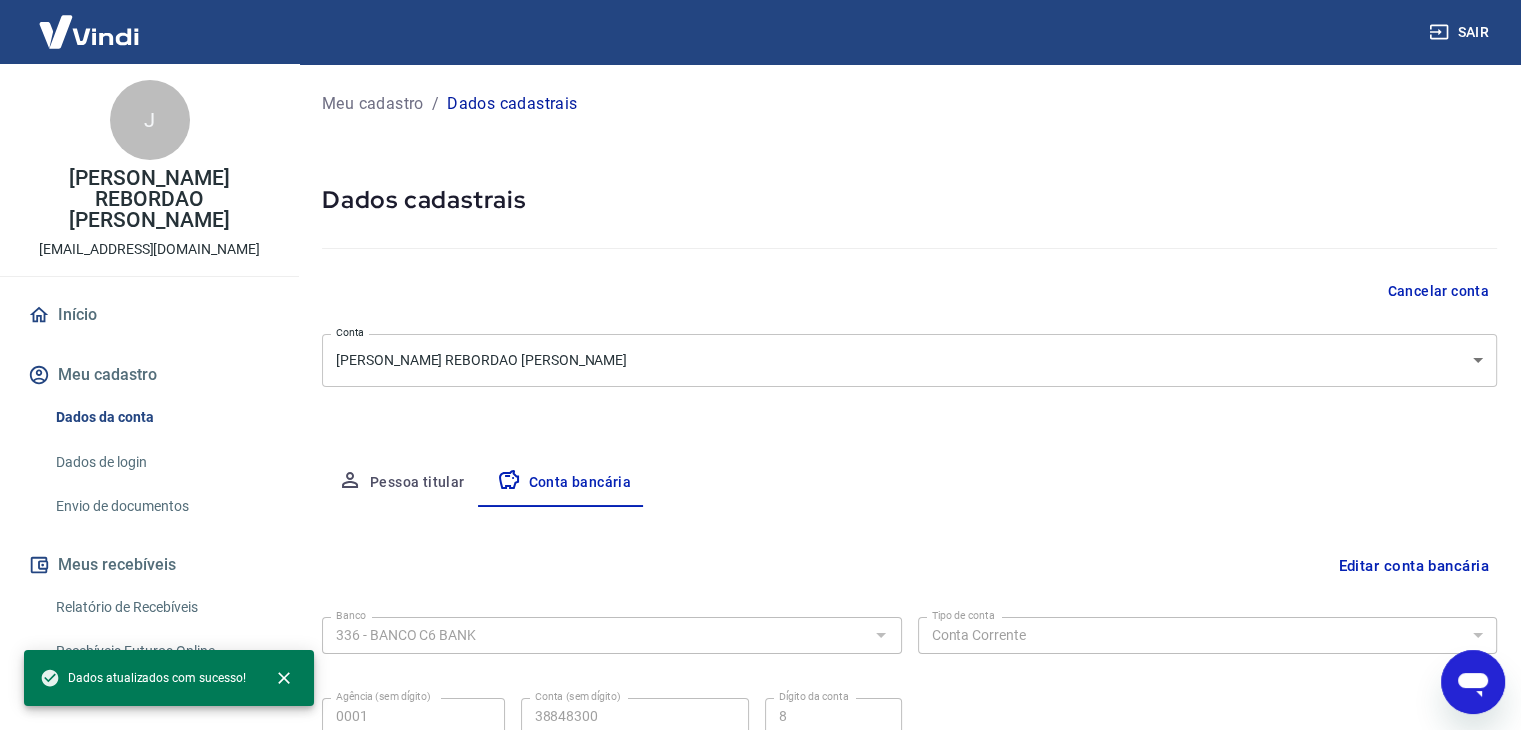 scroll, scrollTop: 180, scrollLeft: 0, axis: vertical 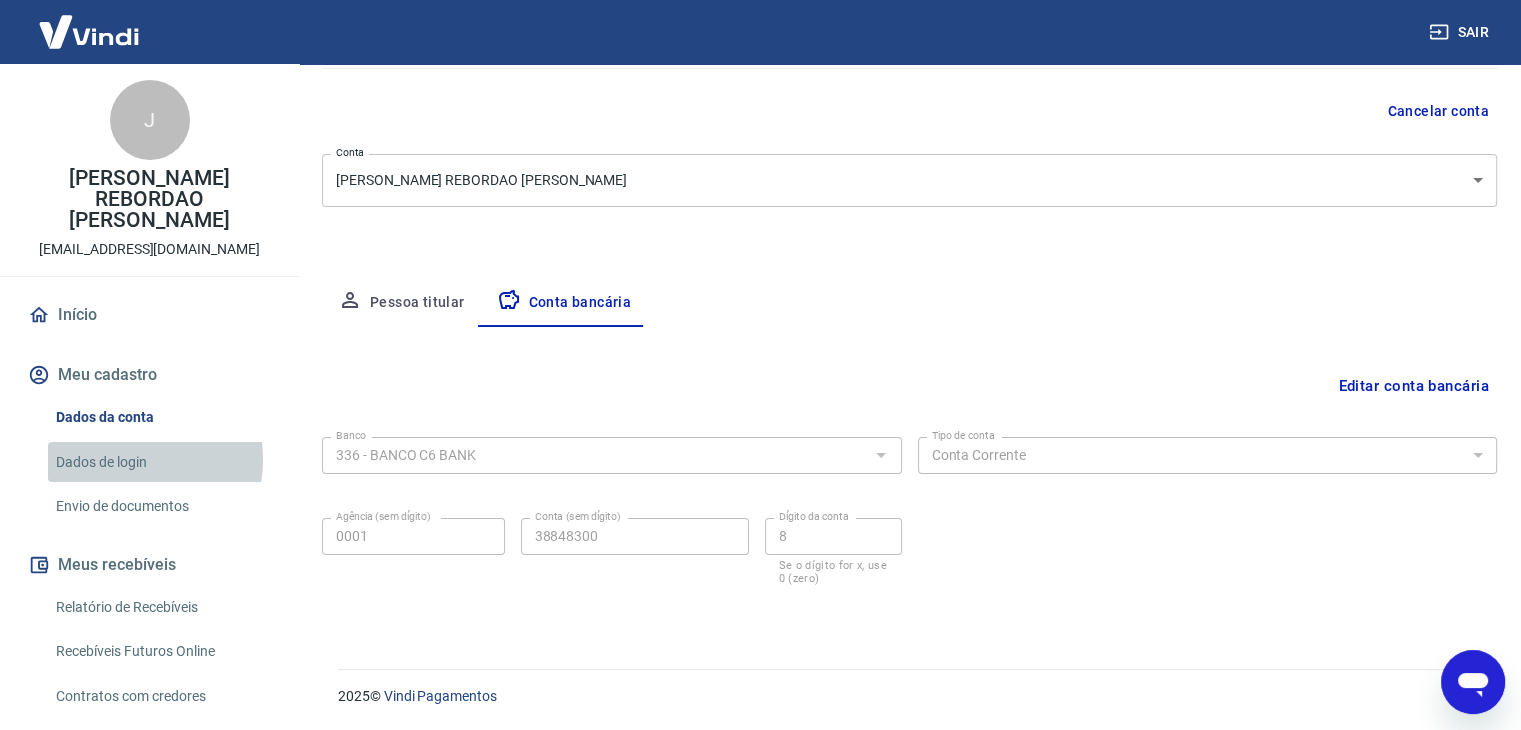 click on "Dados de login" at bounding box center [161, 462] 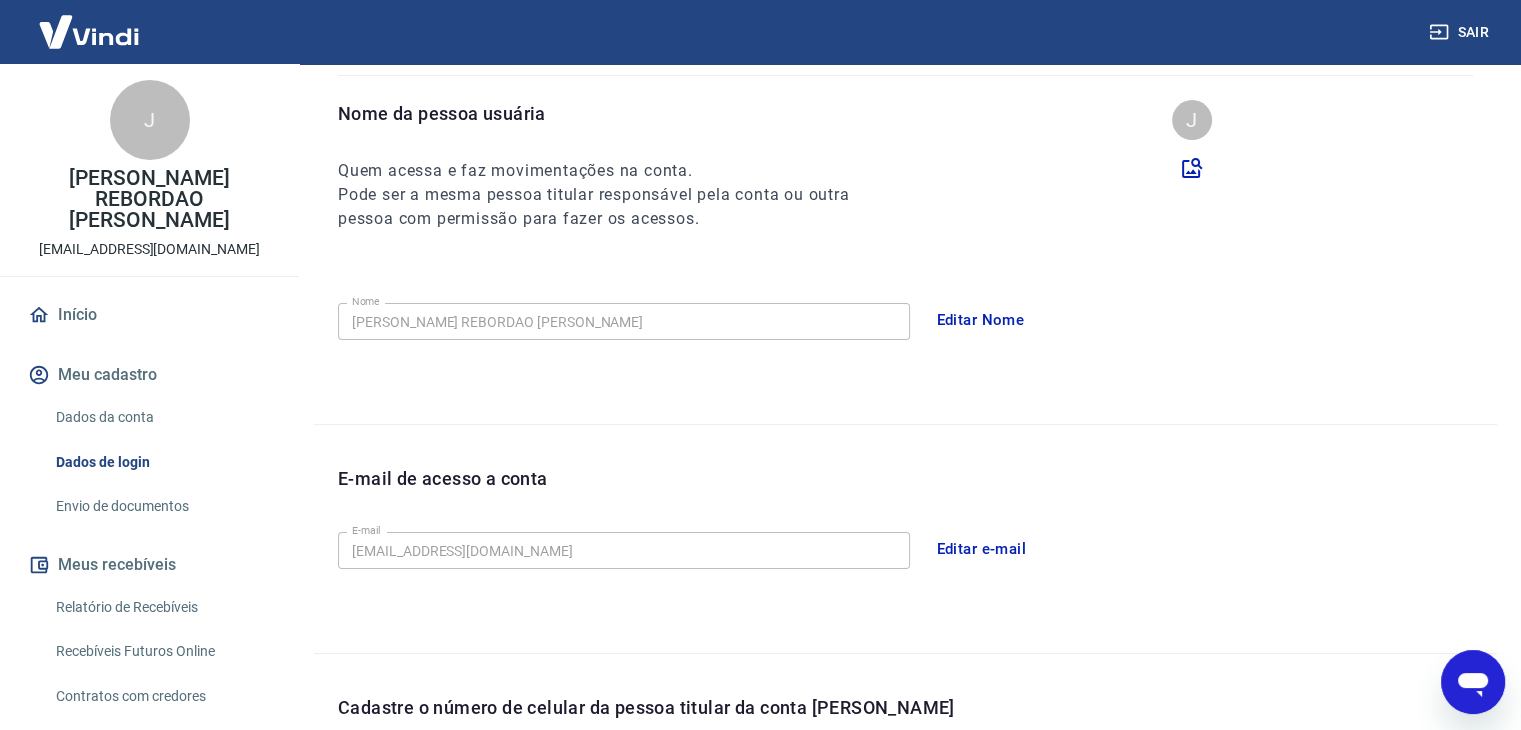 scroll, scrollTop: 533, scrollLeft: 0, axis: vertical 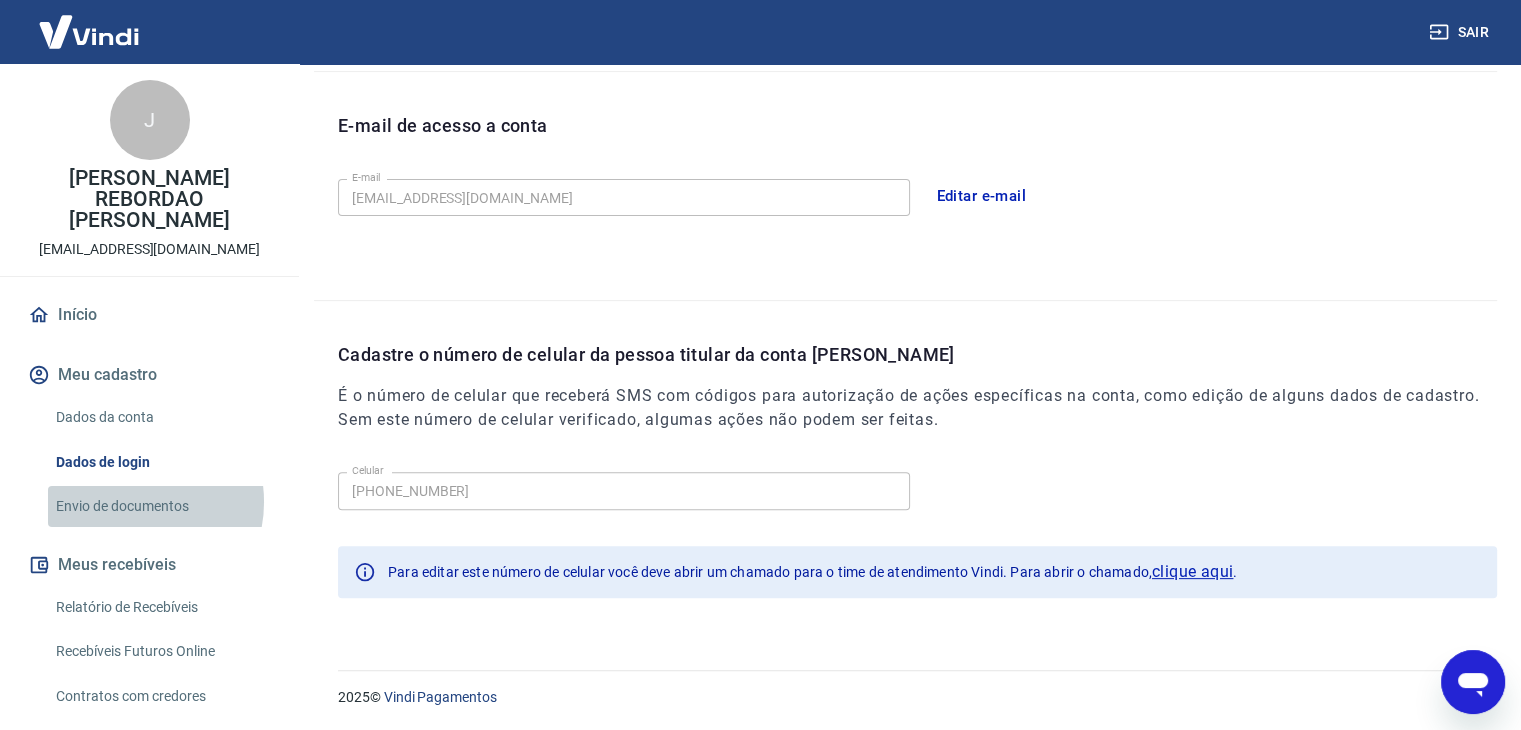 click on "Envio de documentos" at bounding box center (161, 506) 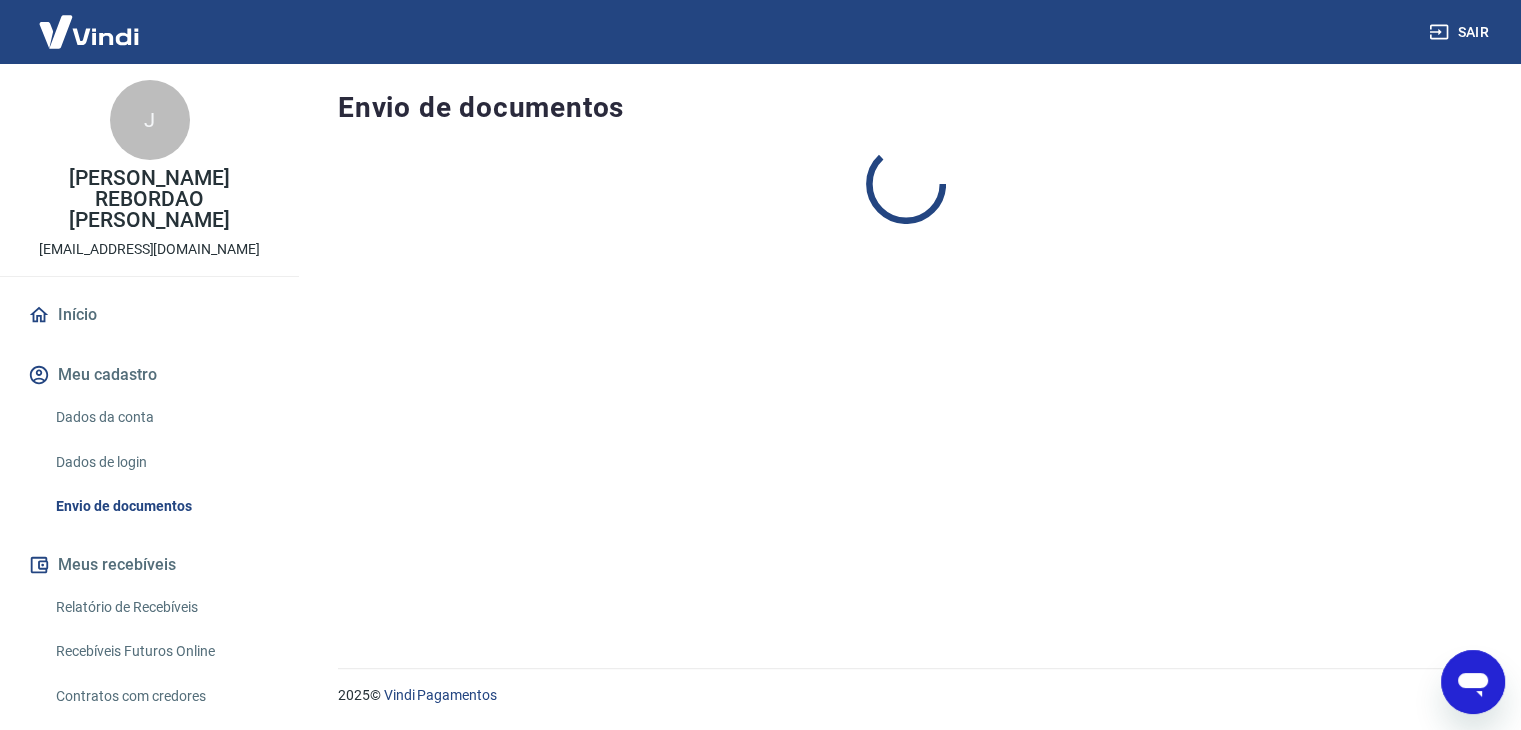 scroll, scrollTop: 0, scrollLeft: 0, axis: both 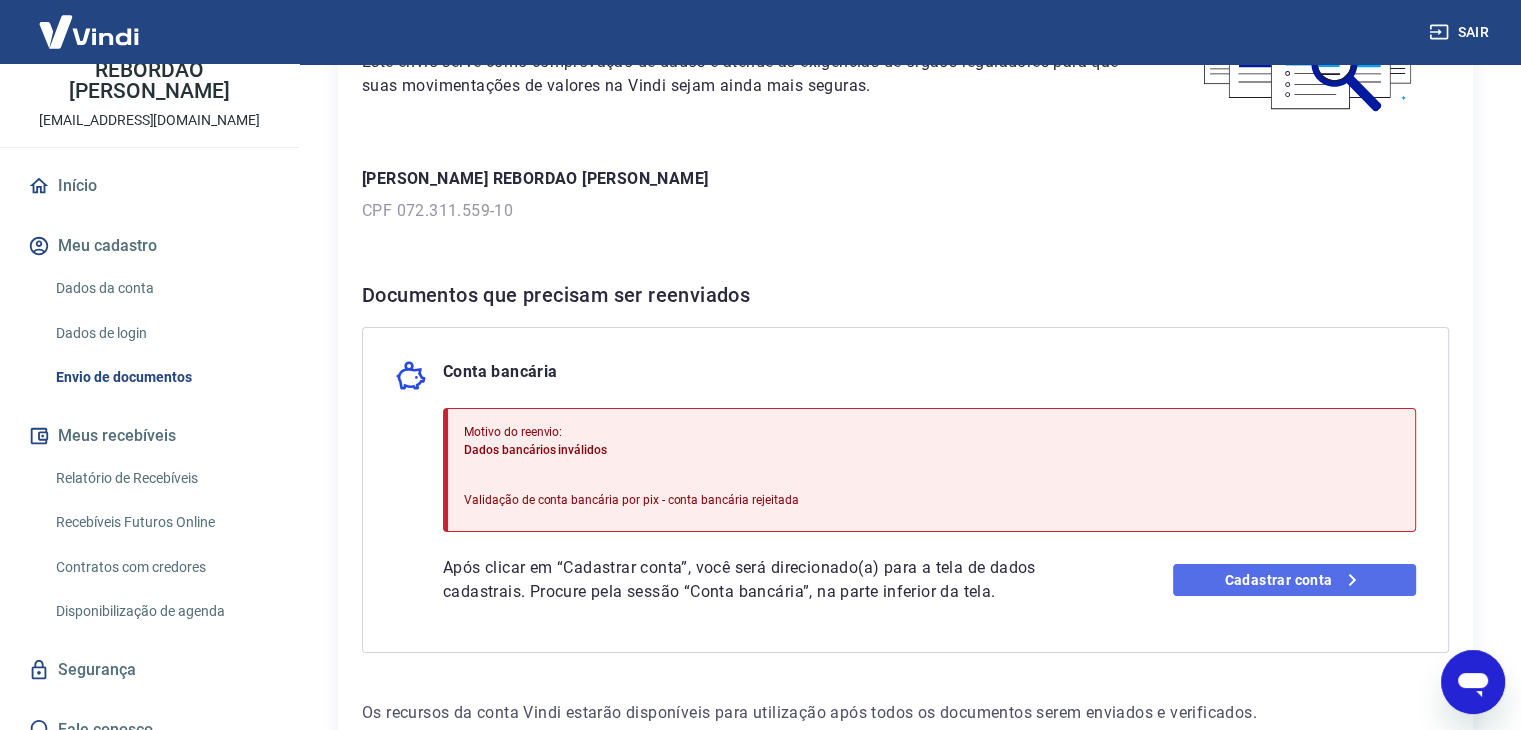 click on "Cadastrar conta" at bounding box center [1294, 580] 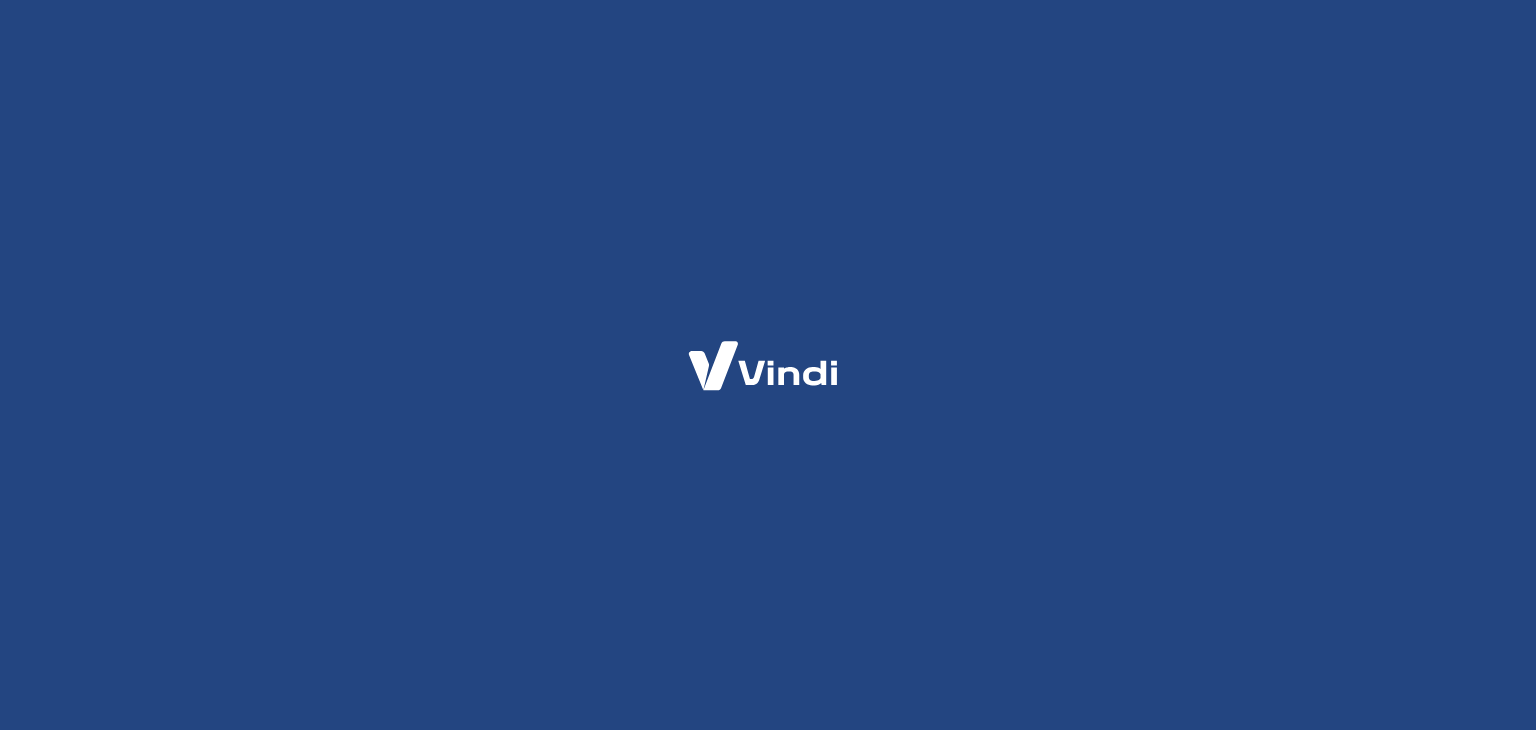scroll, scrollTop: 0, scrollLeft: 0, axis: both 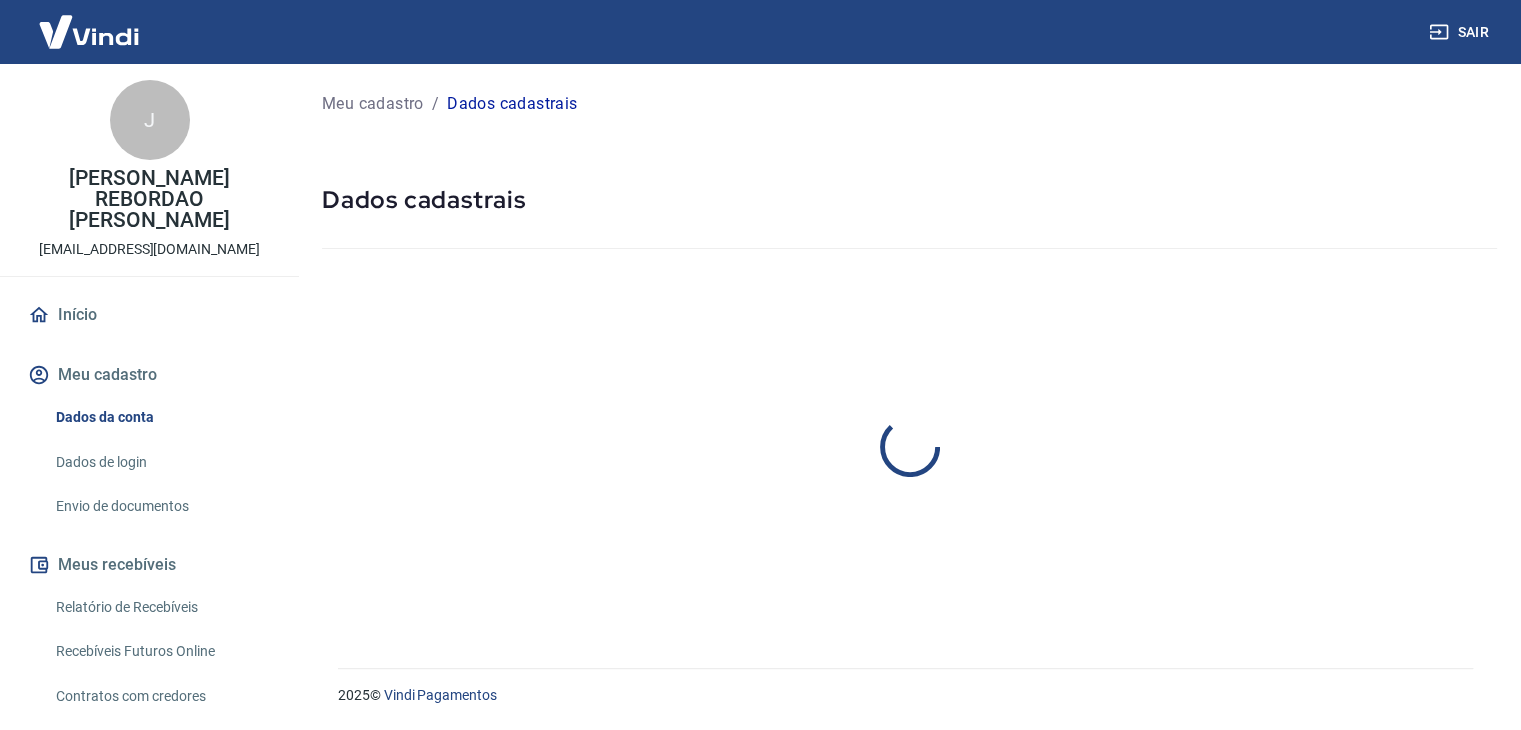 select on "PR" 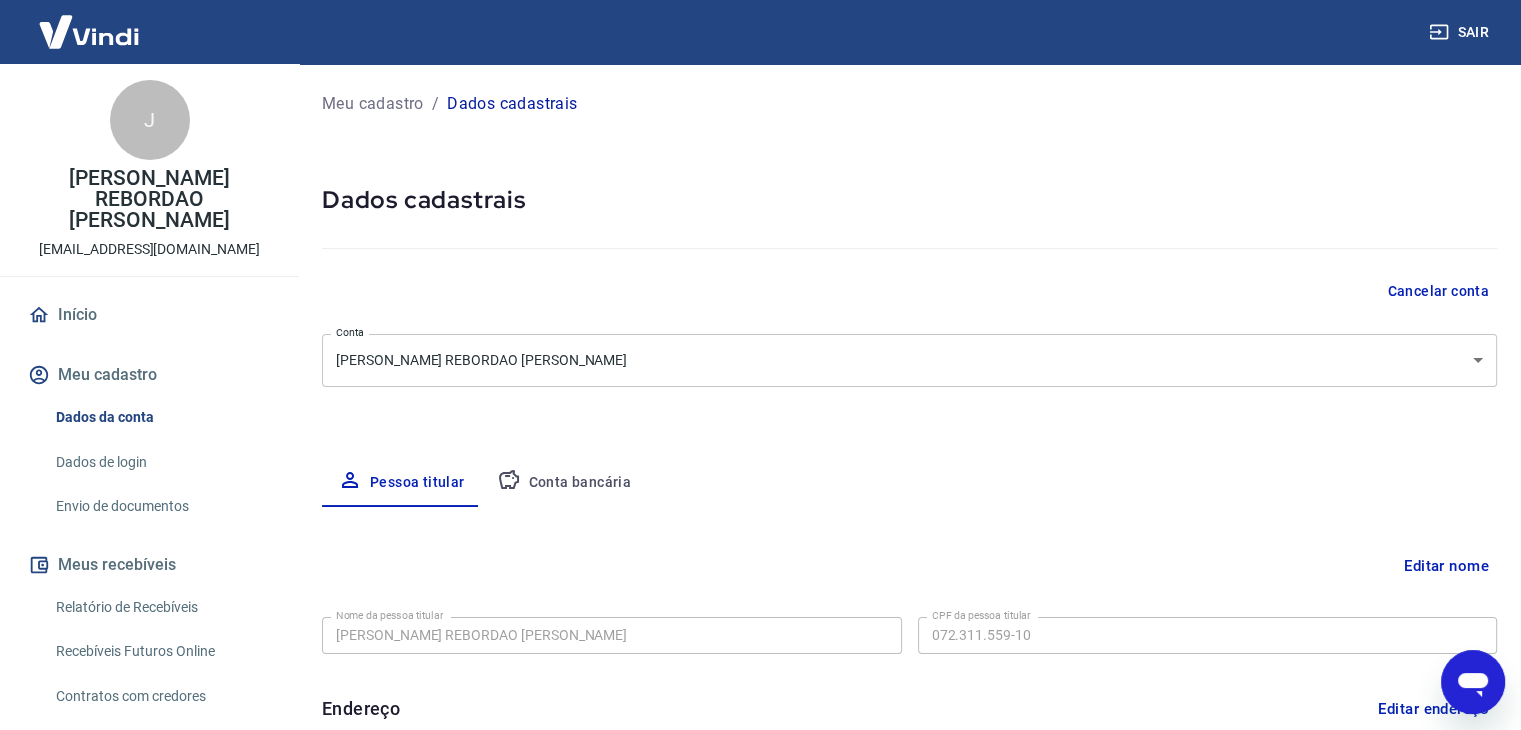 type on "[PHONE_NUMBER]" 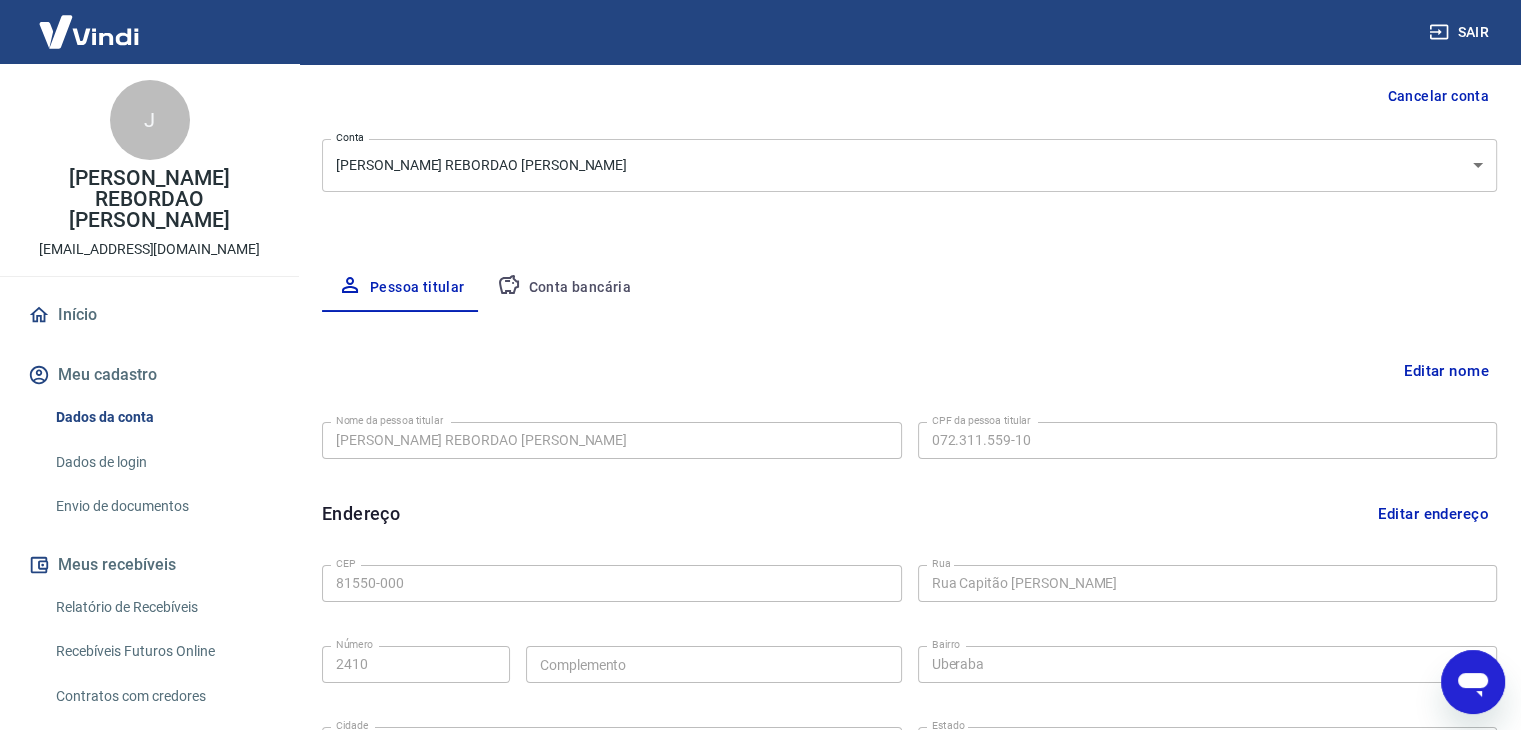 scroll, scrollTop: 191, scrollLeft: 0, axis: vertical 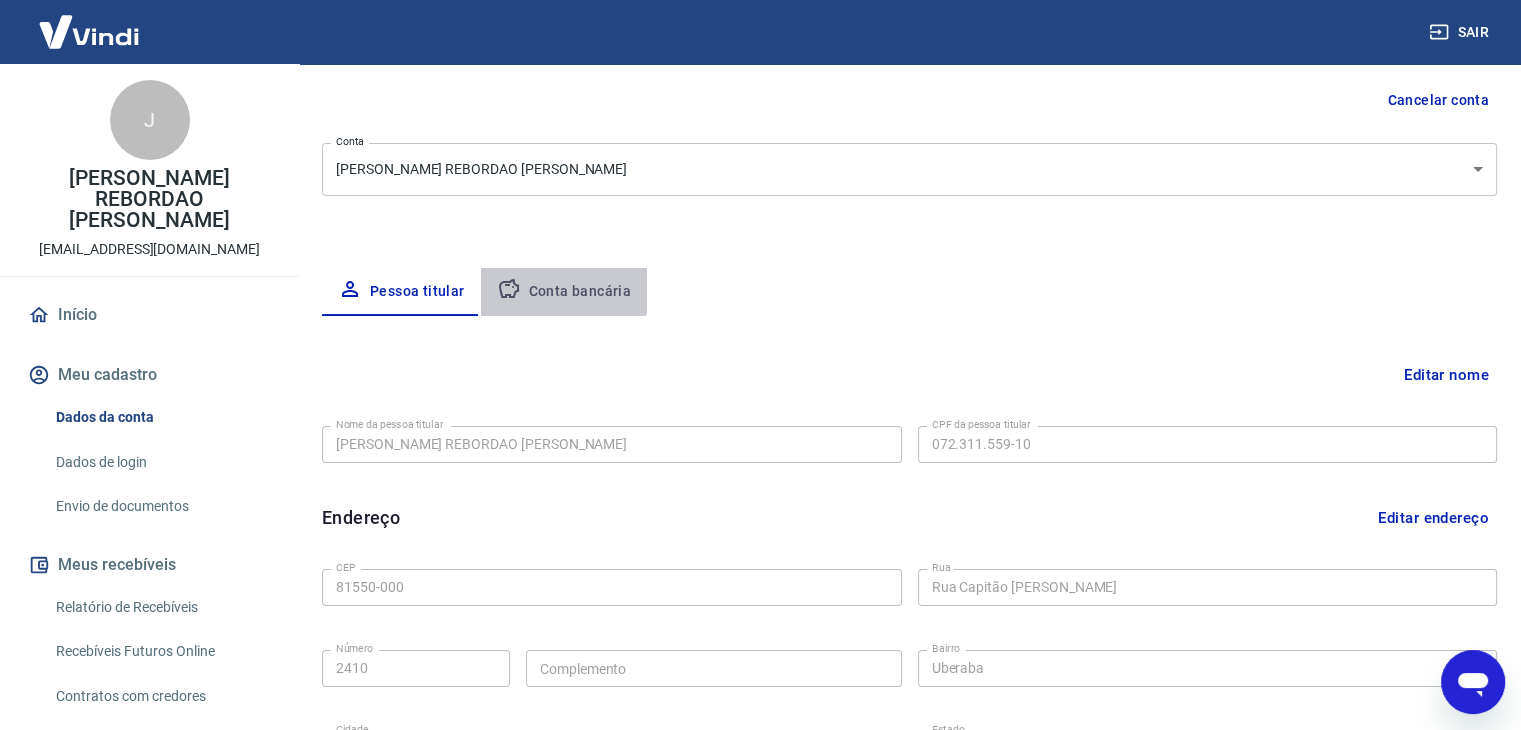 click on "Conta bancária" at bounding box center [564, 292] 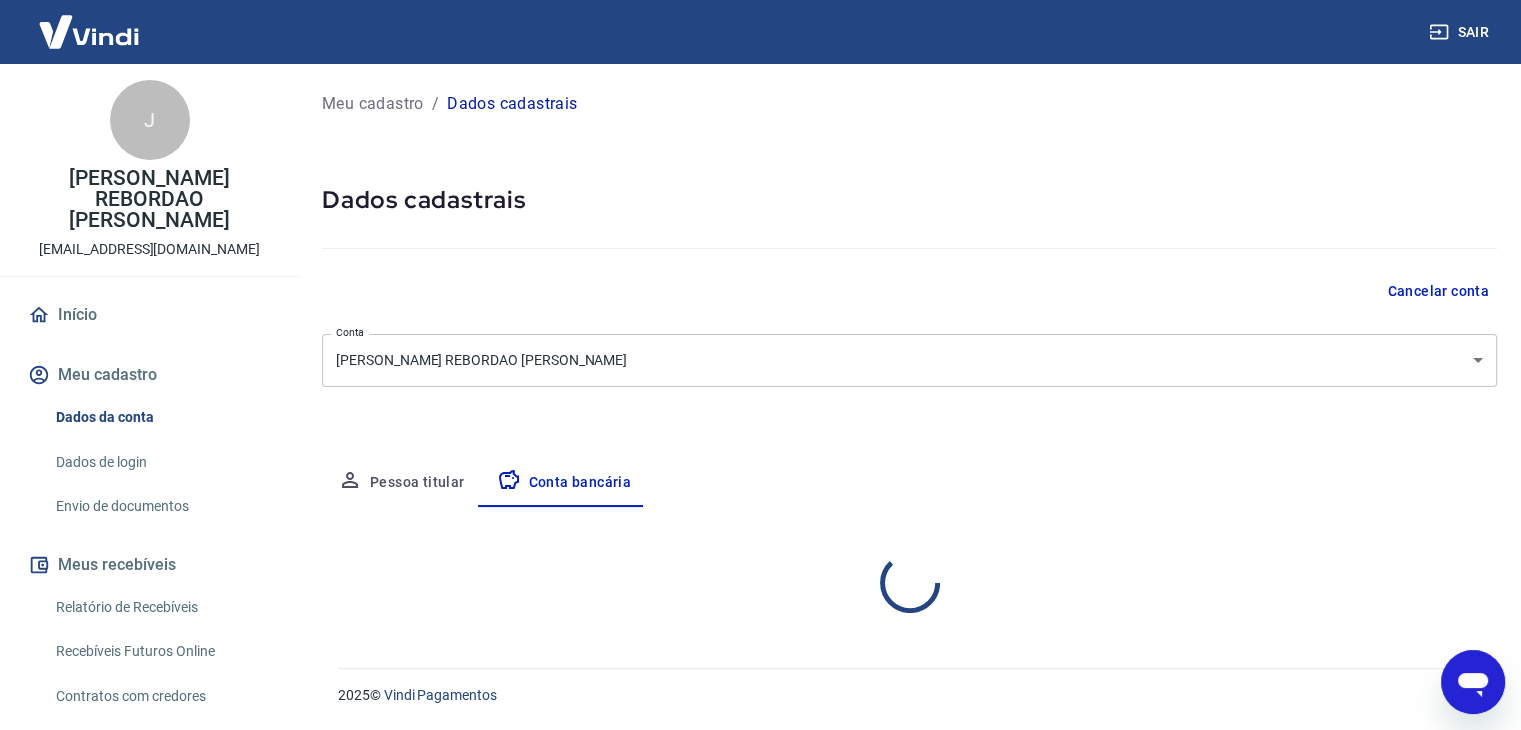 select on "1" 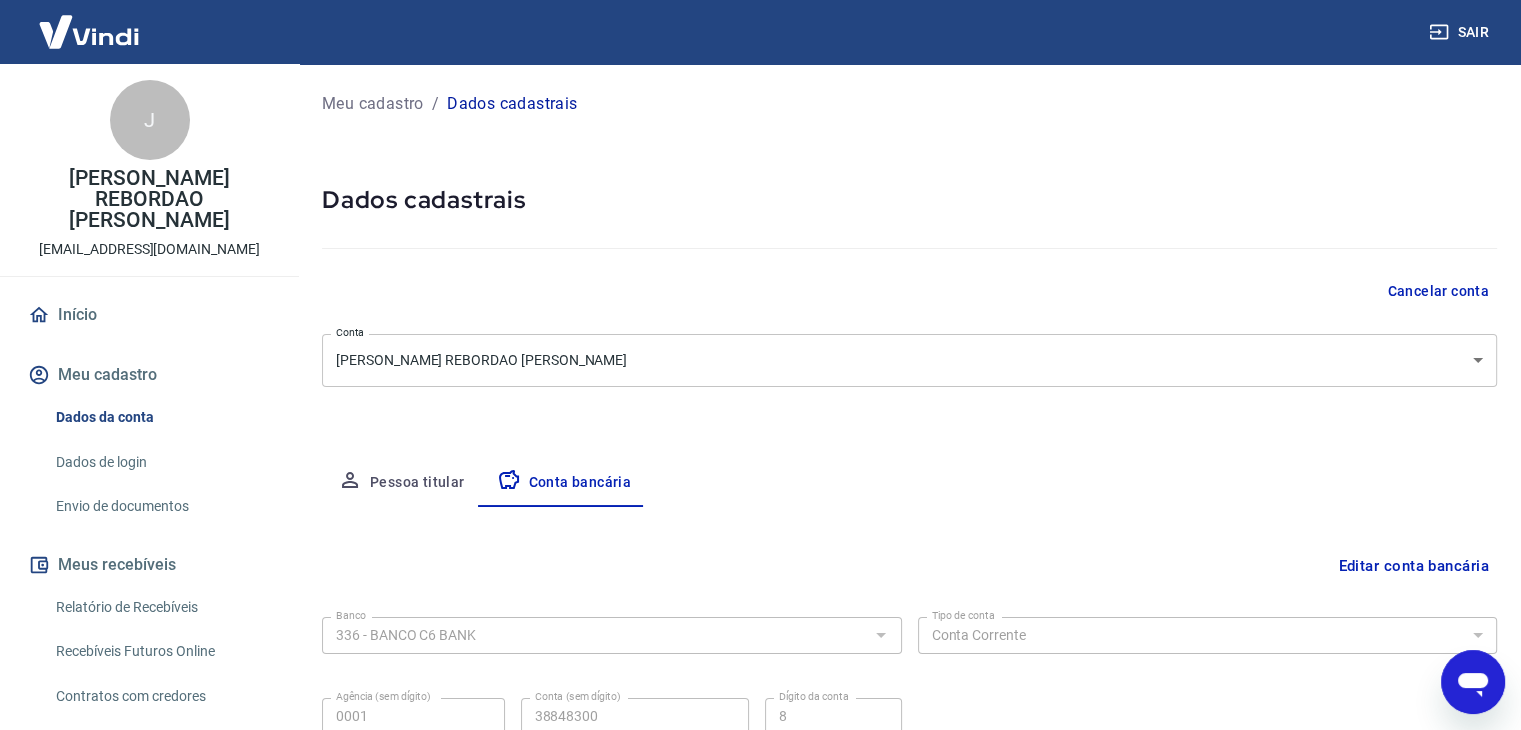 scroll, scrollTop: 180, scrollLeft: 0, axis: vertical 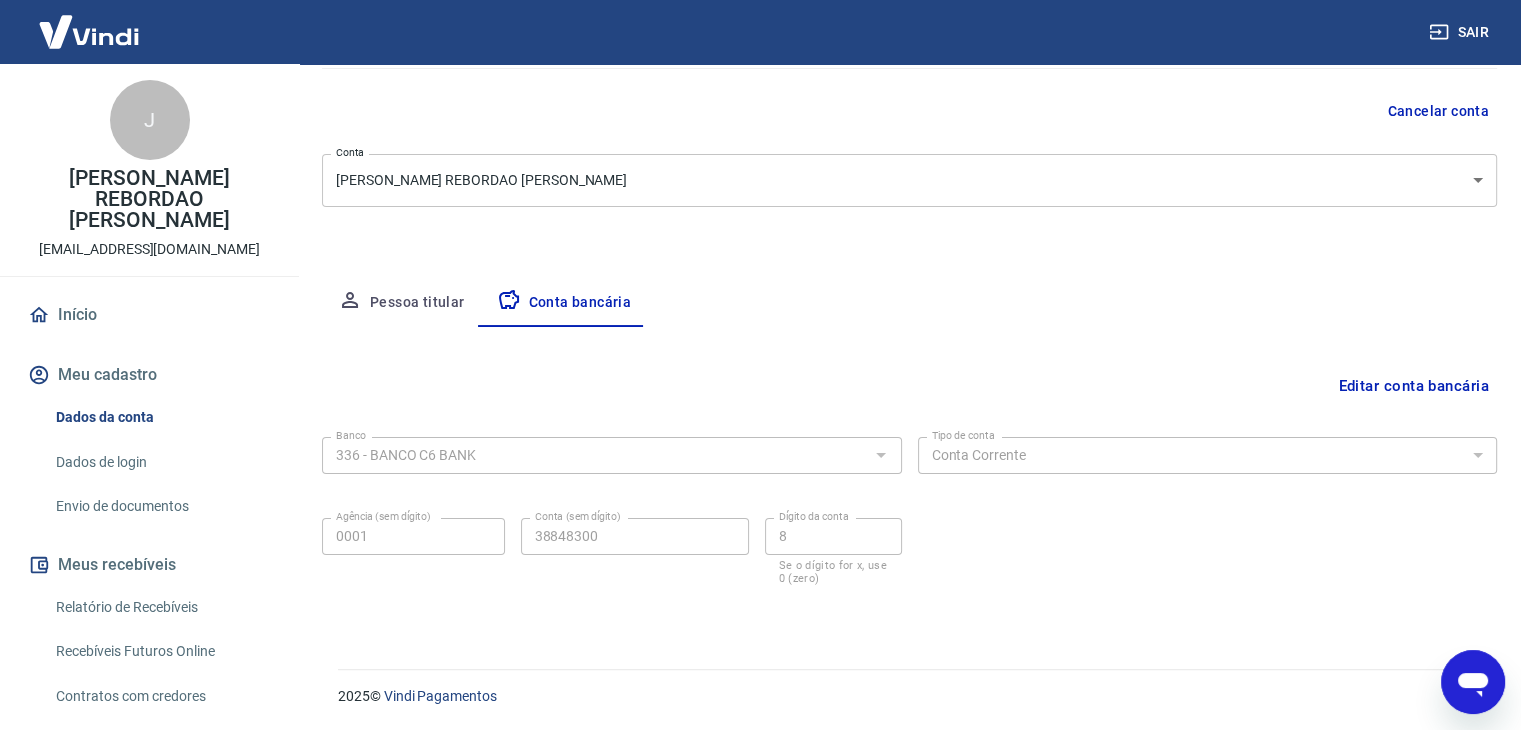 click on "Editar conta bancária" at bounding box center [1413, 386] 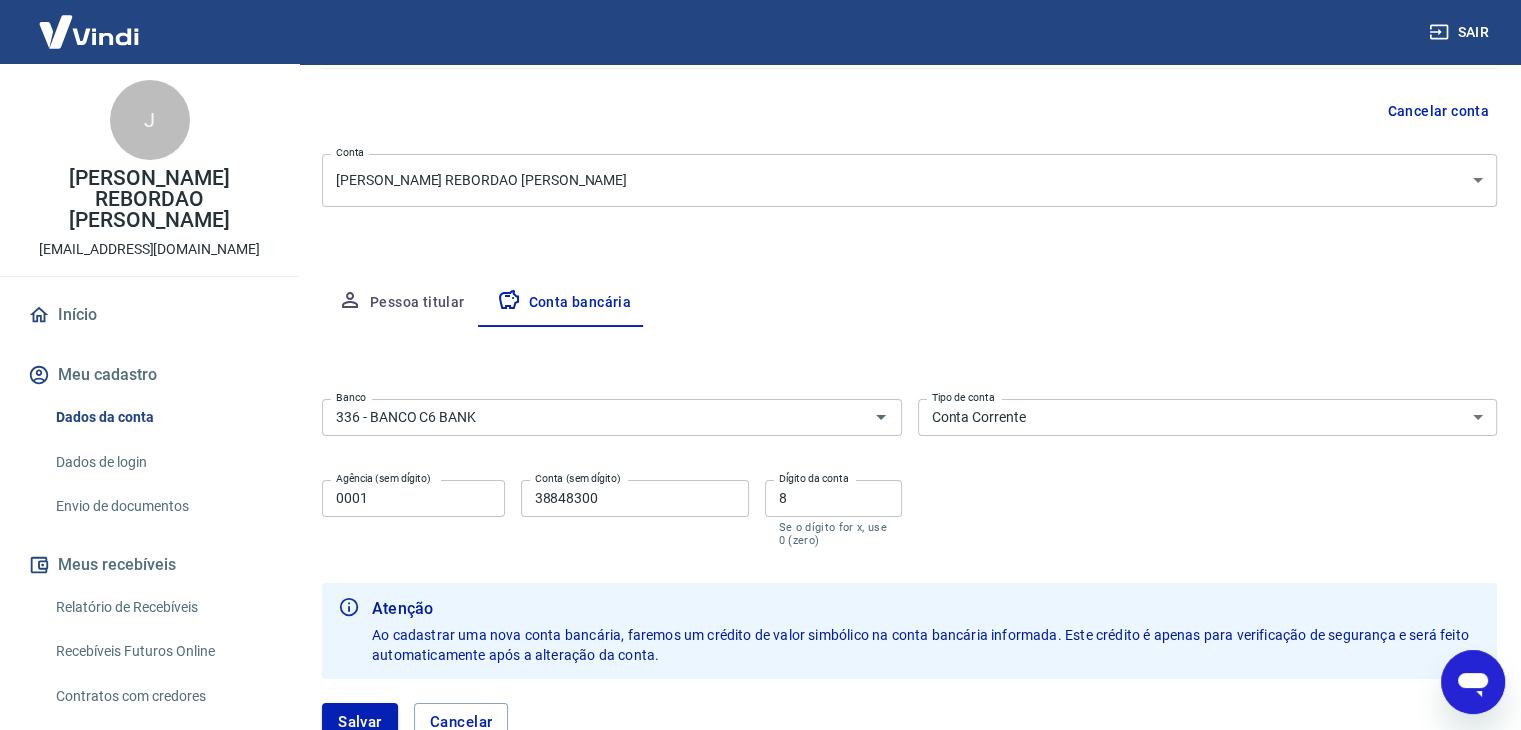 scroll, scrollTop: 324, scrollLeft: 0, axis: vertical 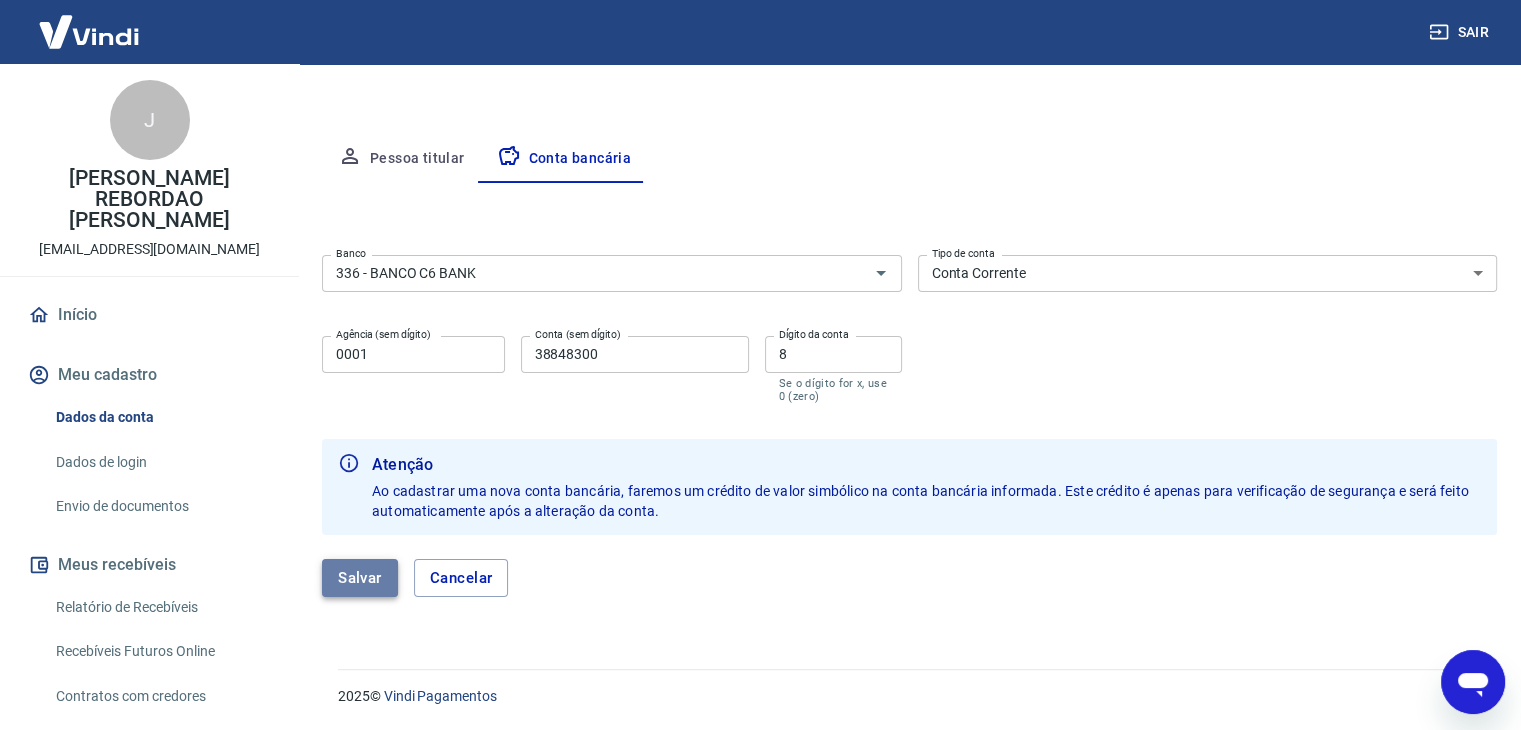 click on "Salvar" at bounding box center (360, 578) 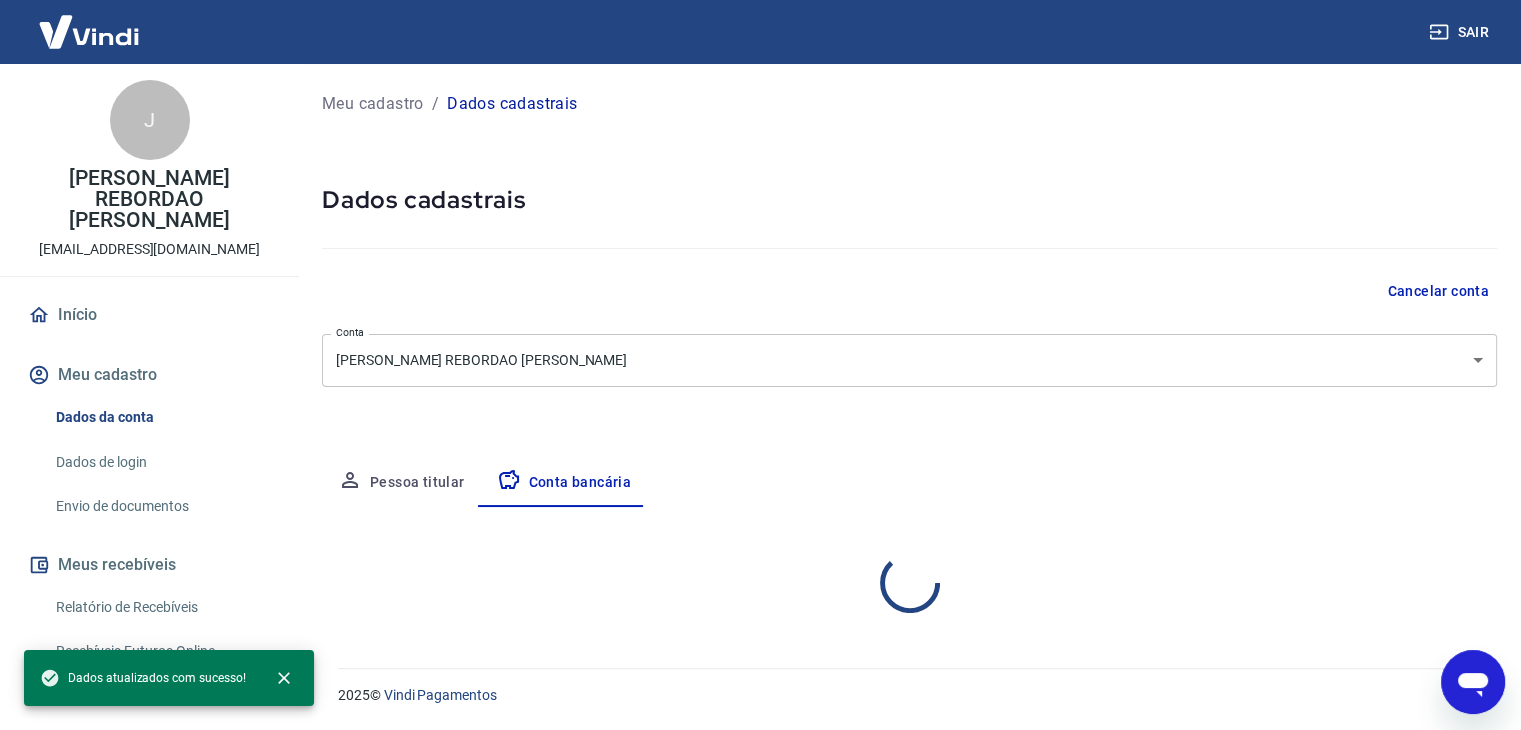 scroll, scrollTop: 0, scrollLeft: 0, axis: both 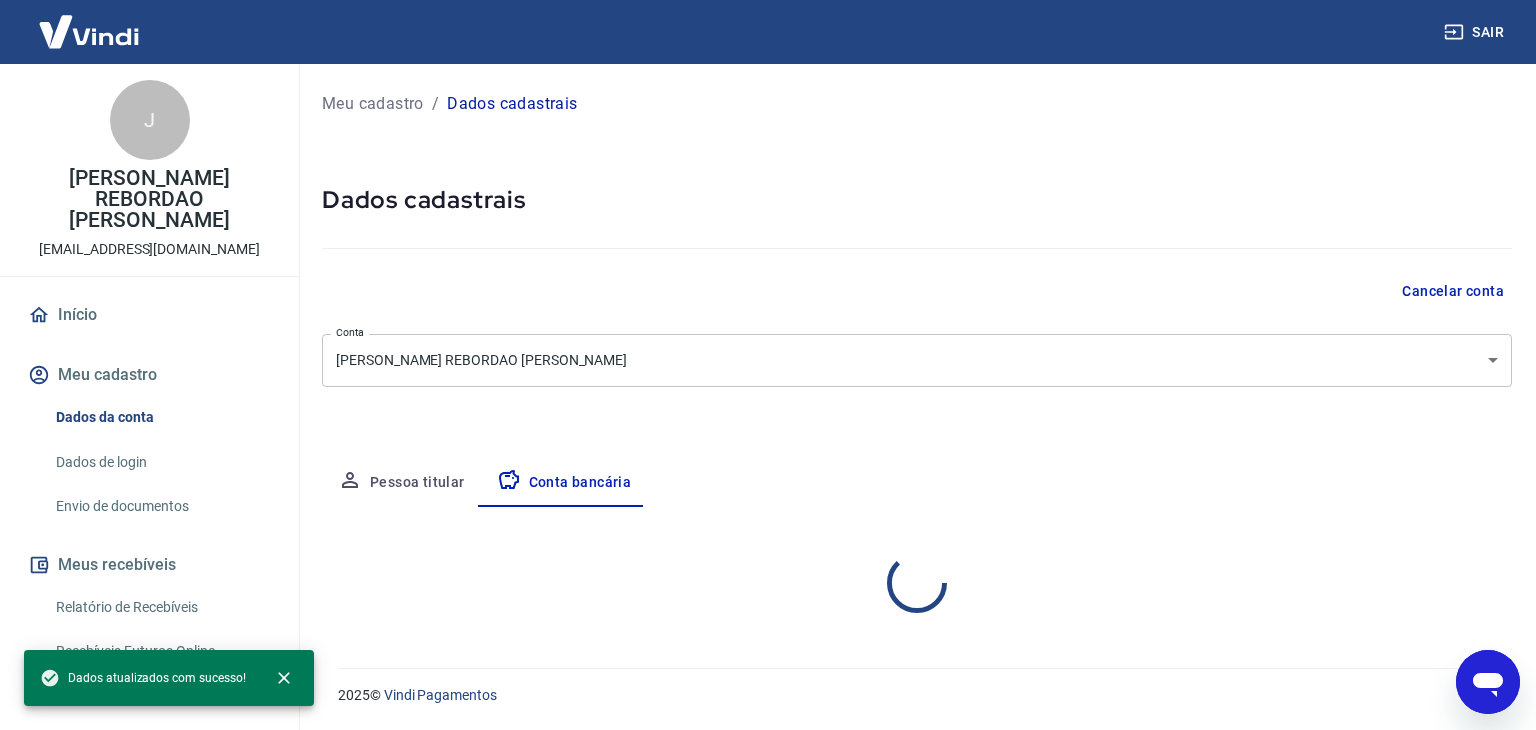 select on "1" 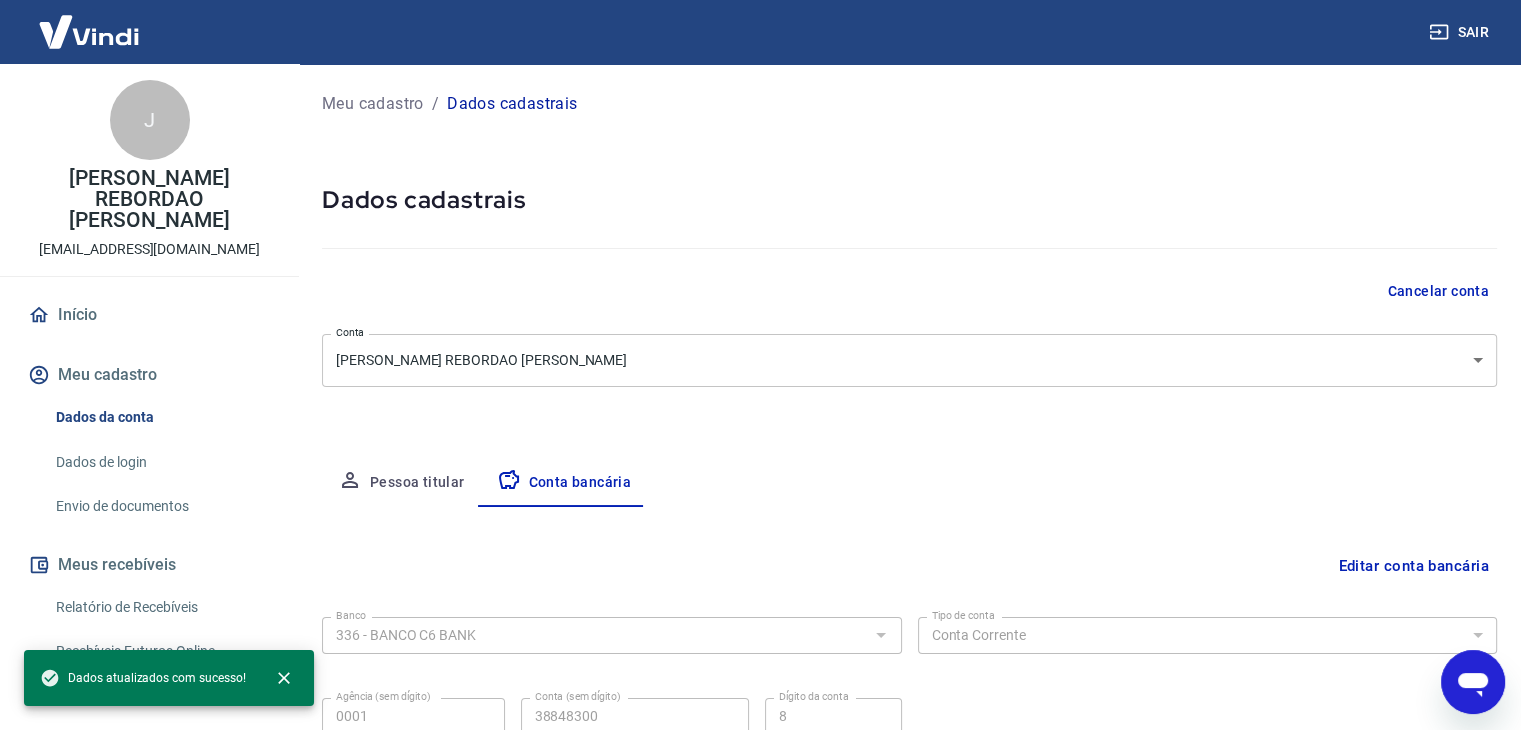 scroll, scrollTop: 180, scrollLeft: 0, axis: vertical 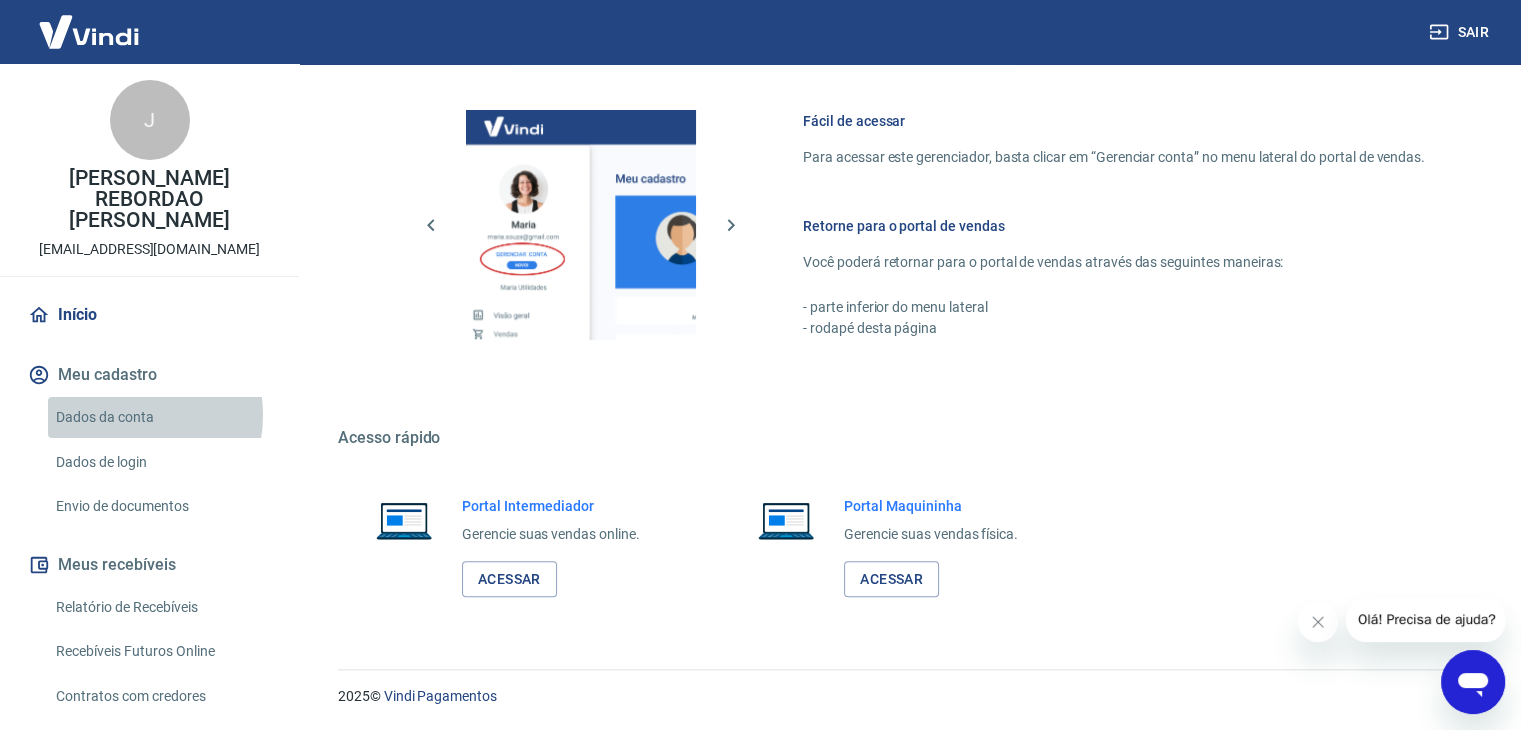 click on "Dados da conta" at bounding box center (161, 417) 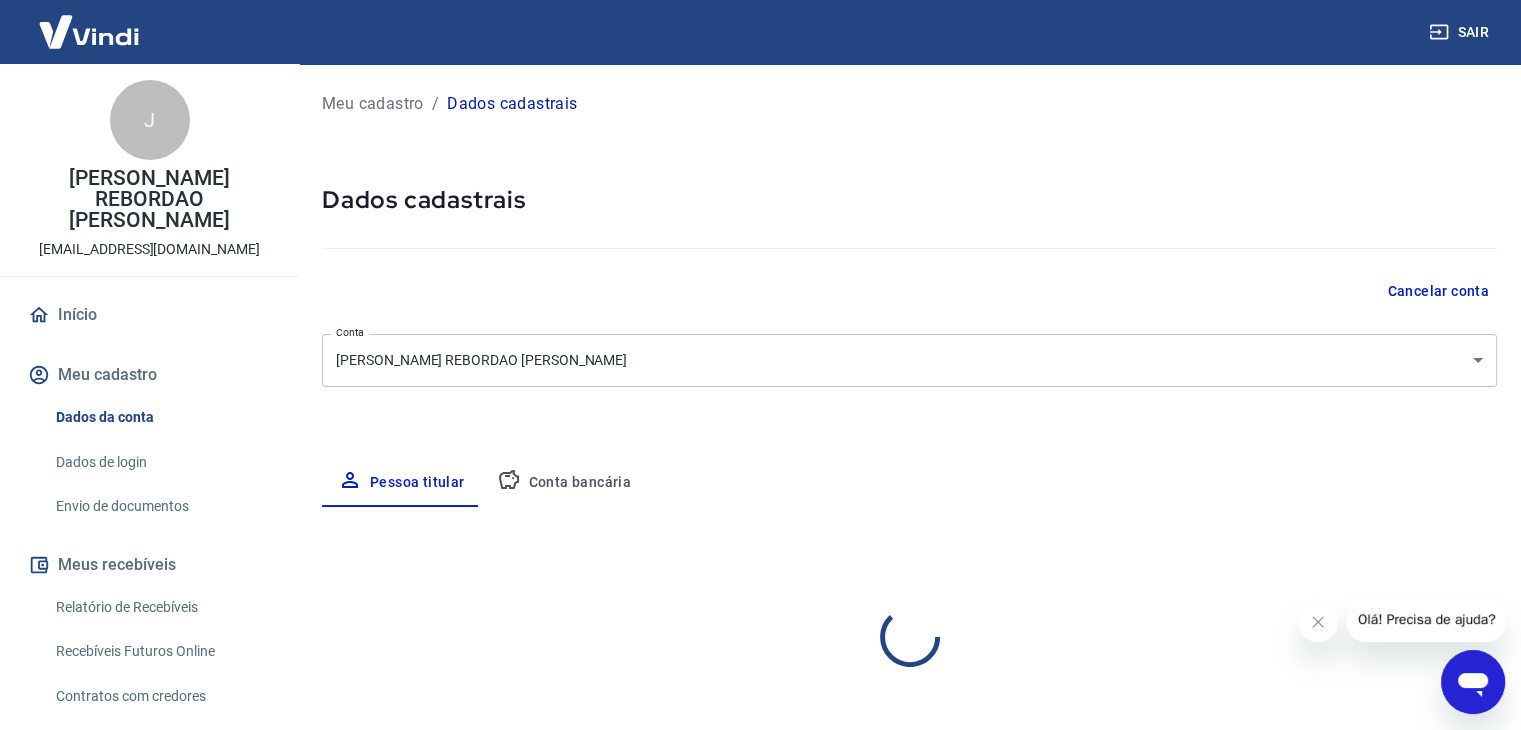 select on "PR" 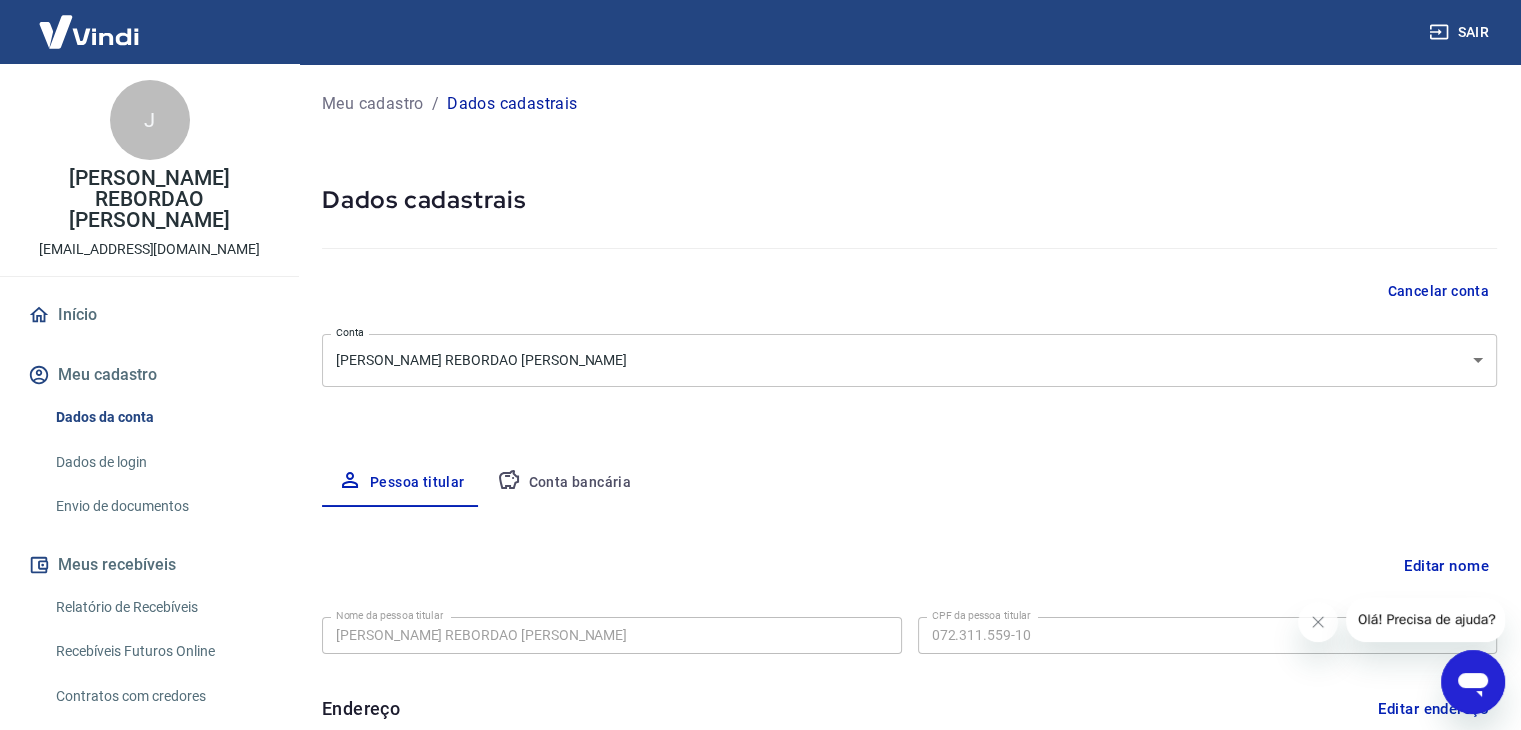 scroll, scrollTop: 62, scrollLeft: 0, axis: vertical 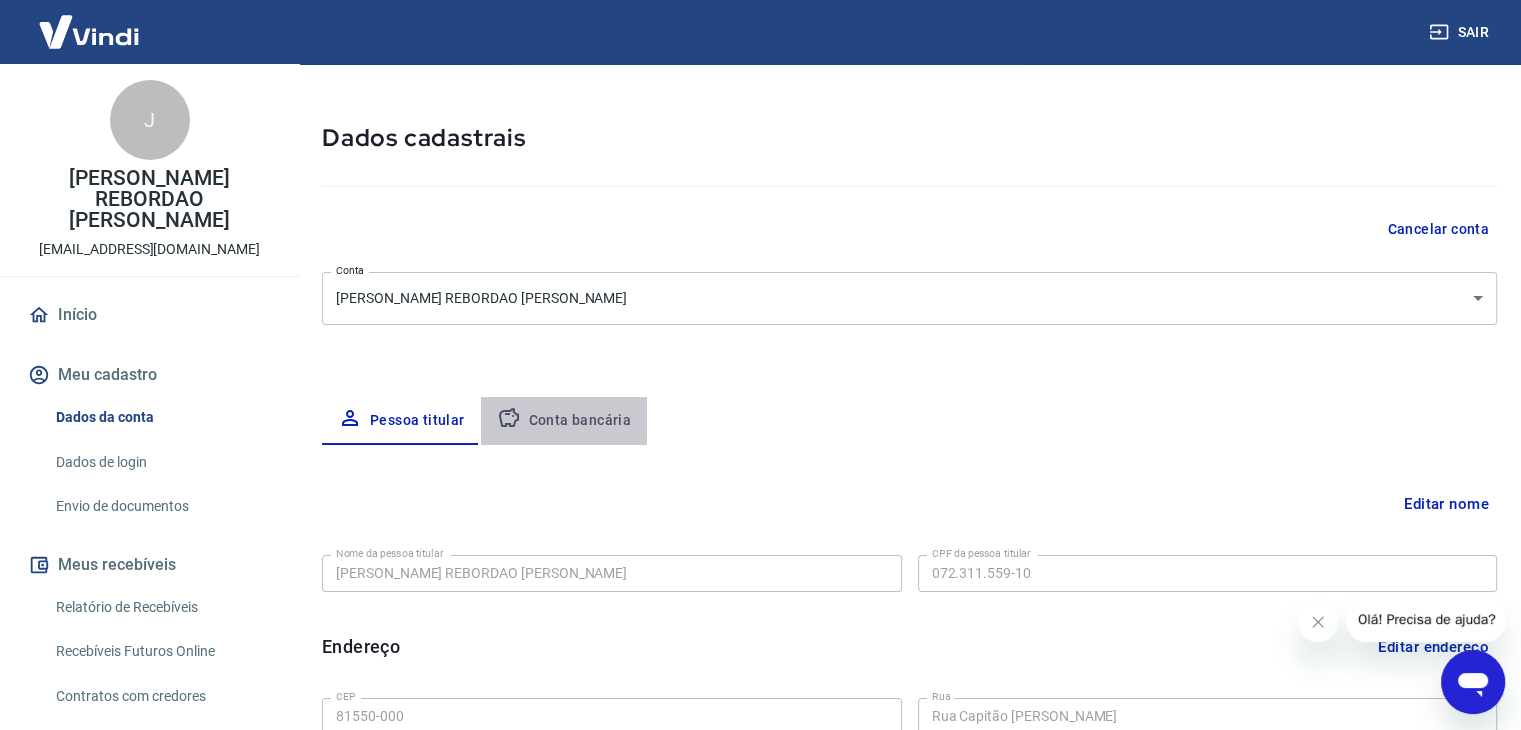 click on "Conta bancária" at bounding box center (564, 421) 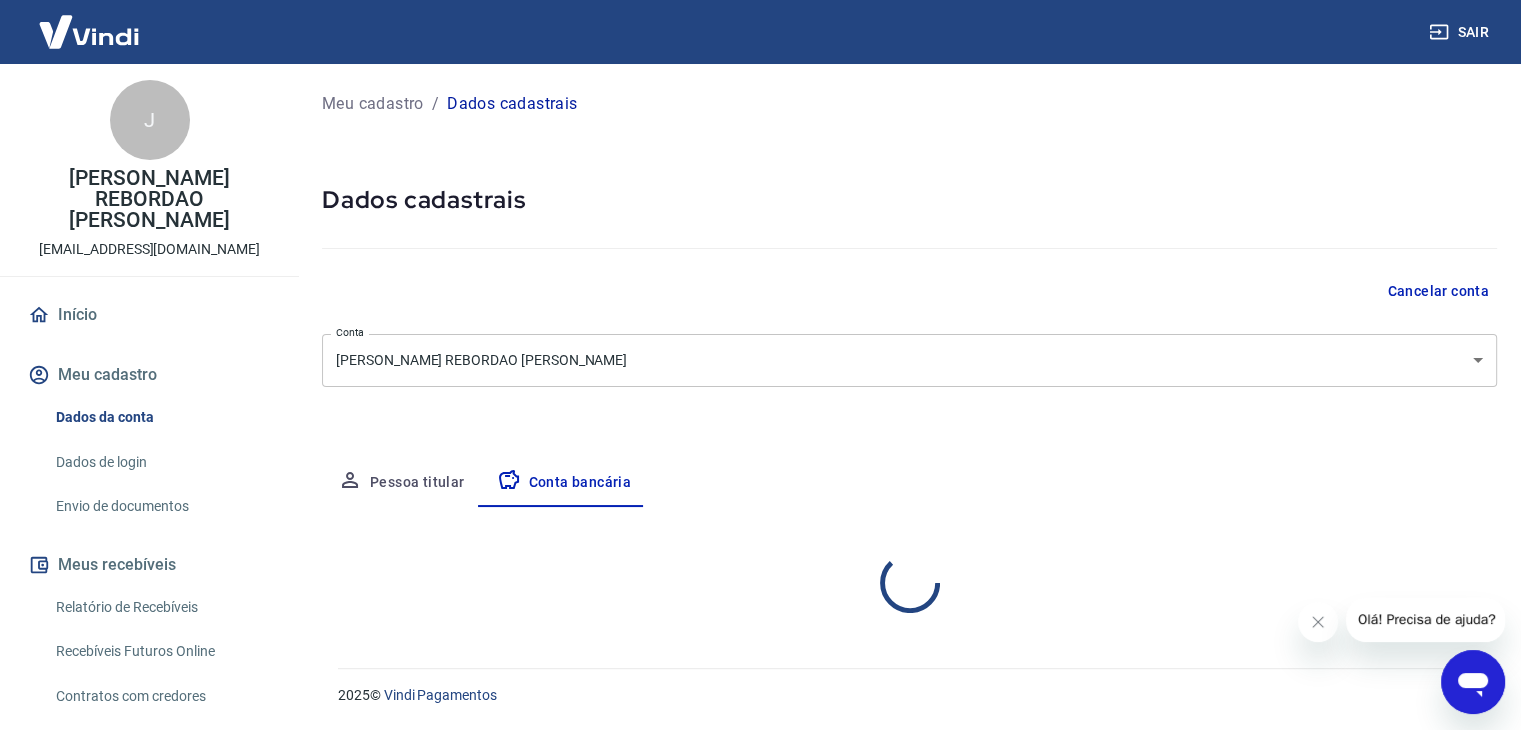 scroll, scrollTop: 0, scrollLeft: 0, axis: both 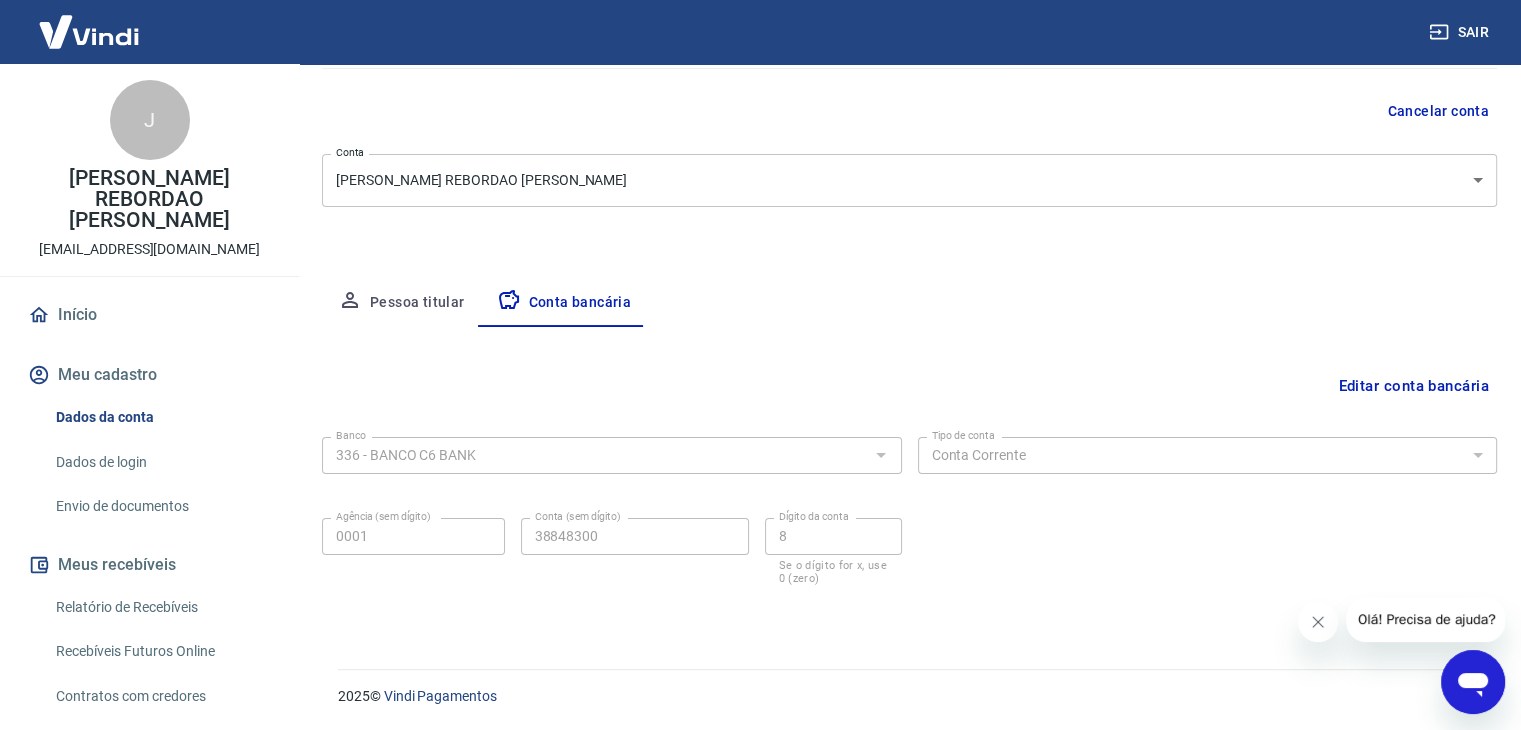 click at bounding box center [1318, 622] 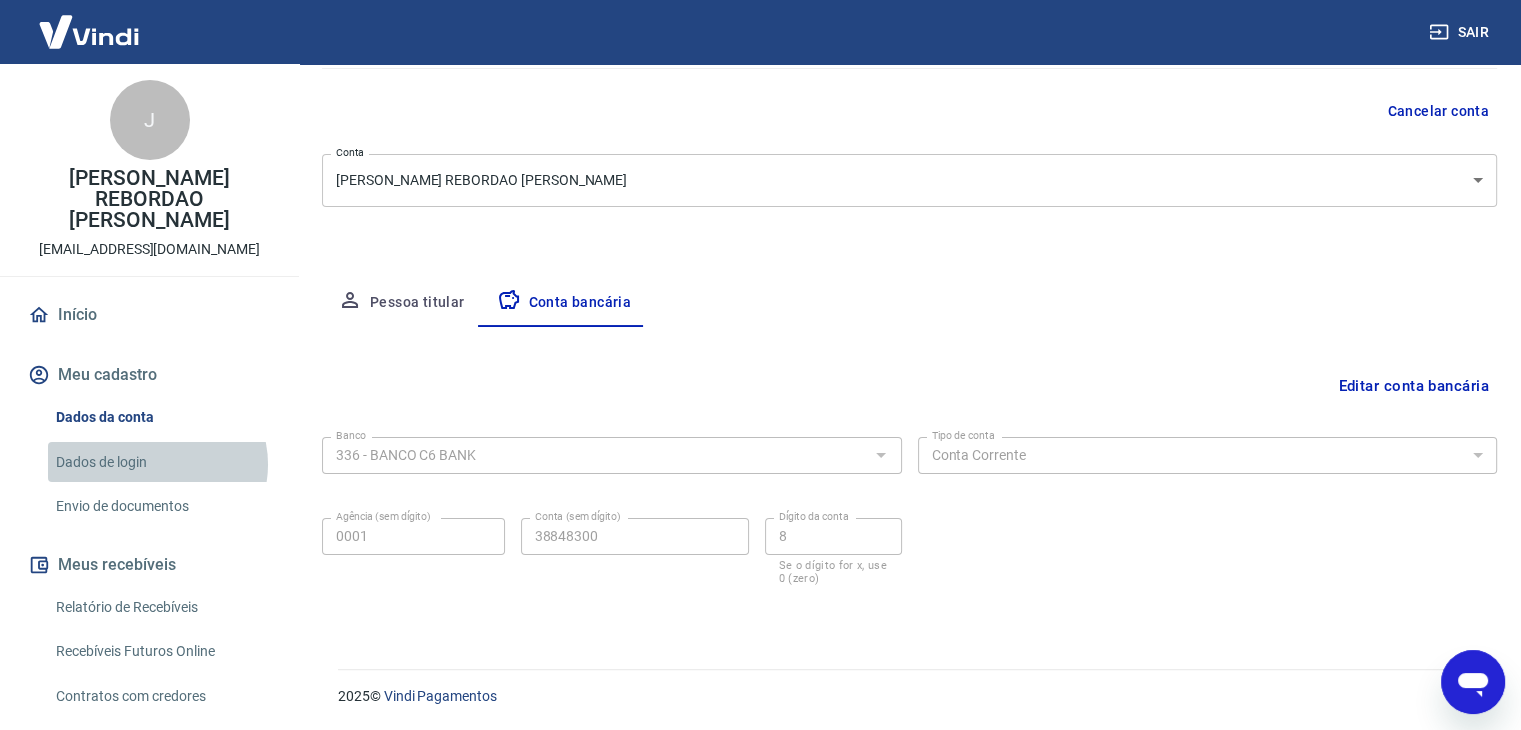 click on "Dados de login" at bounding box center (161, 462) 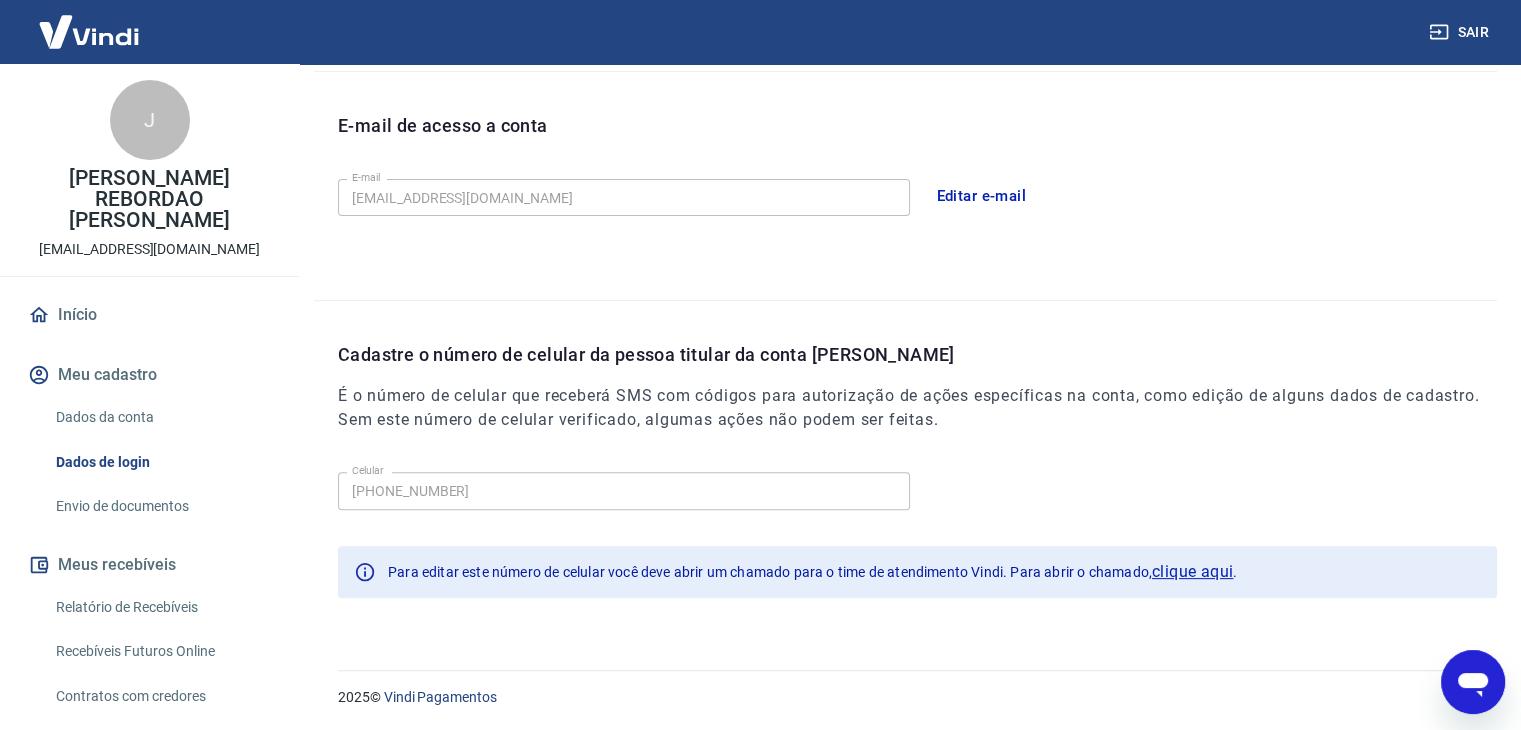 click on "Envio de documentos" at bounding box center (161, 506) 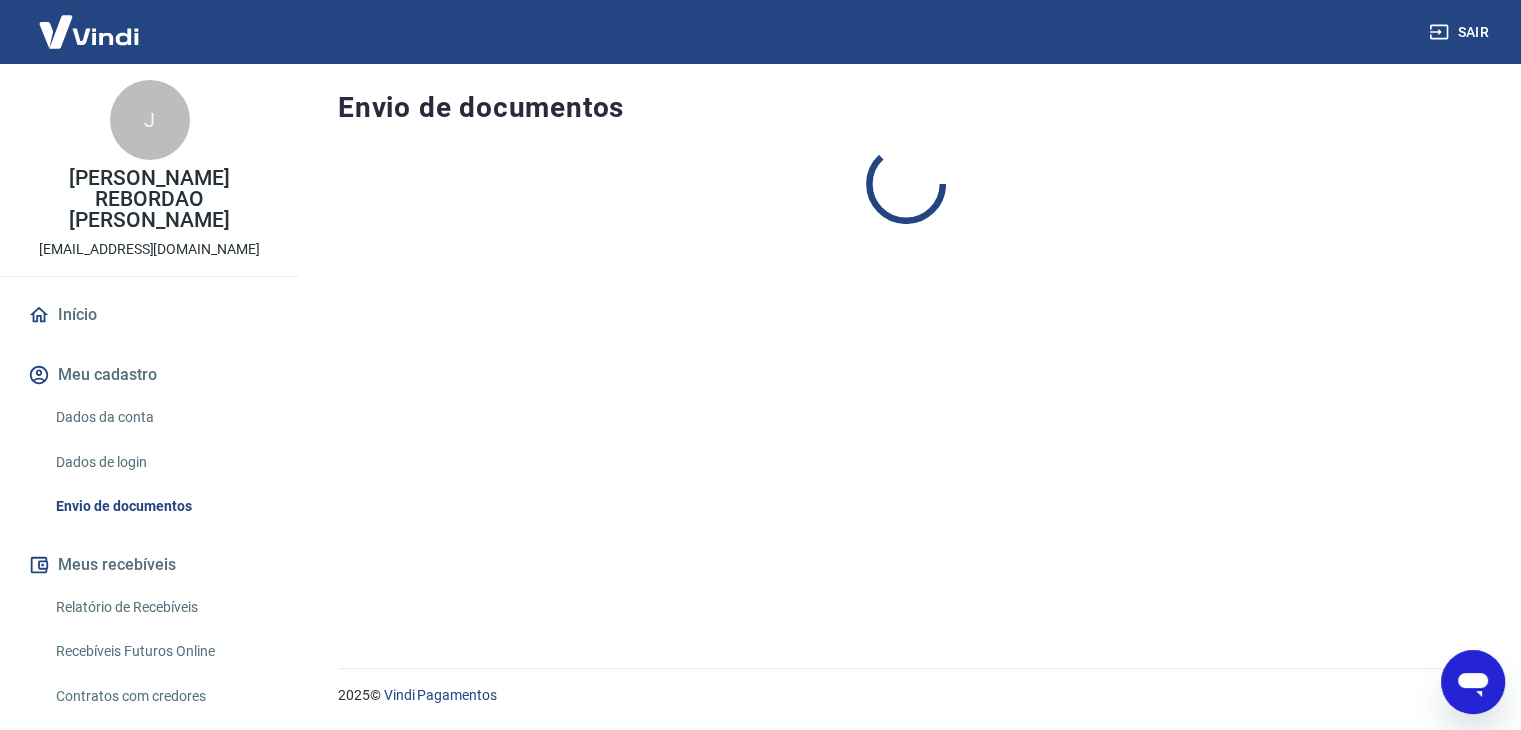 scroll, scrollTop: 0, scrollLeft: 0, axis: both 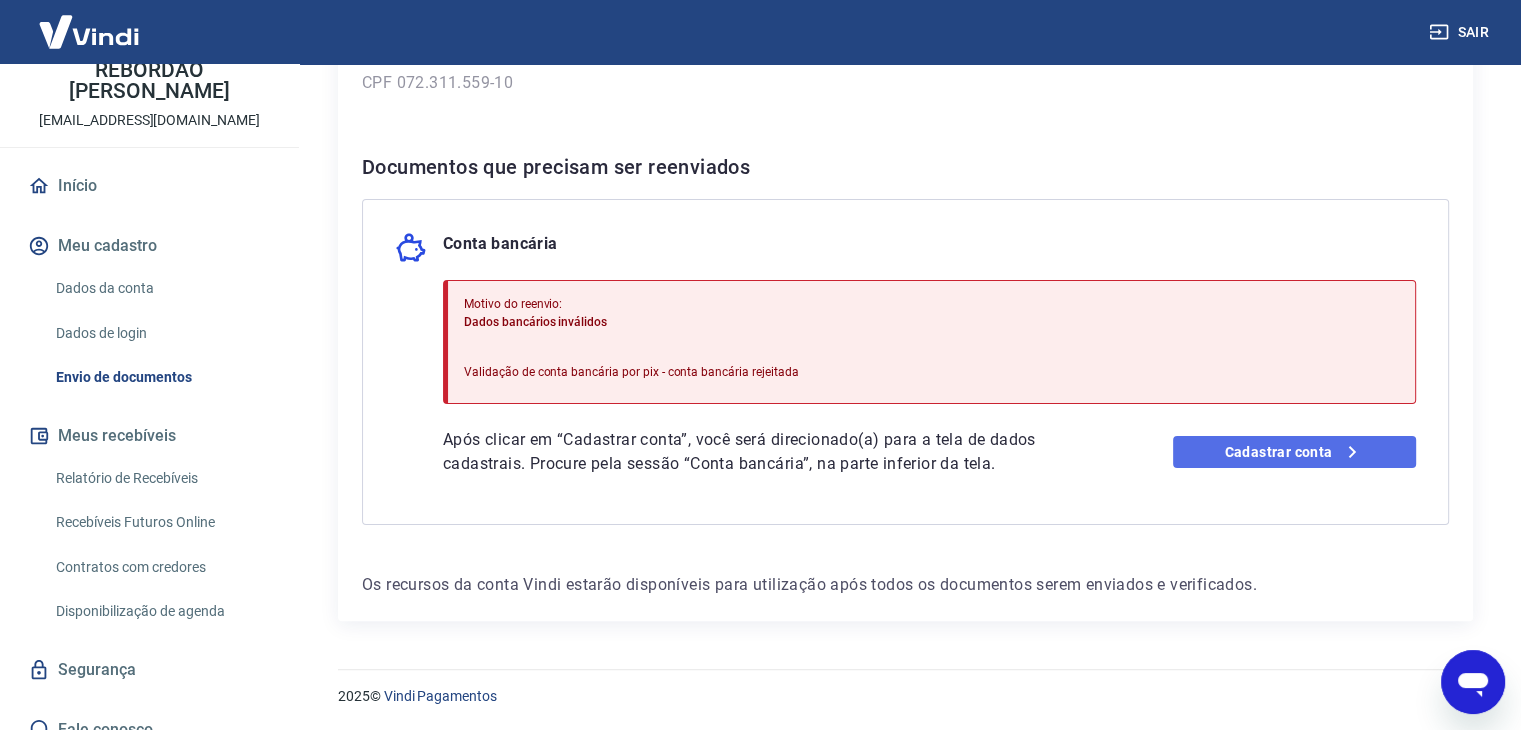 click on "Cadastrar conta" at bounding box center (1294, 452) 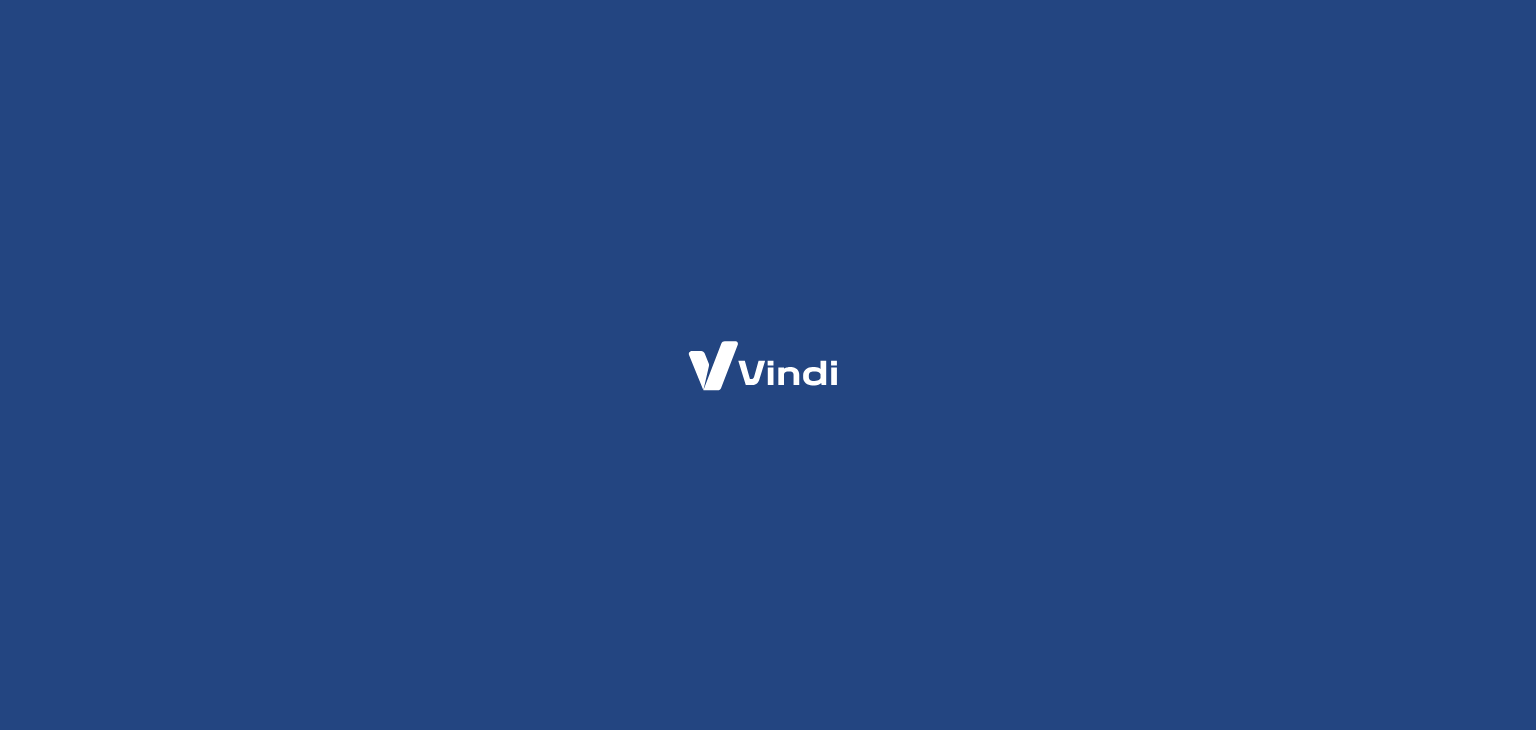 scroll, scrollTop: 0, scrollLeft: 0, axis: both 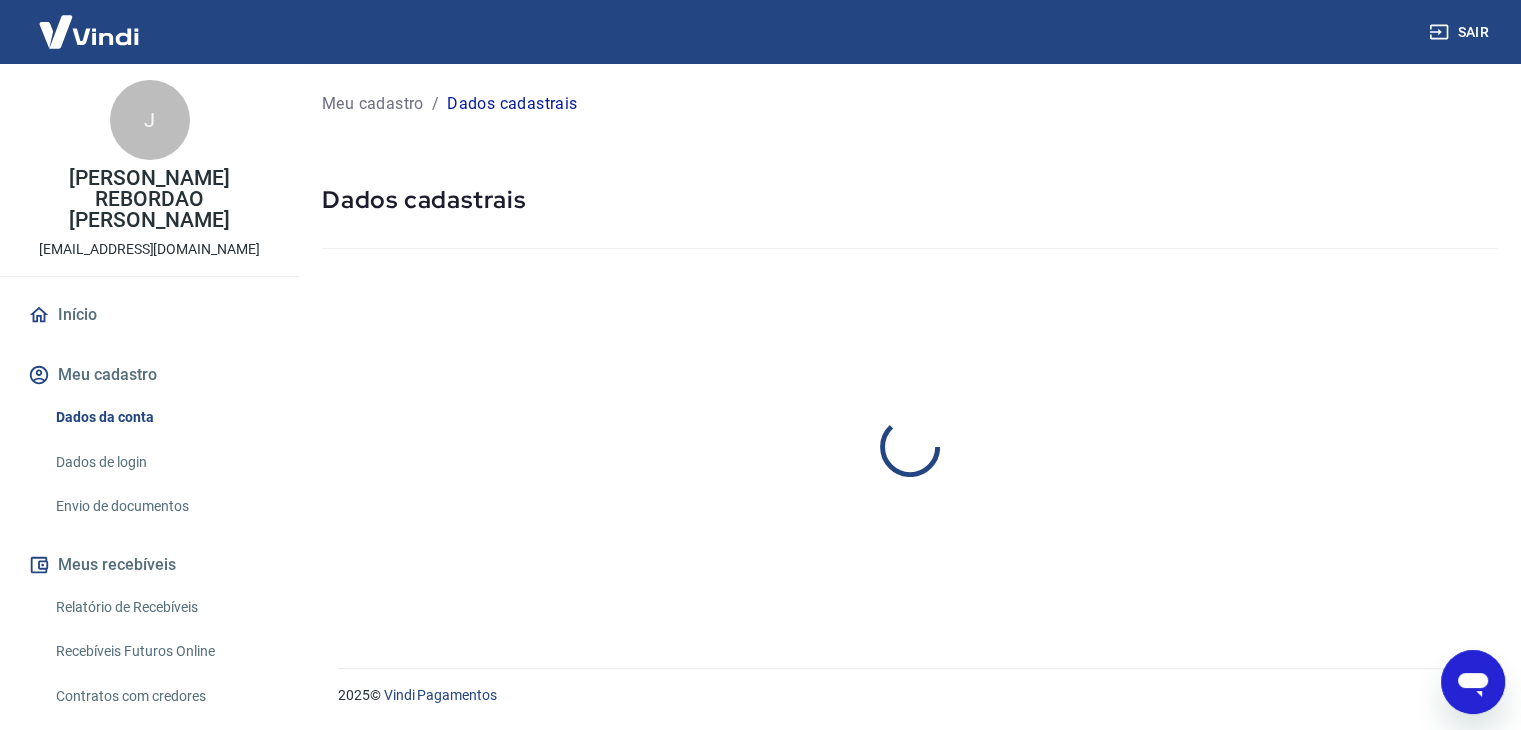 select on "PR" 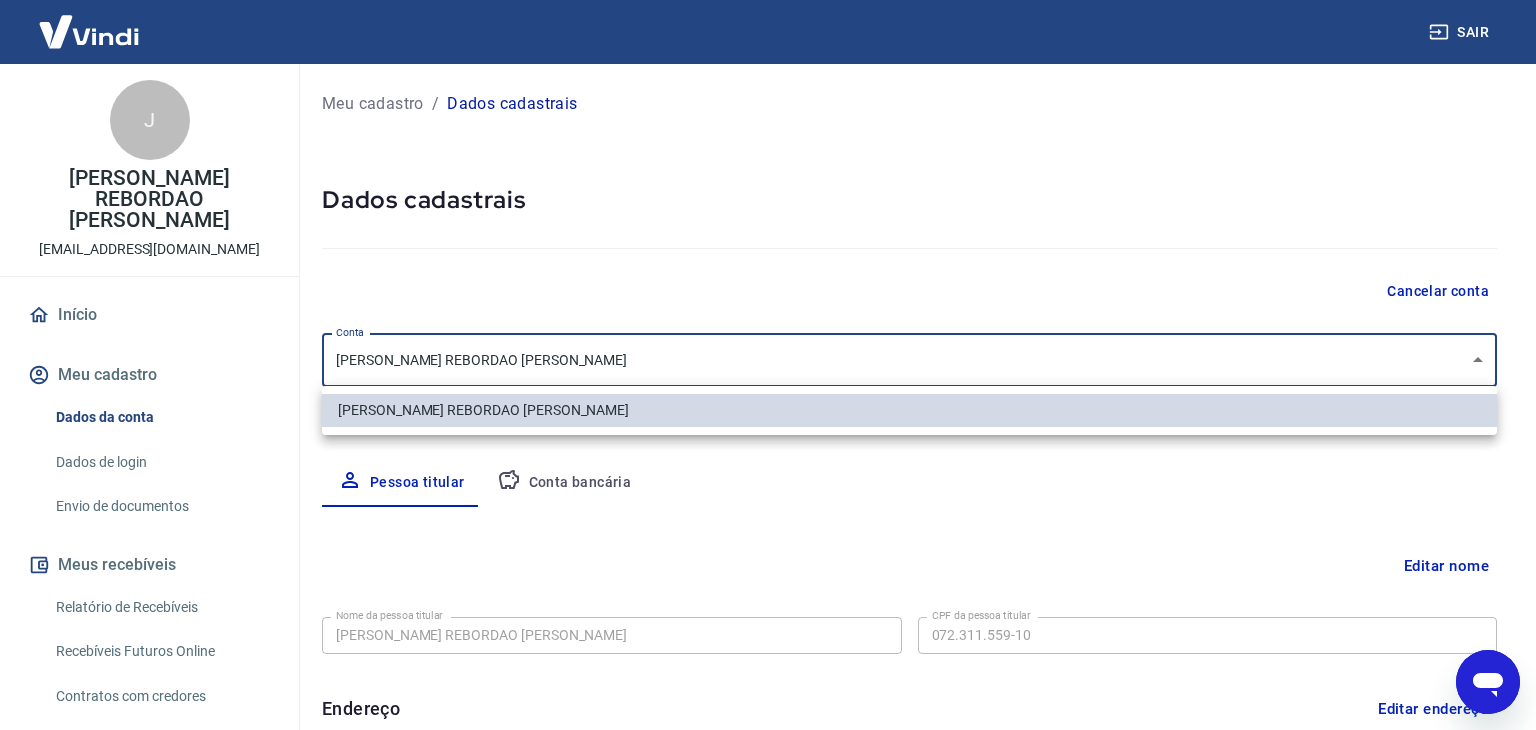 click on "Sair J JOZE ISRAELL REBORDAO [PERSON_NAME] [PERSON_NAME][EMAIL_ADDRESS][DOMAIN_NAME] Início Meu cadastro Dados da conta Dados de login Envio de documentos Meus recebíveis Relatório de Recebíveis Recebíveis Futuros Online Contratos com credores Disponibilização de agenda Segurança Fale conosco Meu cadastro / Dados cadastrais Dados cadastrais Cancelar conta Conta JOZE ISRAELL REBORDAO [PERSON_NAME] [object Object] [PERSON_NAME] titular Conta bancária Editar nome Nome da pessoa titular [PERSON_NAME] REBORDAO [PERSON_NAME] Nome da pessoa titular CPF da pessoa titular 072.311.559-10 CPF da pessoa titular Atenção! Seus recebimentos podem ficar temporariamente bloqueados se o nome da pessoa titular for editado. Salvar Cancelar Endereço Editar endereço CEP 81550-000 CEP [GEOGRAPHIC_DATA] Número Complemento Complemento [GEOGRAPHIC_DATA] [GEOGRAPHIC_DATA] [GEOGRAPHIC_DATA] [GEOGRAPHIC_DATA] [GEOGRAPHIC_DATA] [GEOGRAPHIC_DATA] [GEOGRAPHIC_DATA] [GEOGRAPHIC_DATA] [GEOGRAPHIC_DATA] [GEOGRAPHIC_DATA] [GEOGRAPHIC_DATA] [GEOGRAPHIC_DATA] [GEOGRAPHIC_DATA] [GEOGRAPHIC_DATA]  ©" at bounding box center [768, 365] 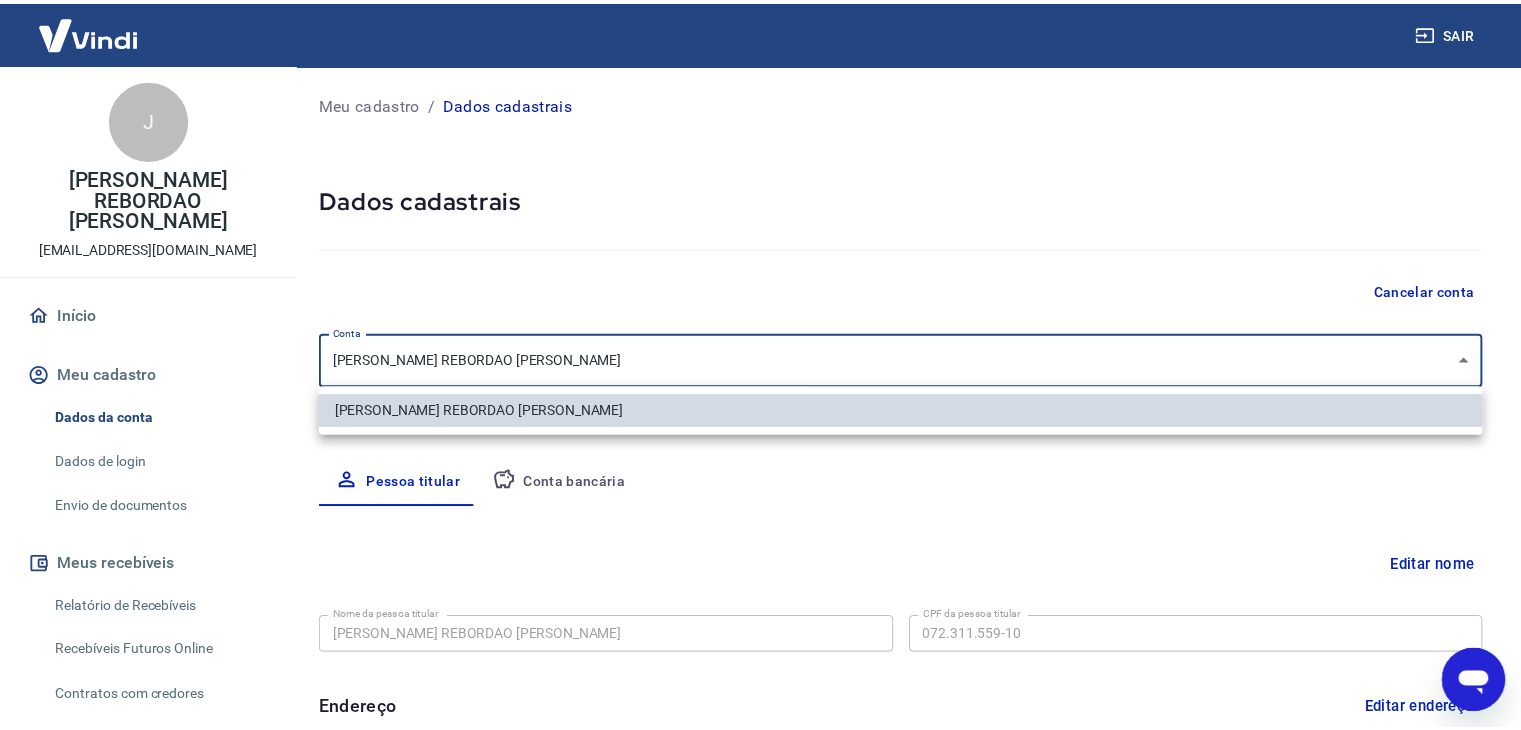 scroll, scrollTop: 0, scrollLeft: 0, axis: both 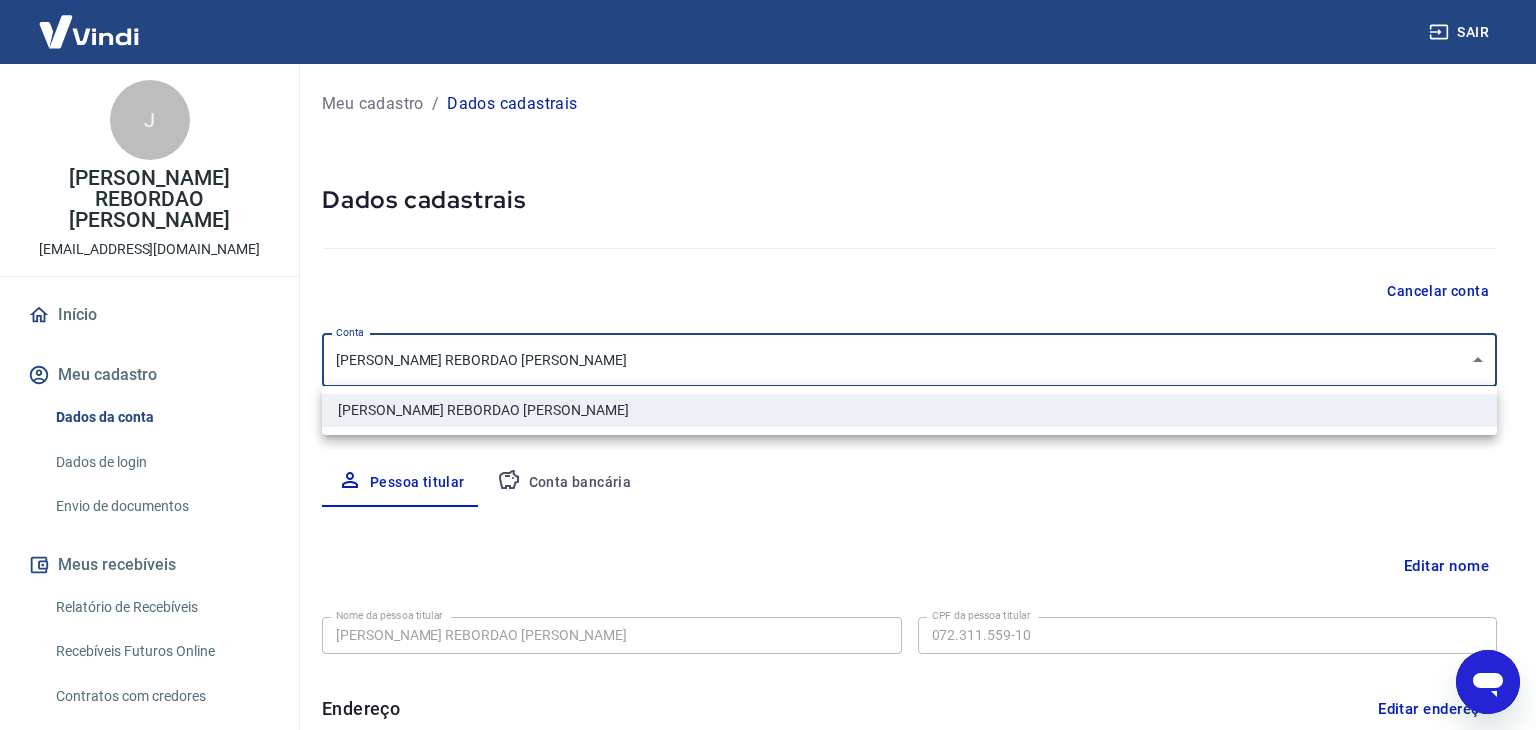 click at bounding box center [768, 365] 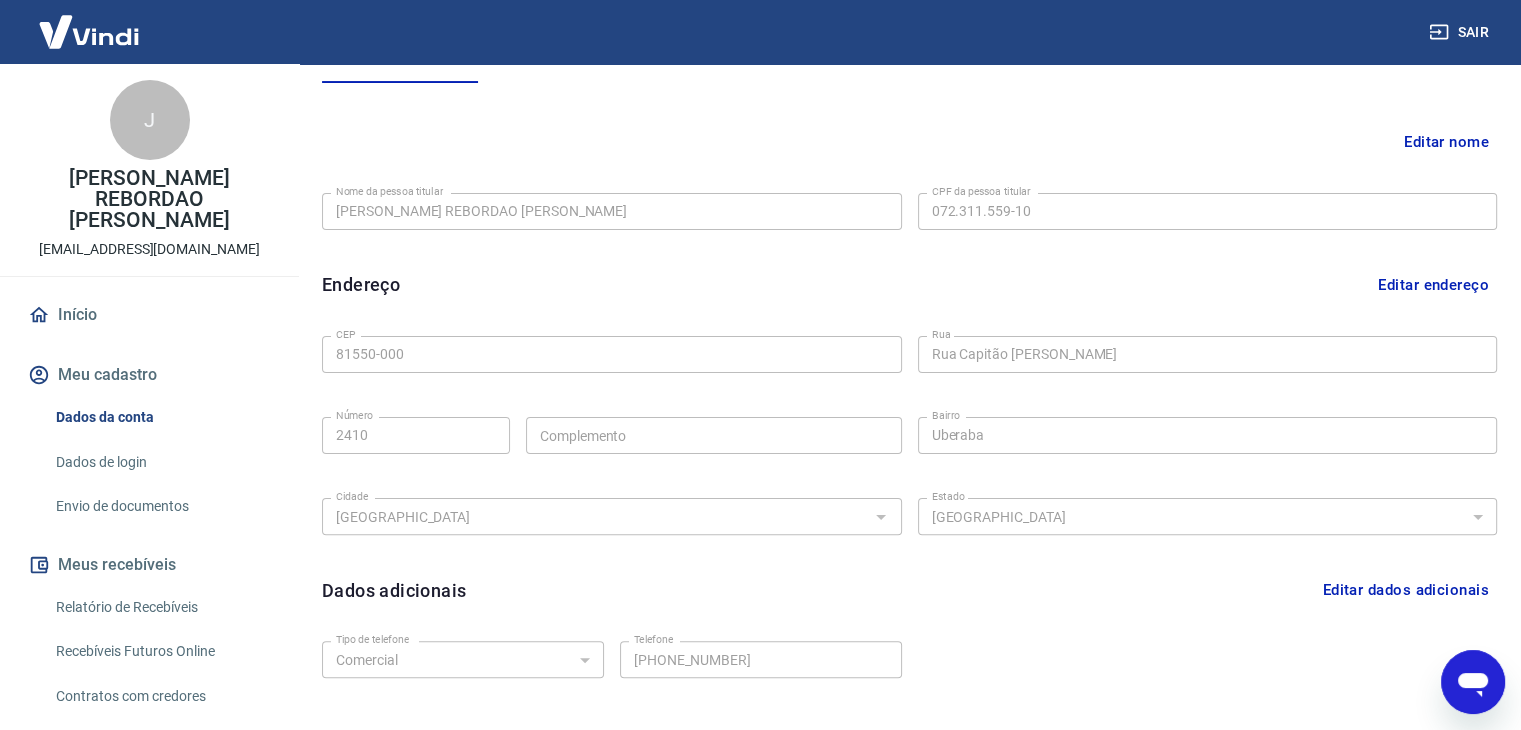 scroll, scrollTop: 423, scrollLeft: 0, axis: vertical 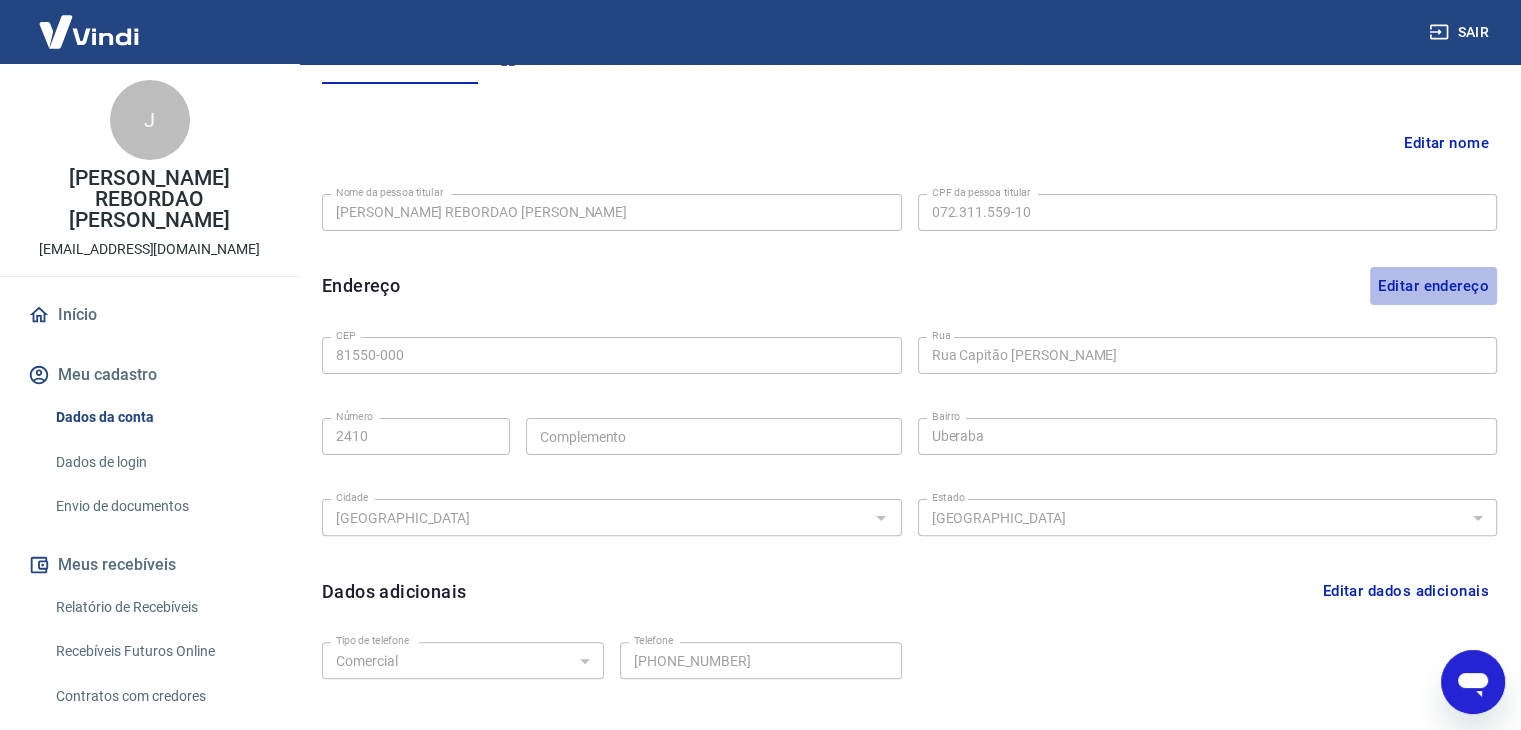 click on "Editar endereço" at bounding box center [1433, 286] 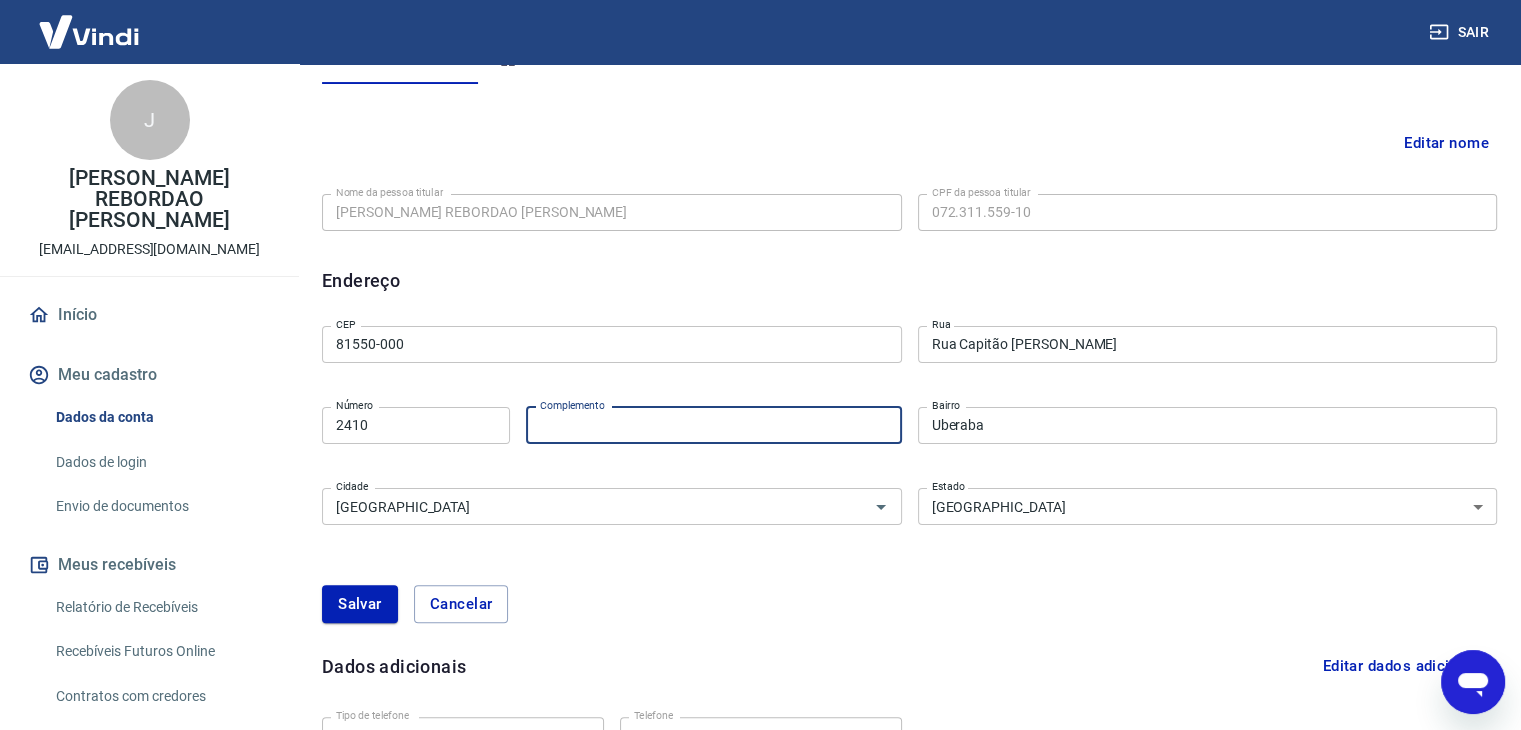 click on "Complemento" at bounding box center (714, 425) 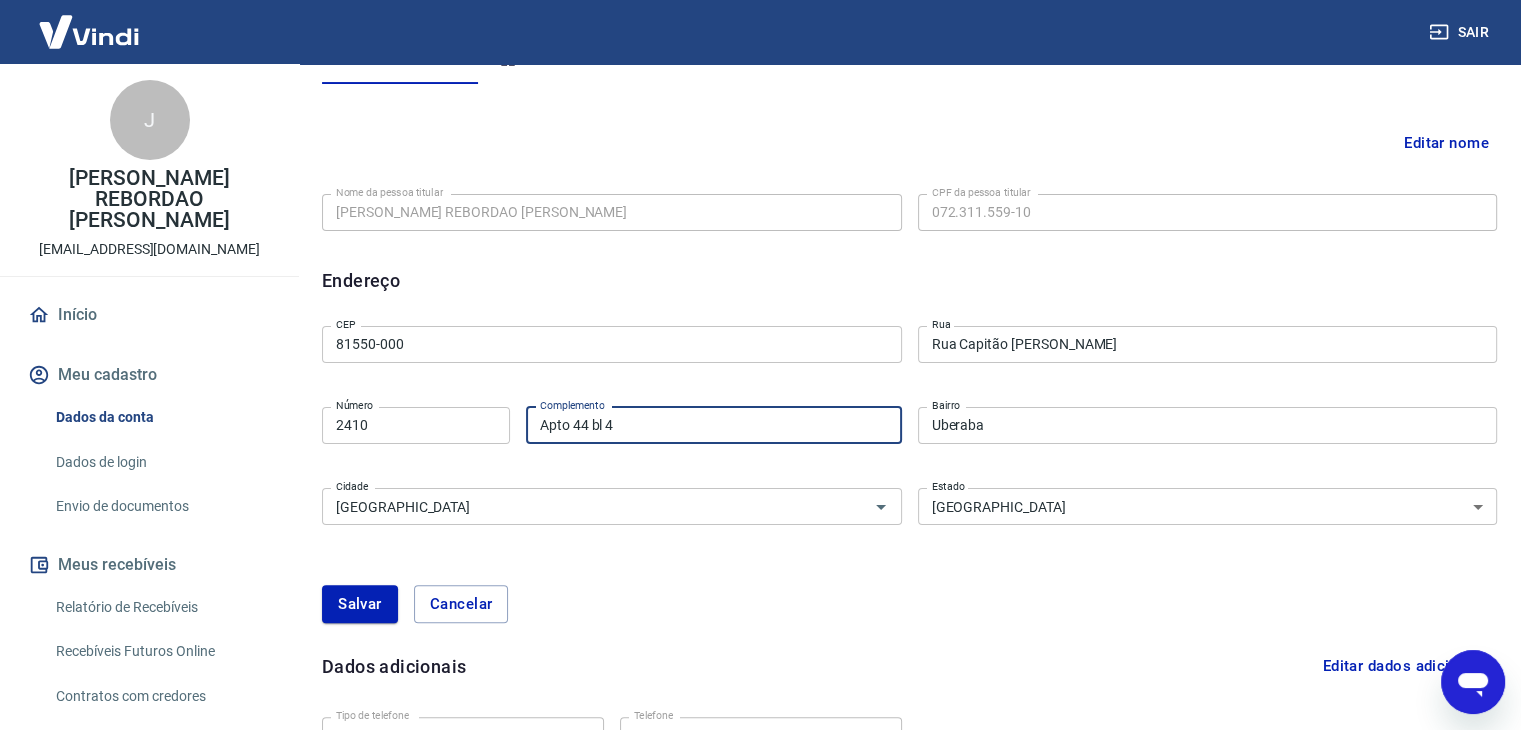 type on "Apto 44 bl 4" 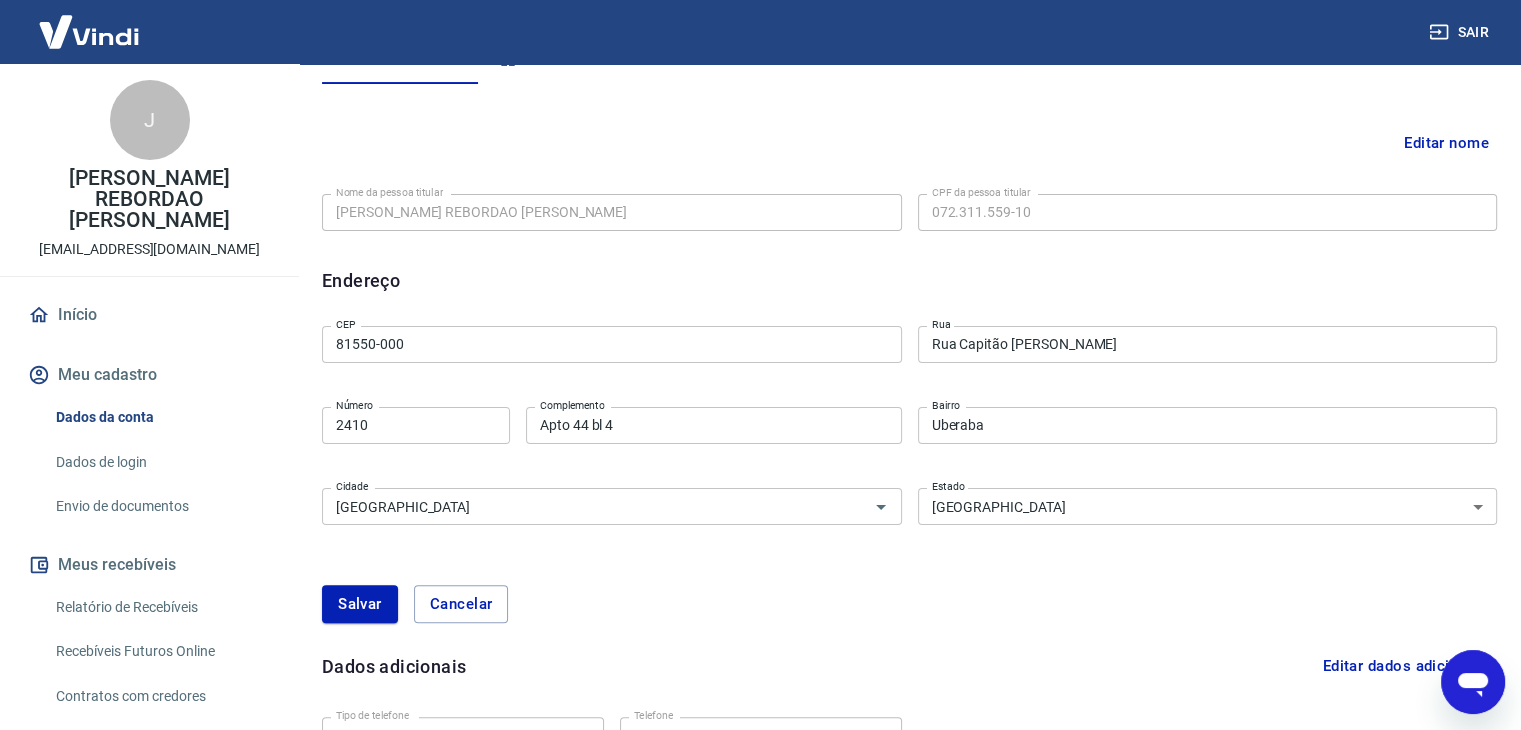 click on "Dados adicionais Editar dados adicionais" at bounding box center [909, 666] 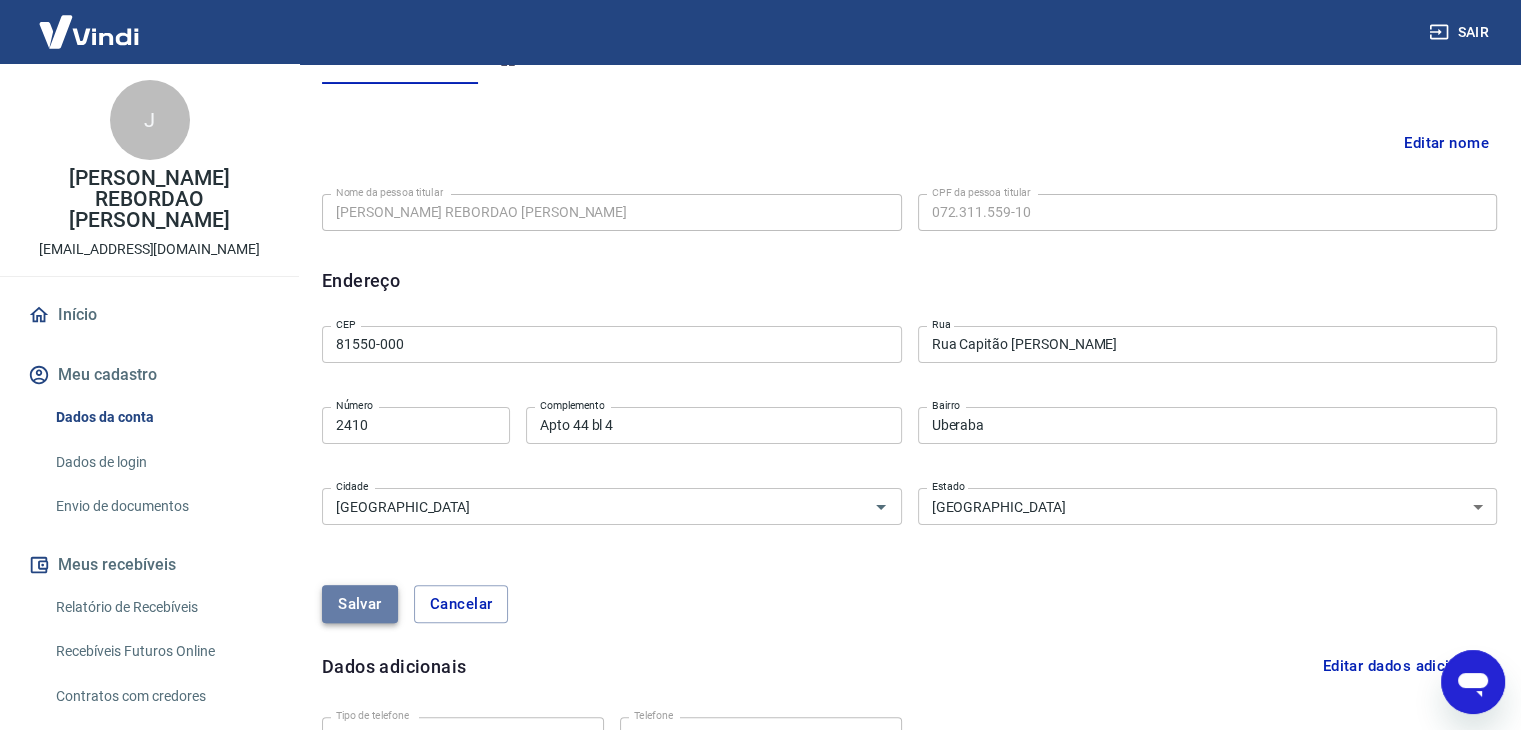click on "Salvar" at bounding box center [360, 604] 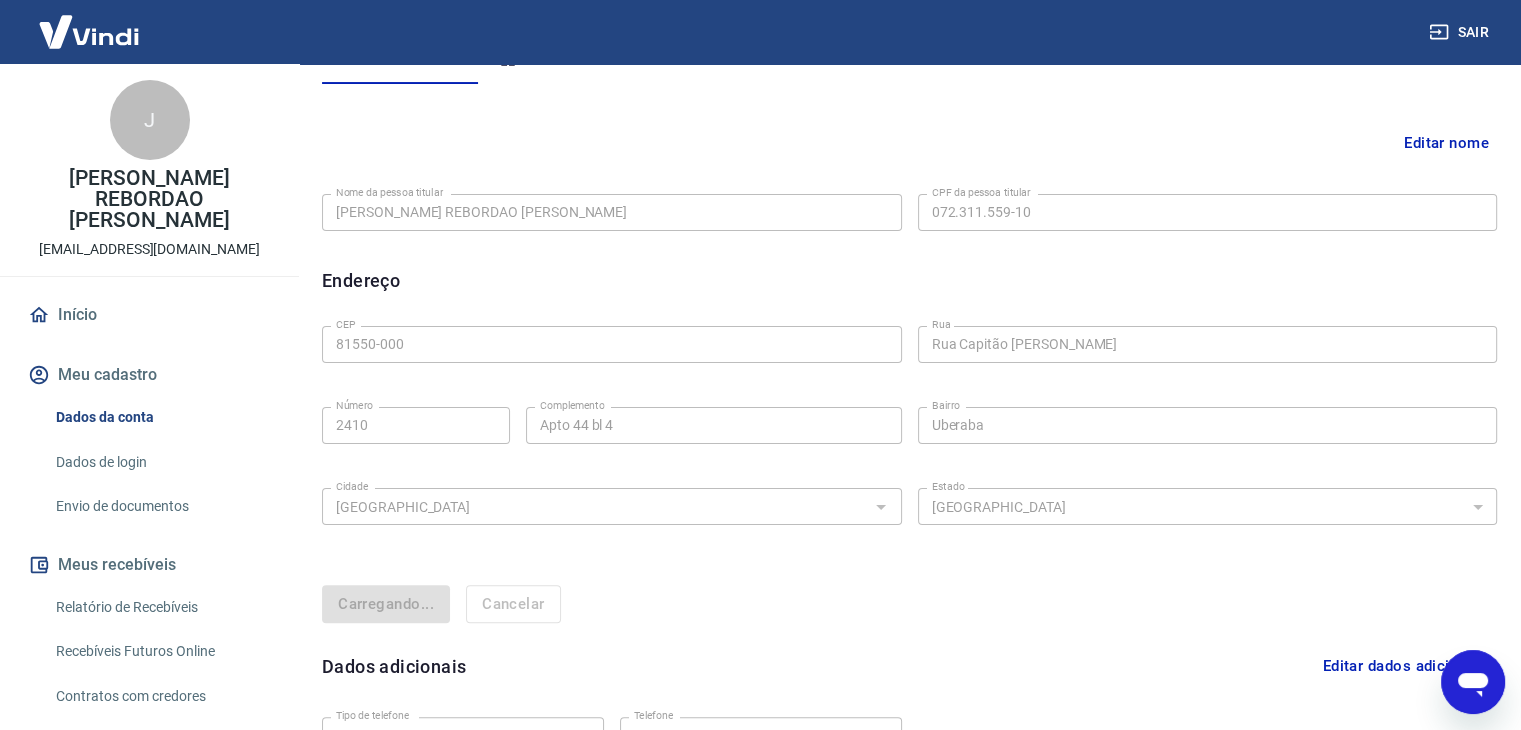select on "PR" 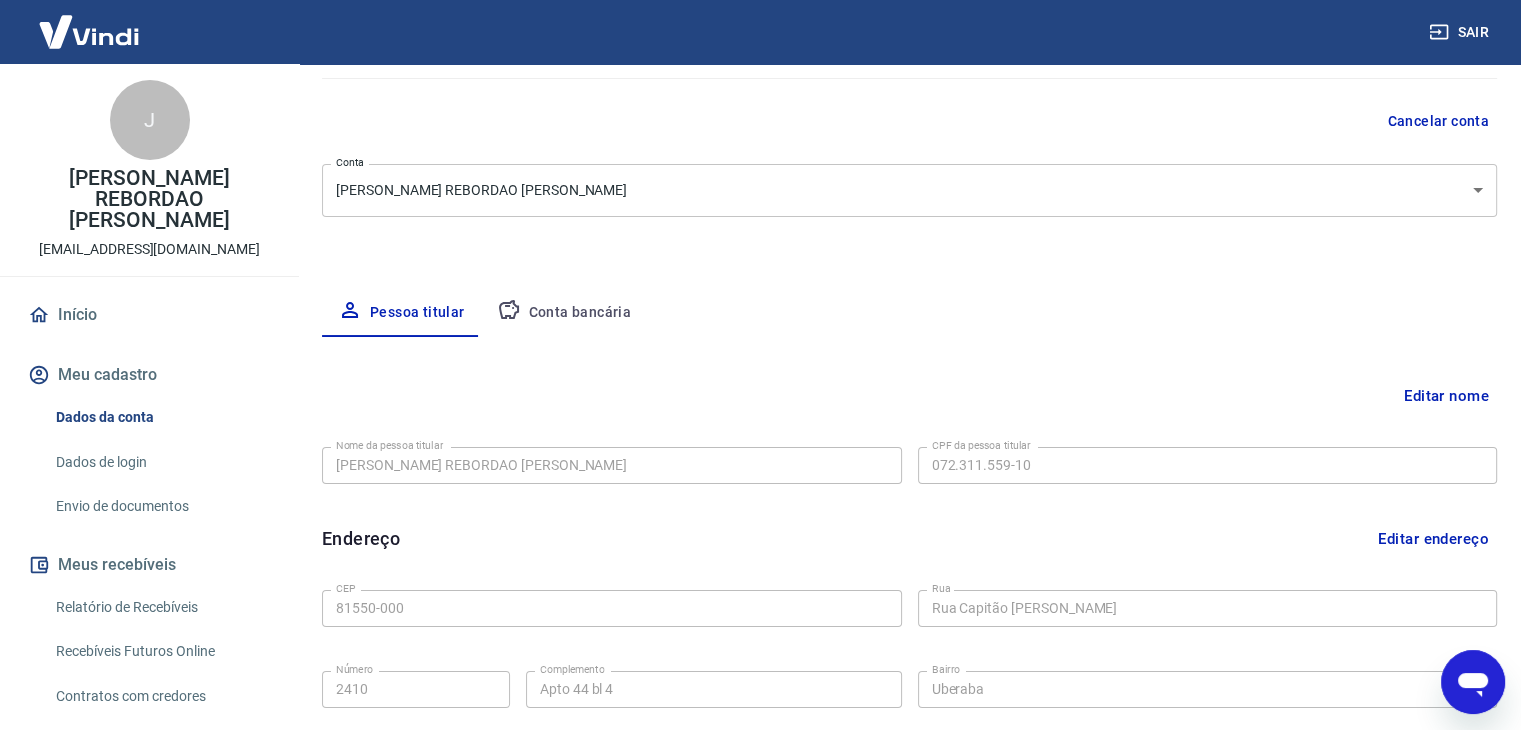 scroll, scrollTop: 146, scrollLeft: 0, axis: vertical 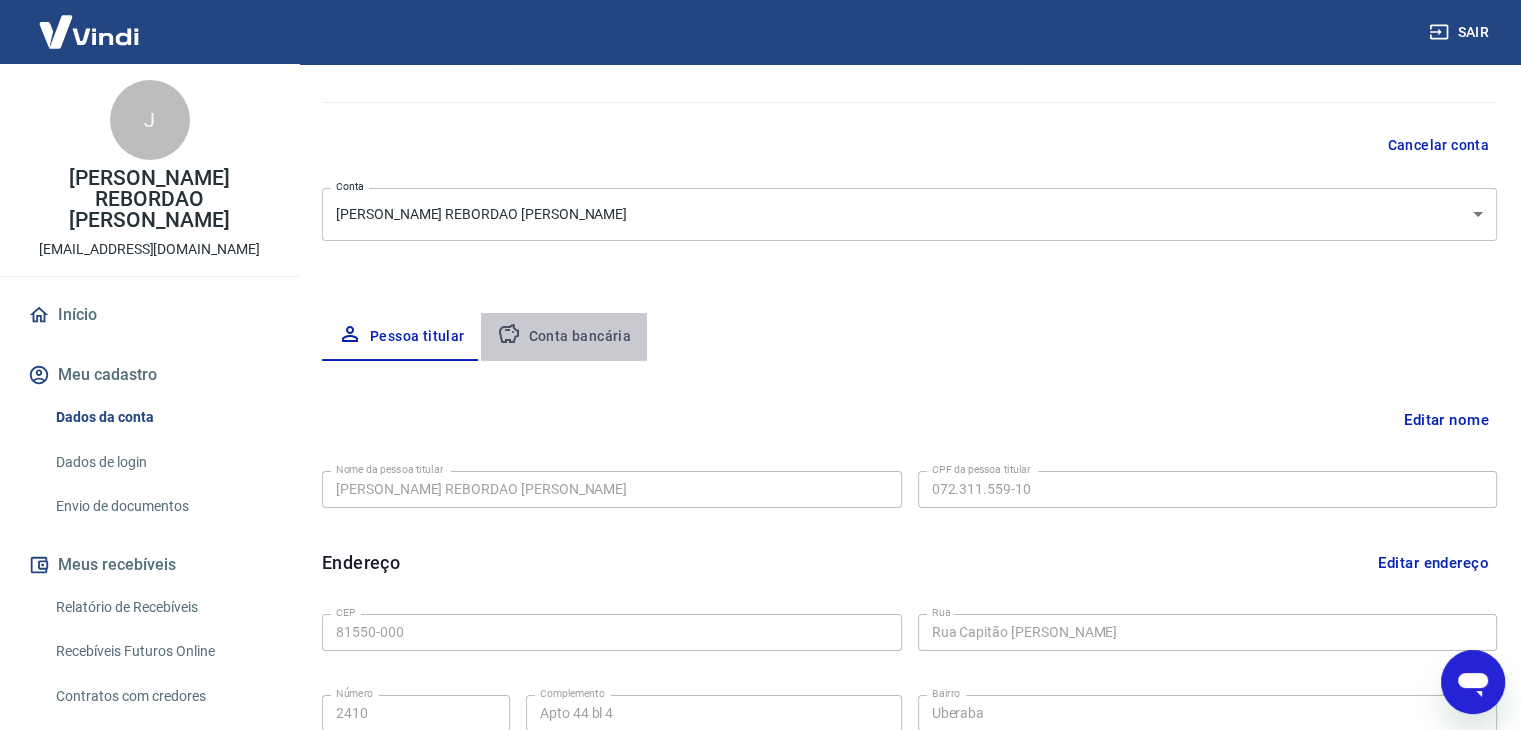 click on "Conta bancária" at bounding box center [564, 337] 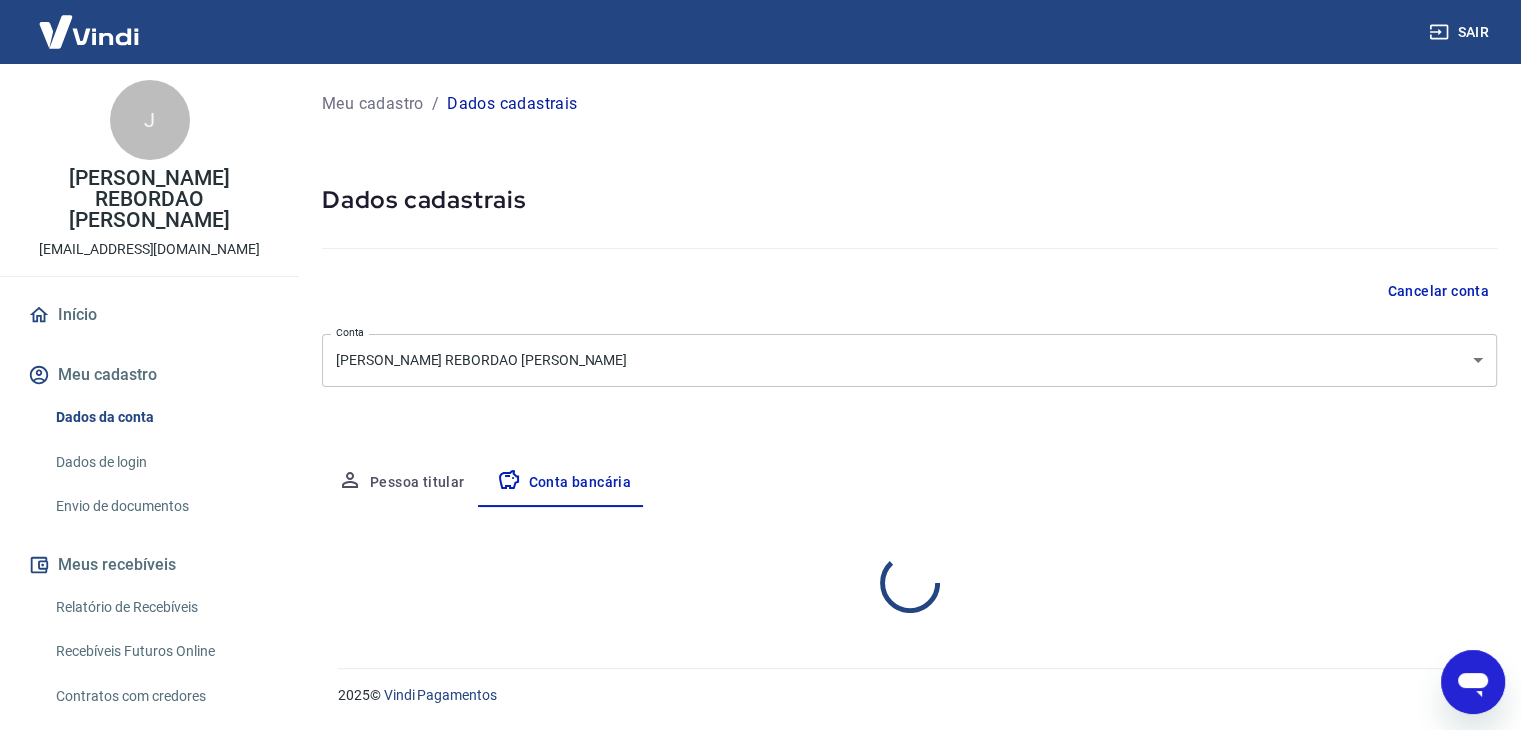 select on "1" 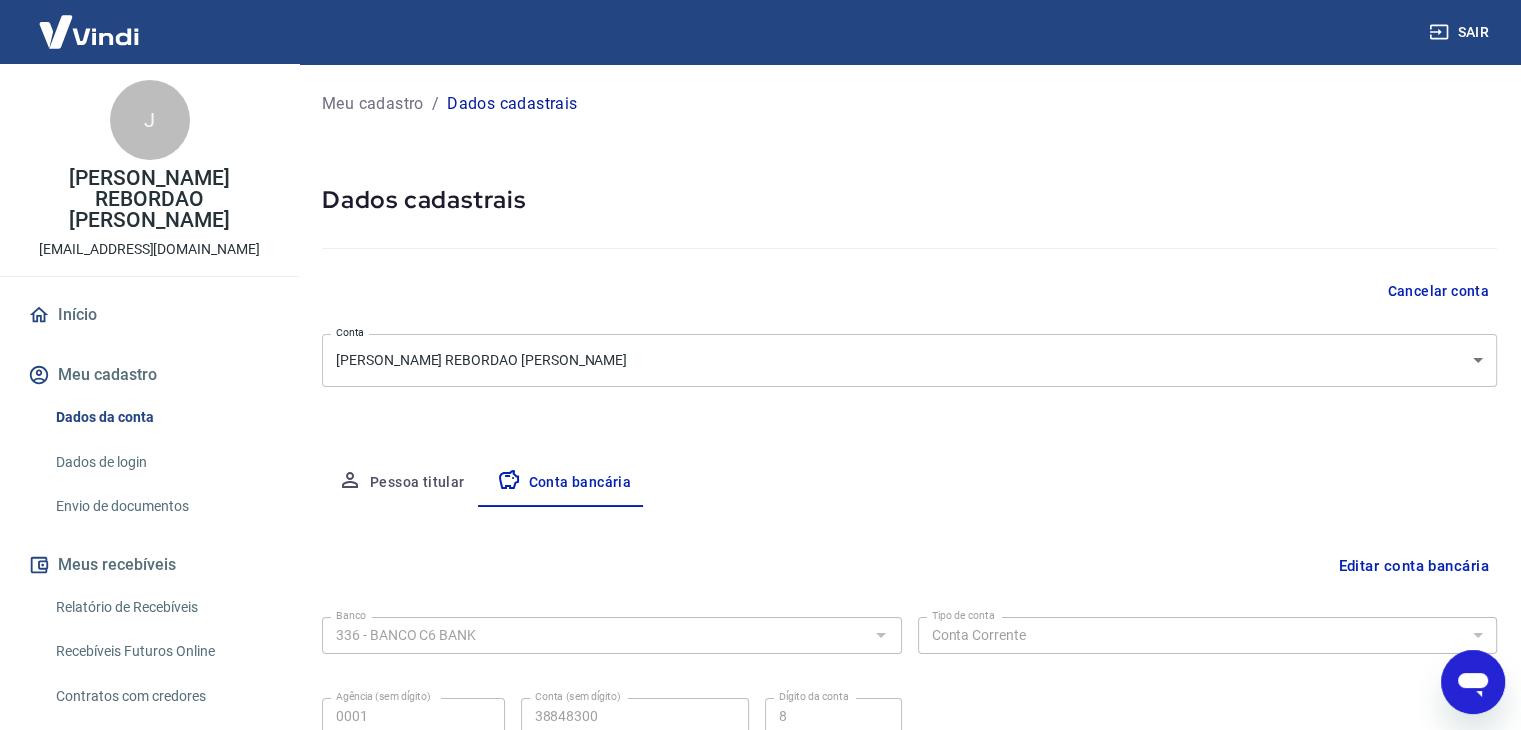 scroll, scrollTop: 180, scrollLeft: 0, axis: vertical 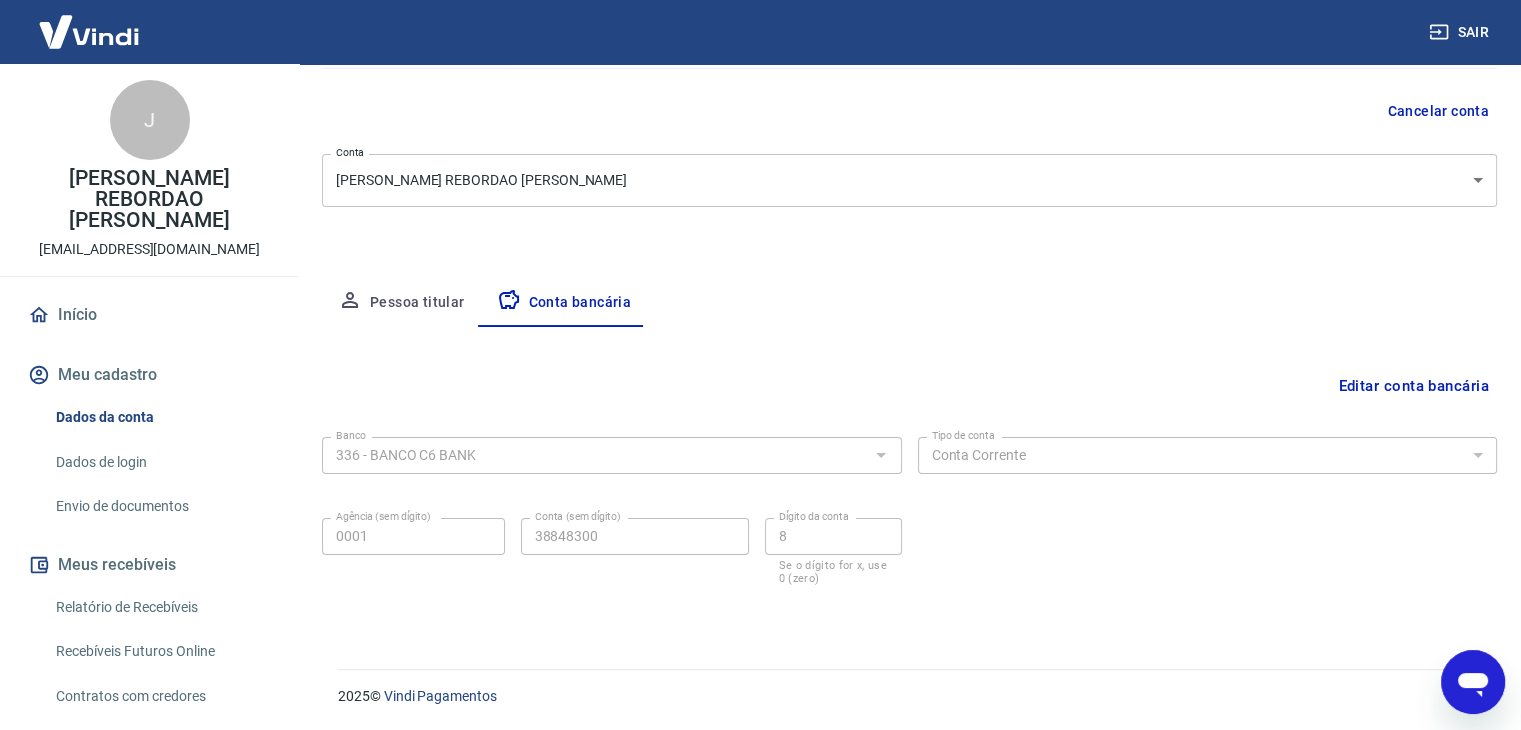 click at bounding box center (1473, 682) 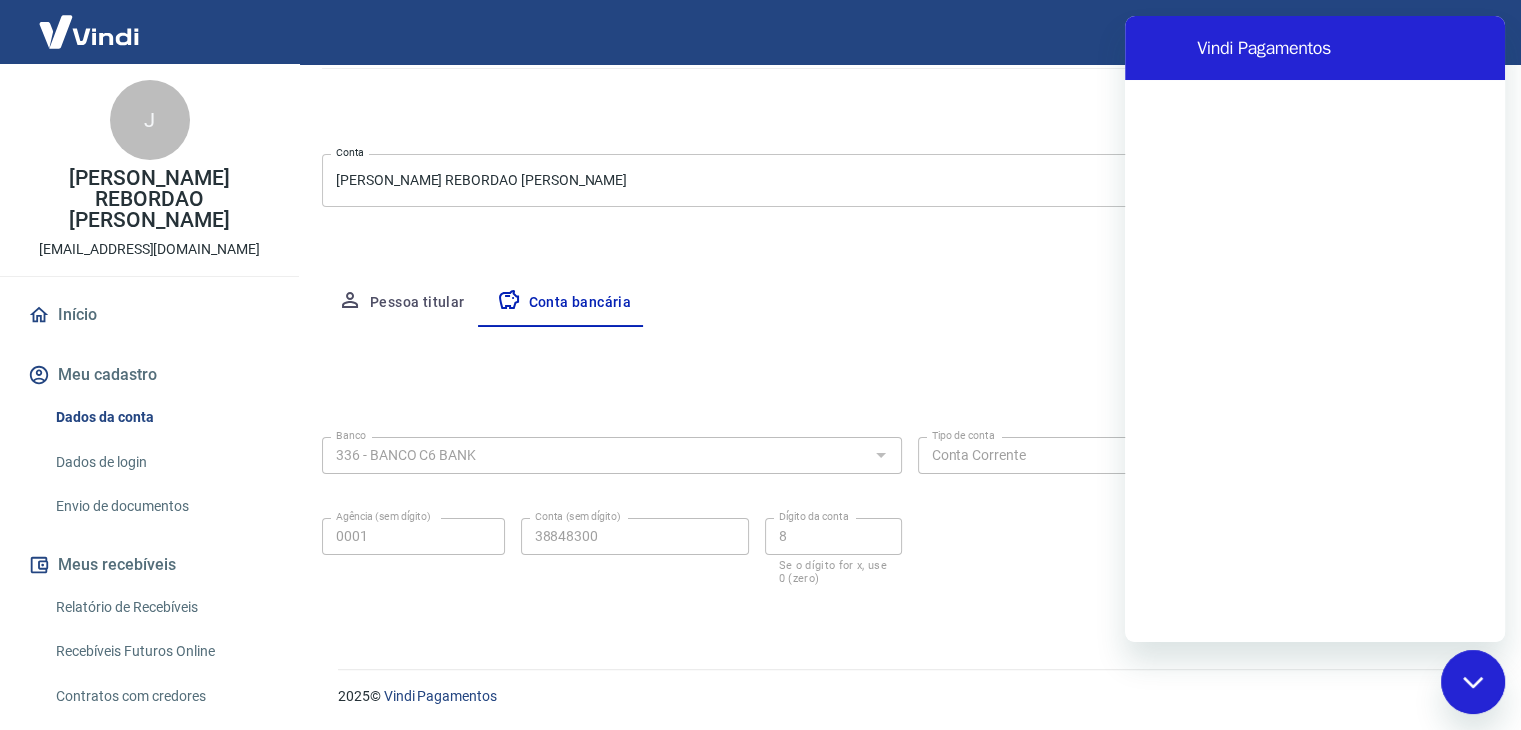 scroll, scrollTop: 0, scrollLeft: 0, axis: both 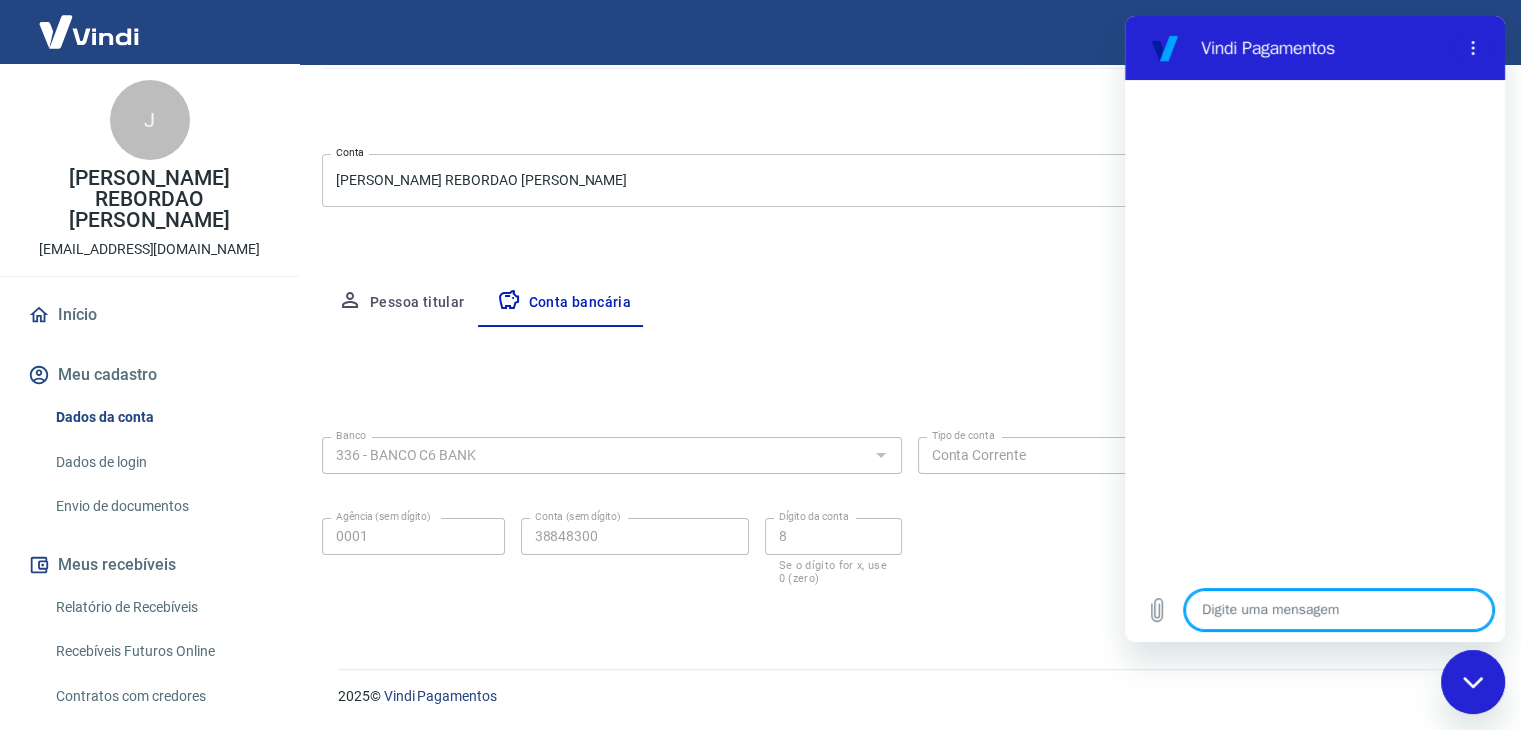 click at bounding box center [1339, 610] 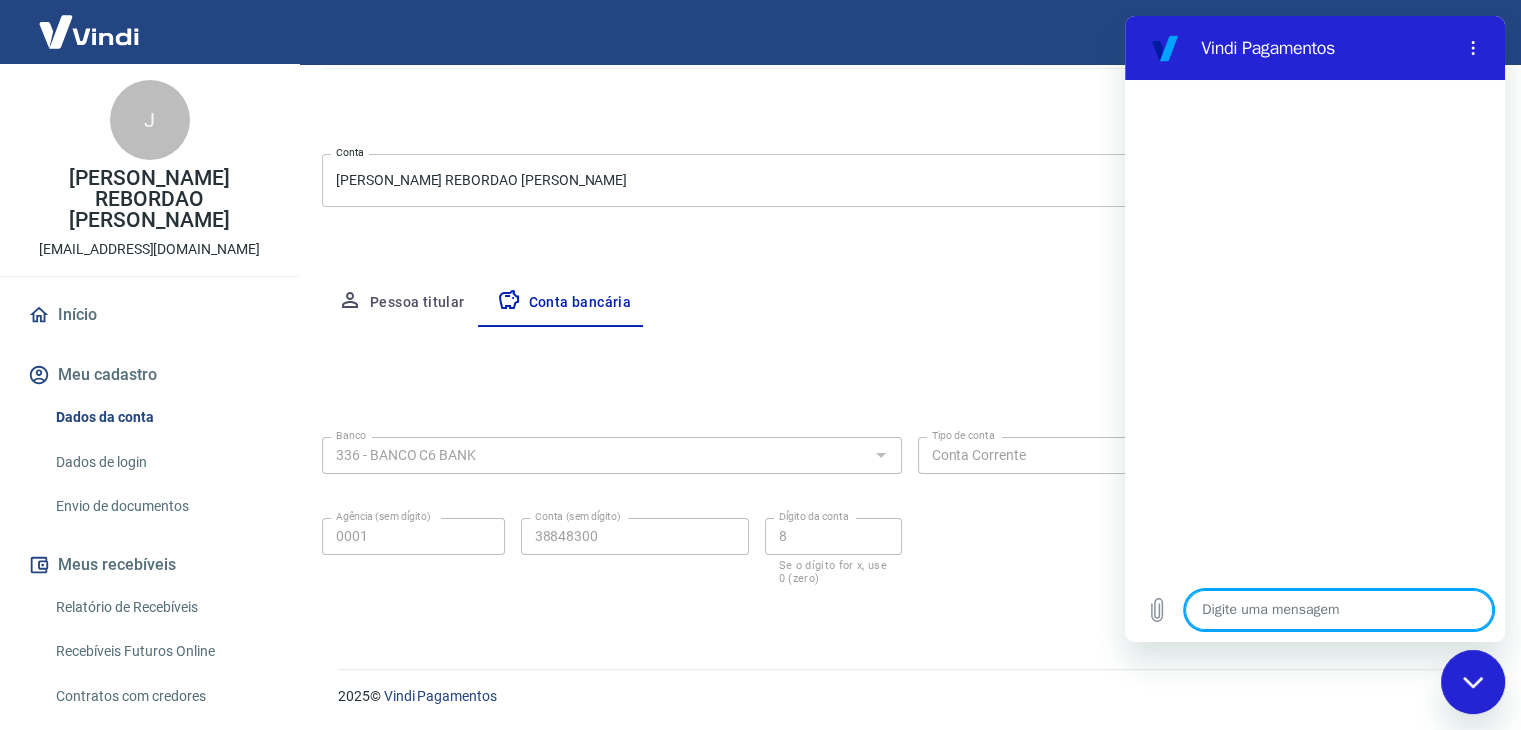 type on "n" 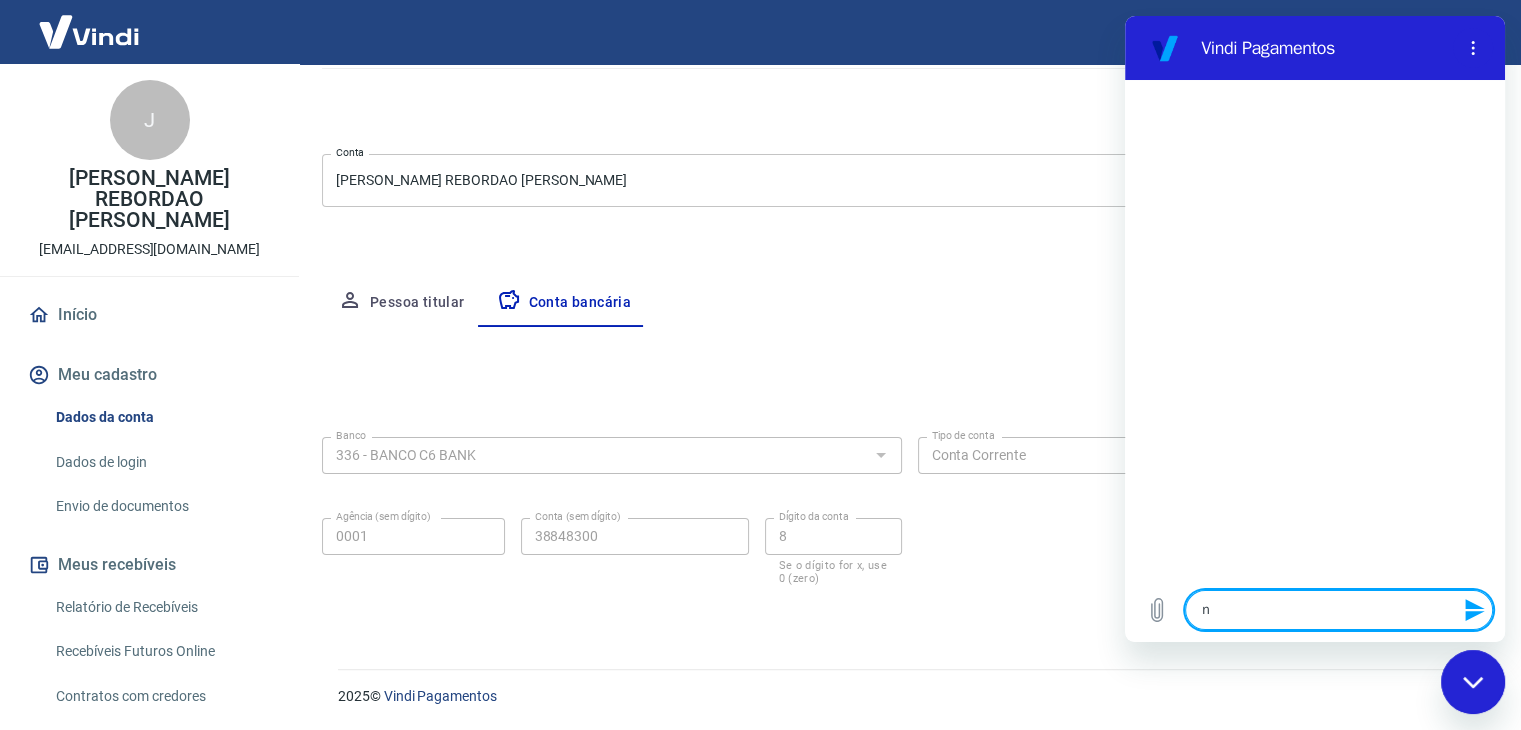 type on "nã" 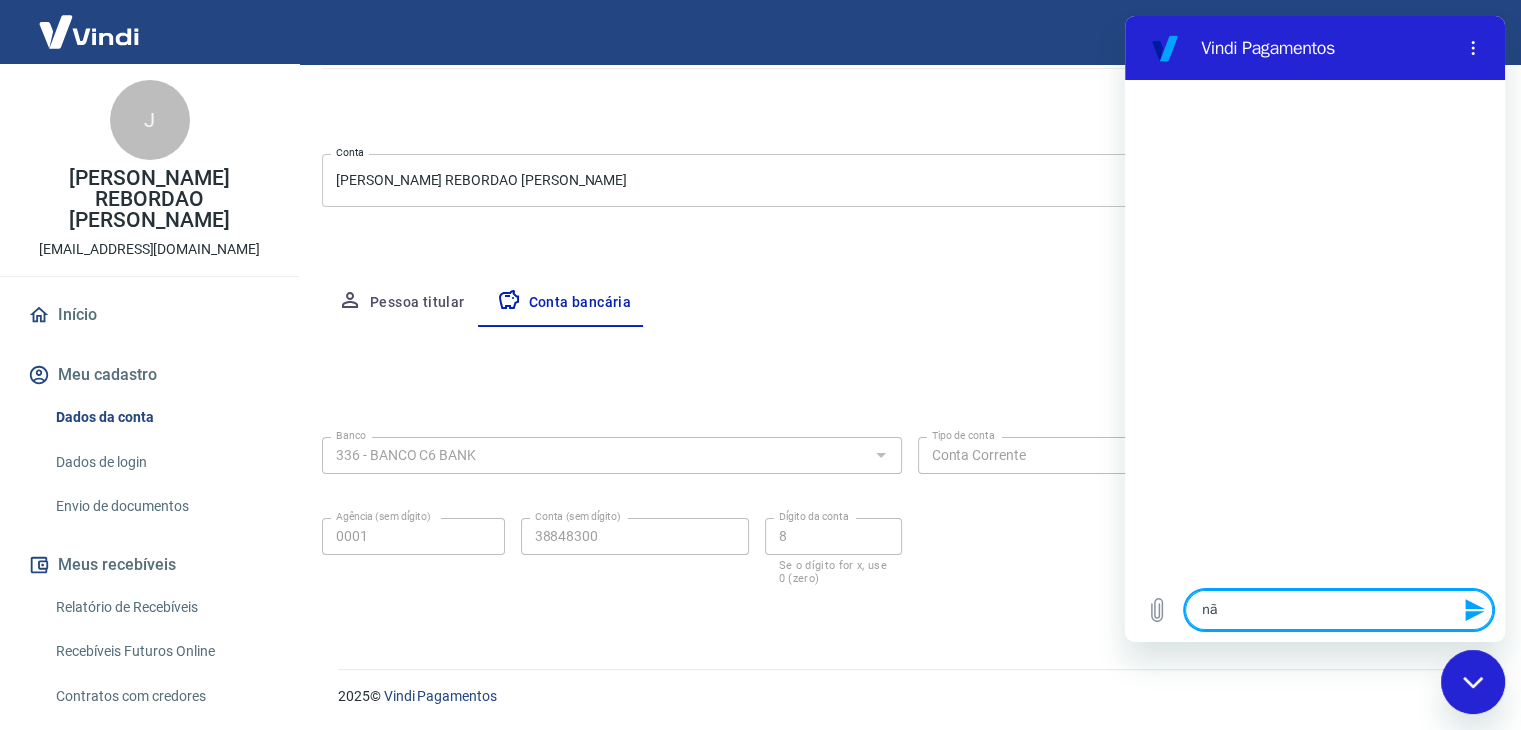 type on "não" 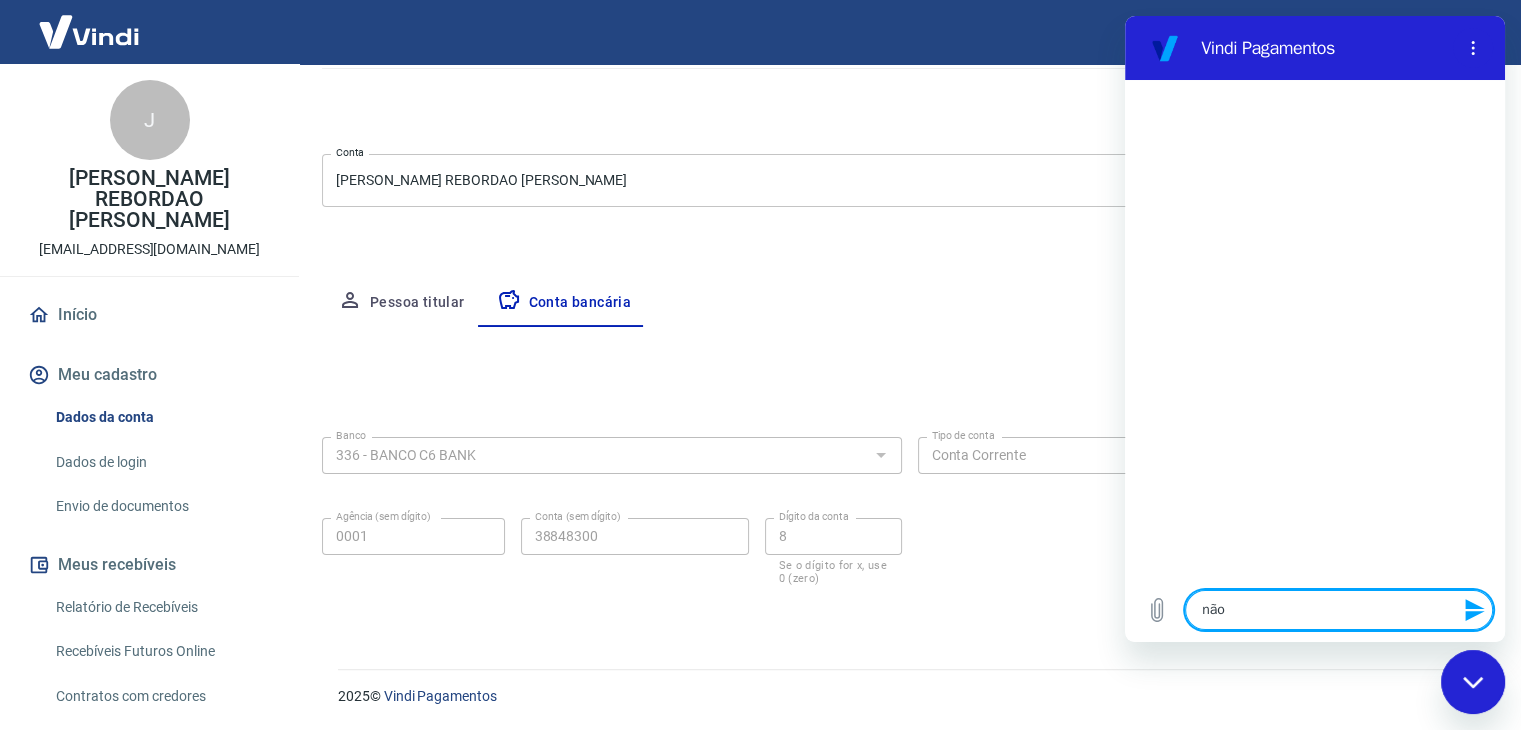 type on "não" 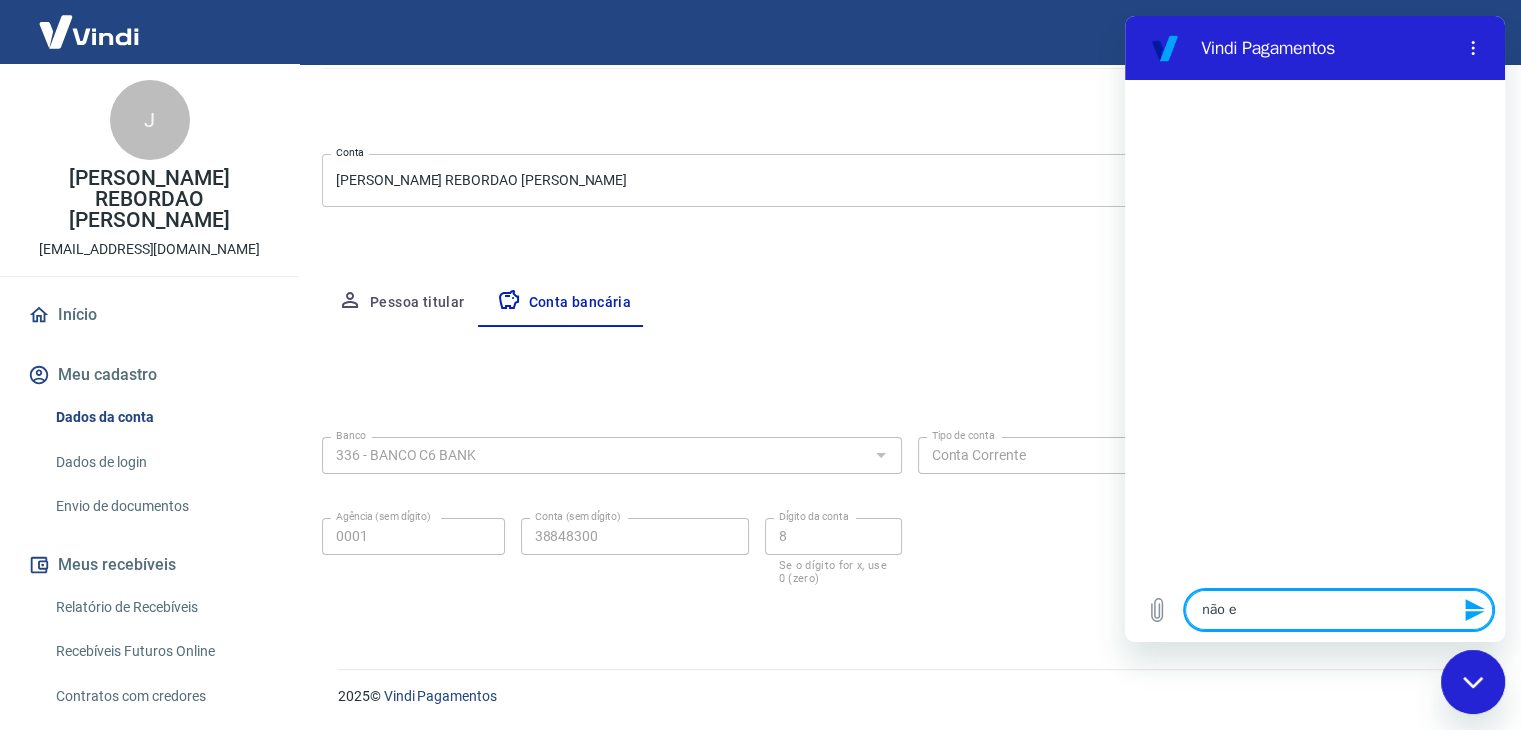 type on "não es" 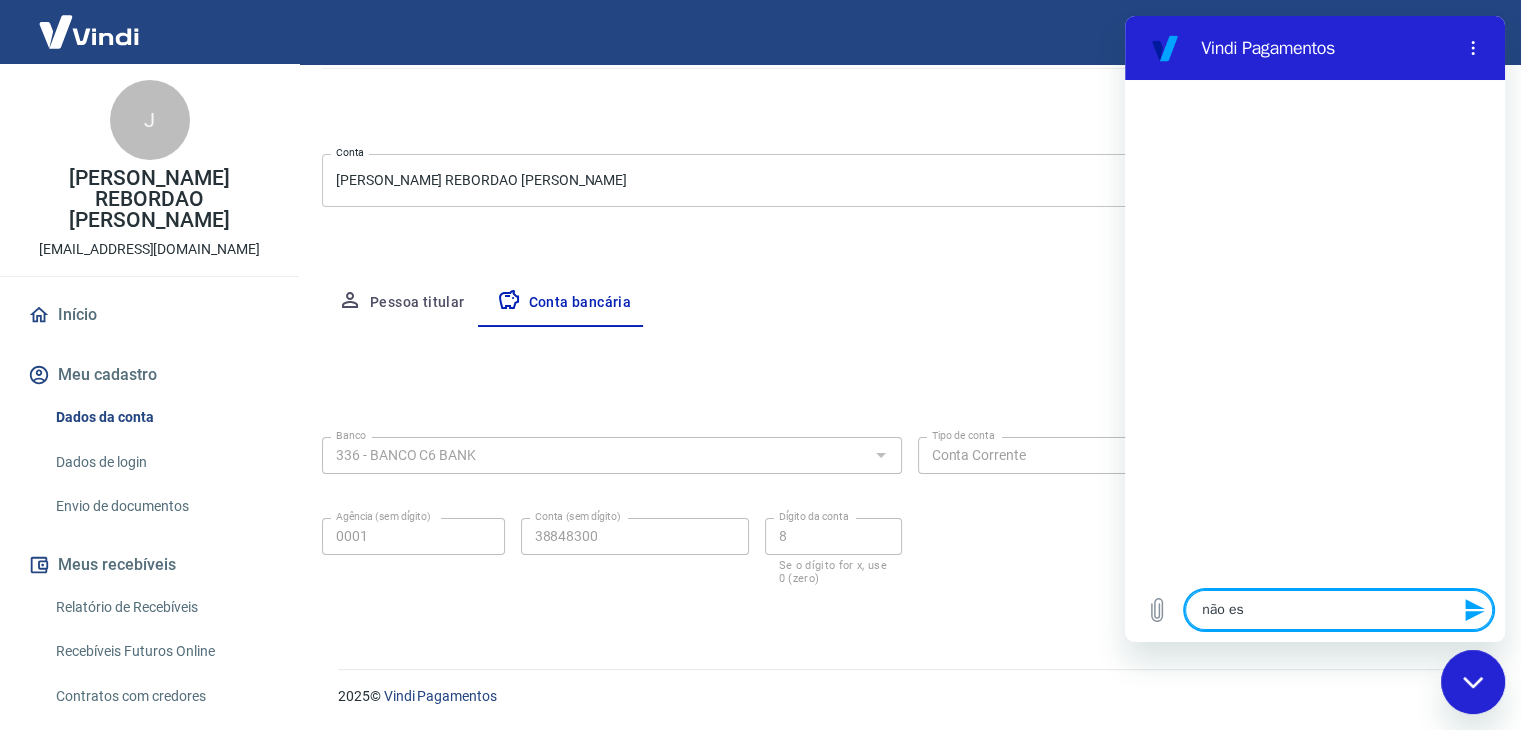 type on "não est" 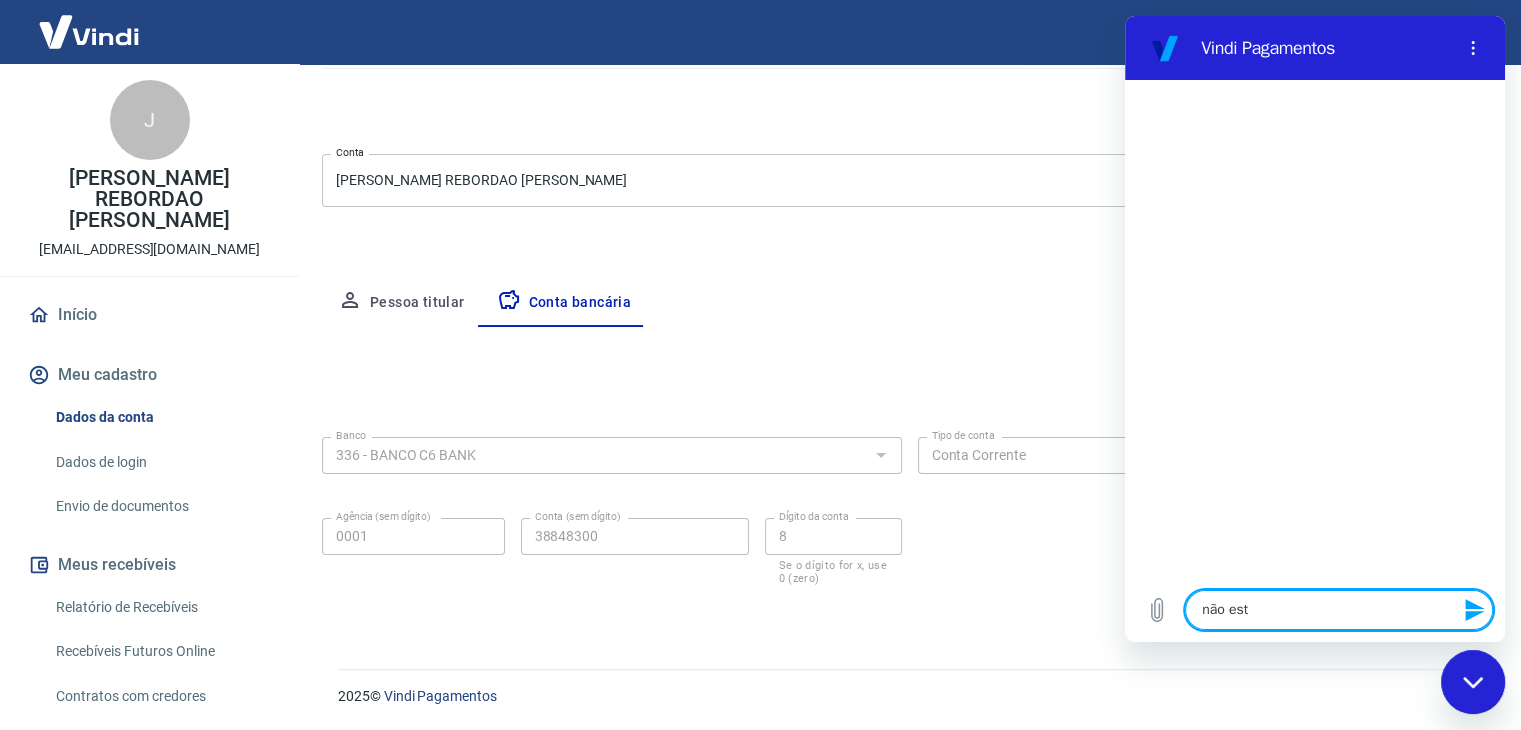 type on "não esta" 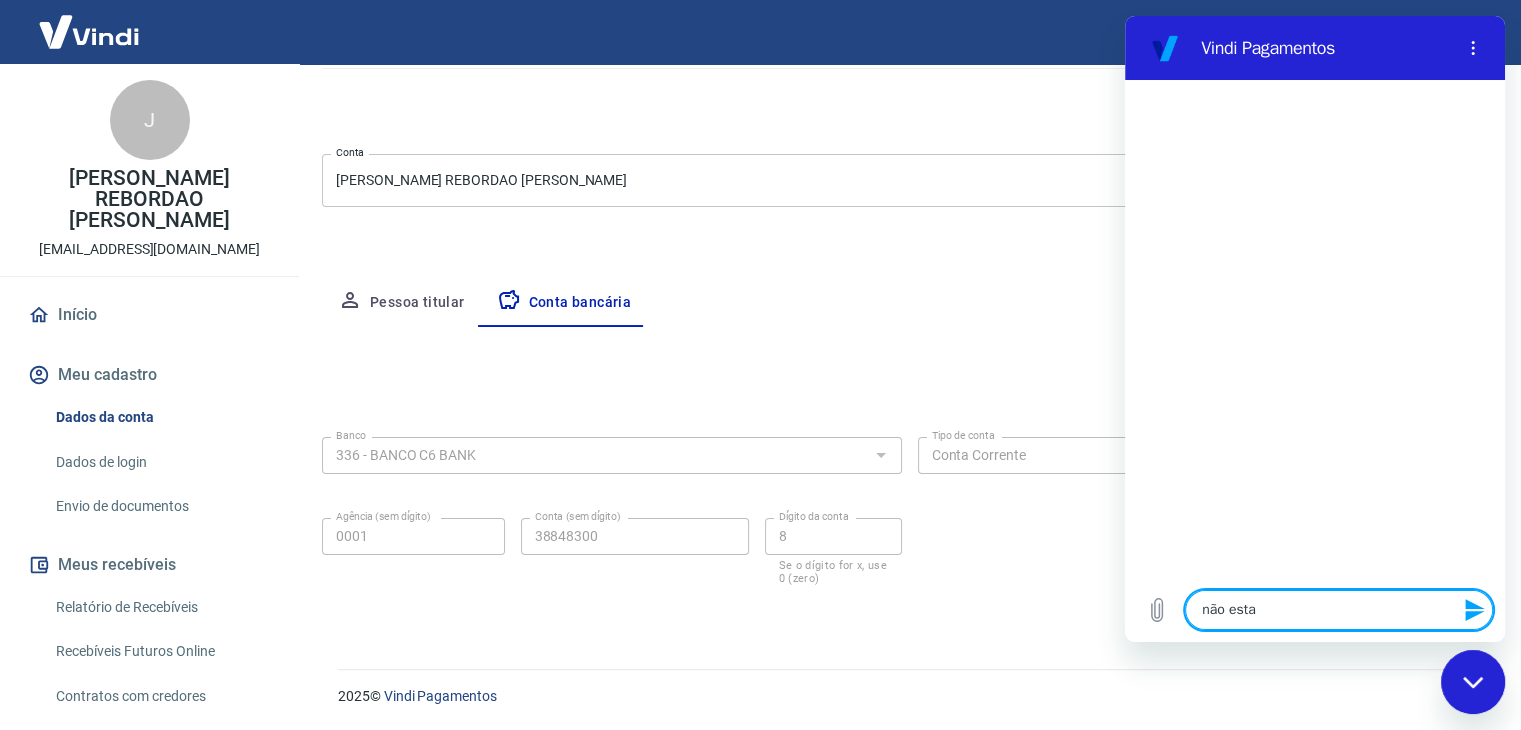 type on "não esta" 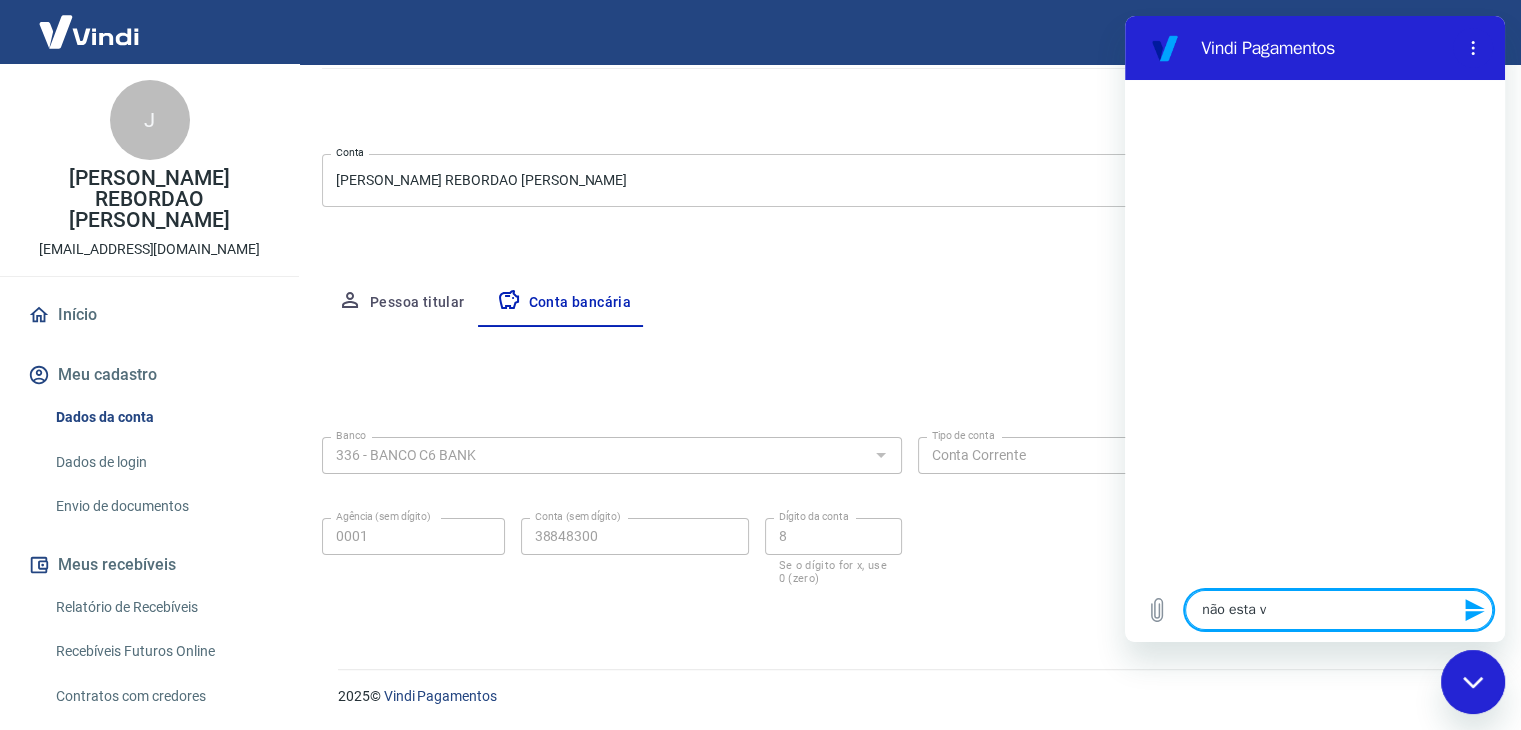 type on "não esta va" 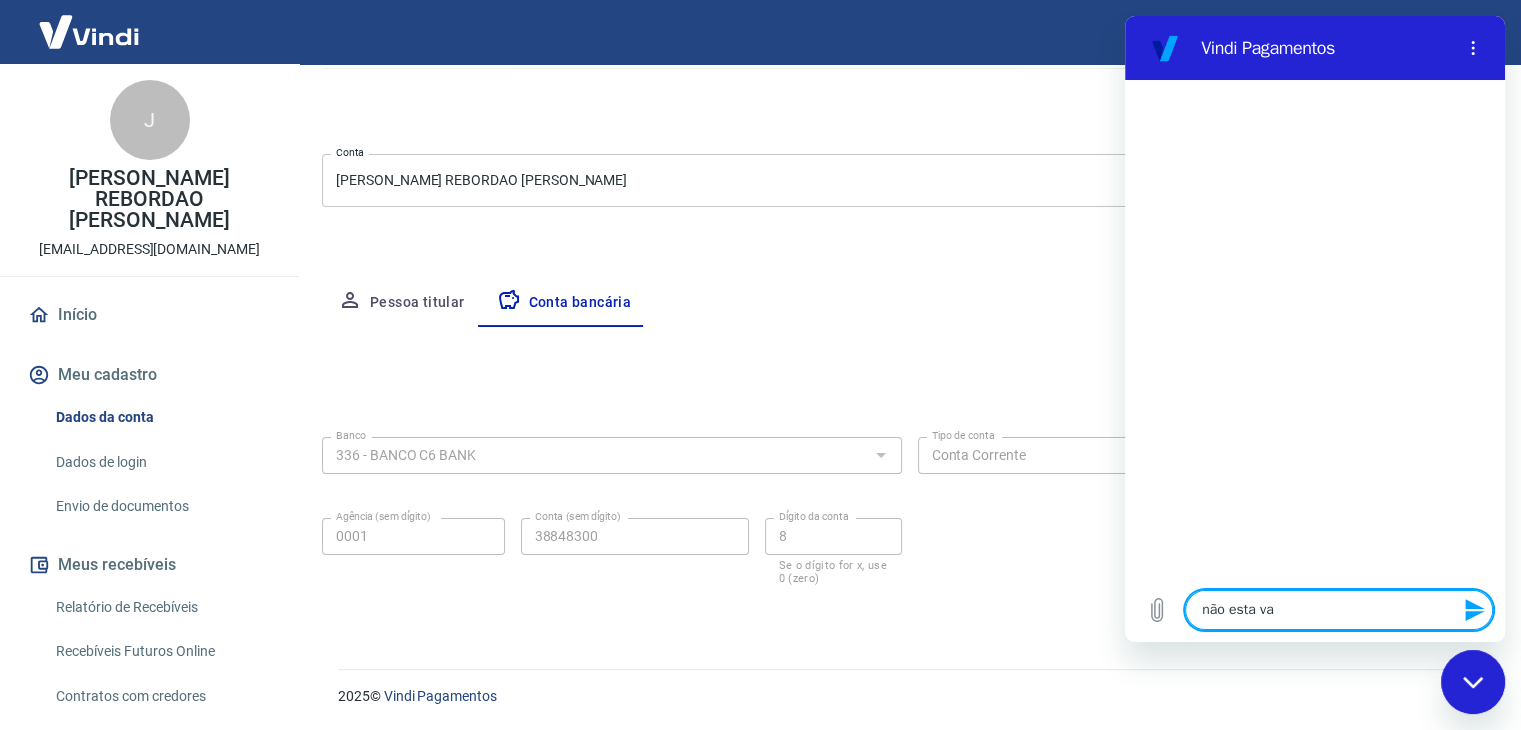 type on "não esta val" 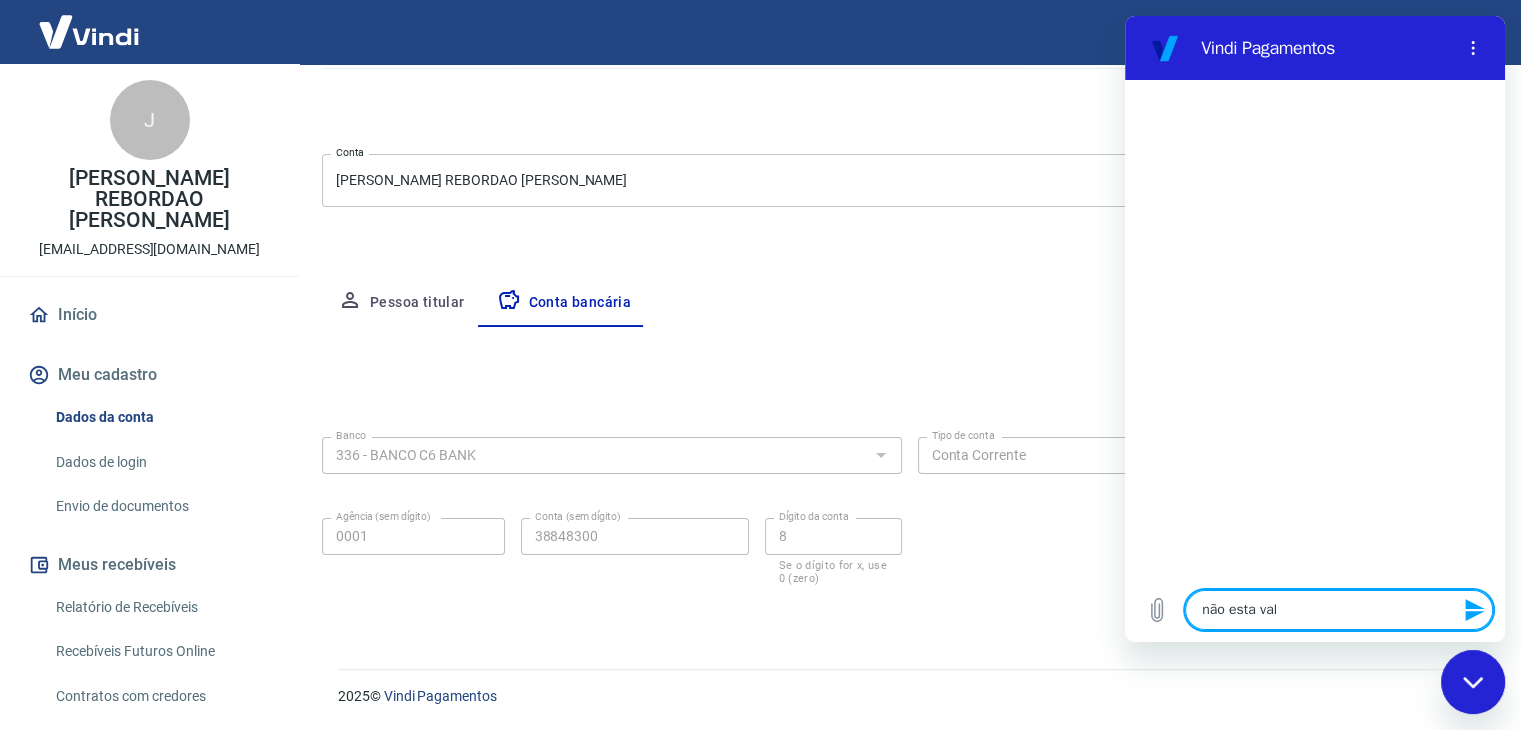 type on "não esta vali" 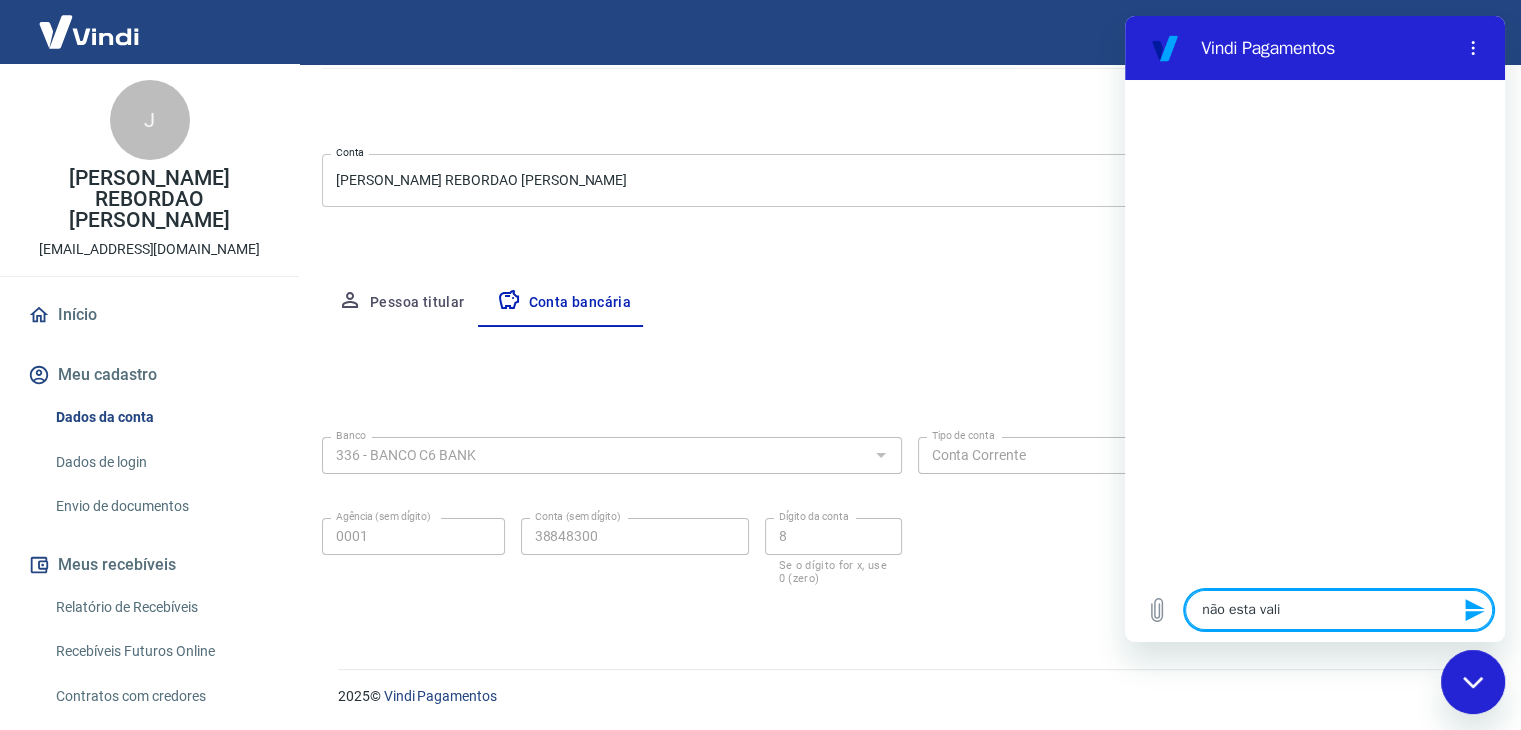 type on "não esta valid" 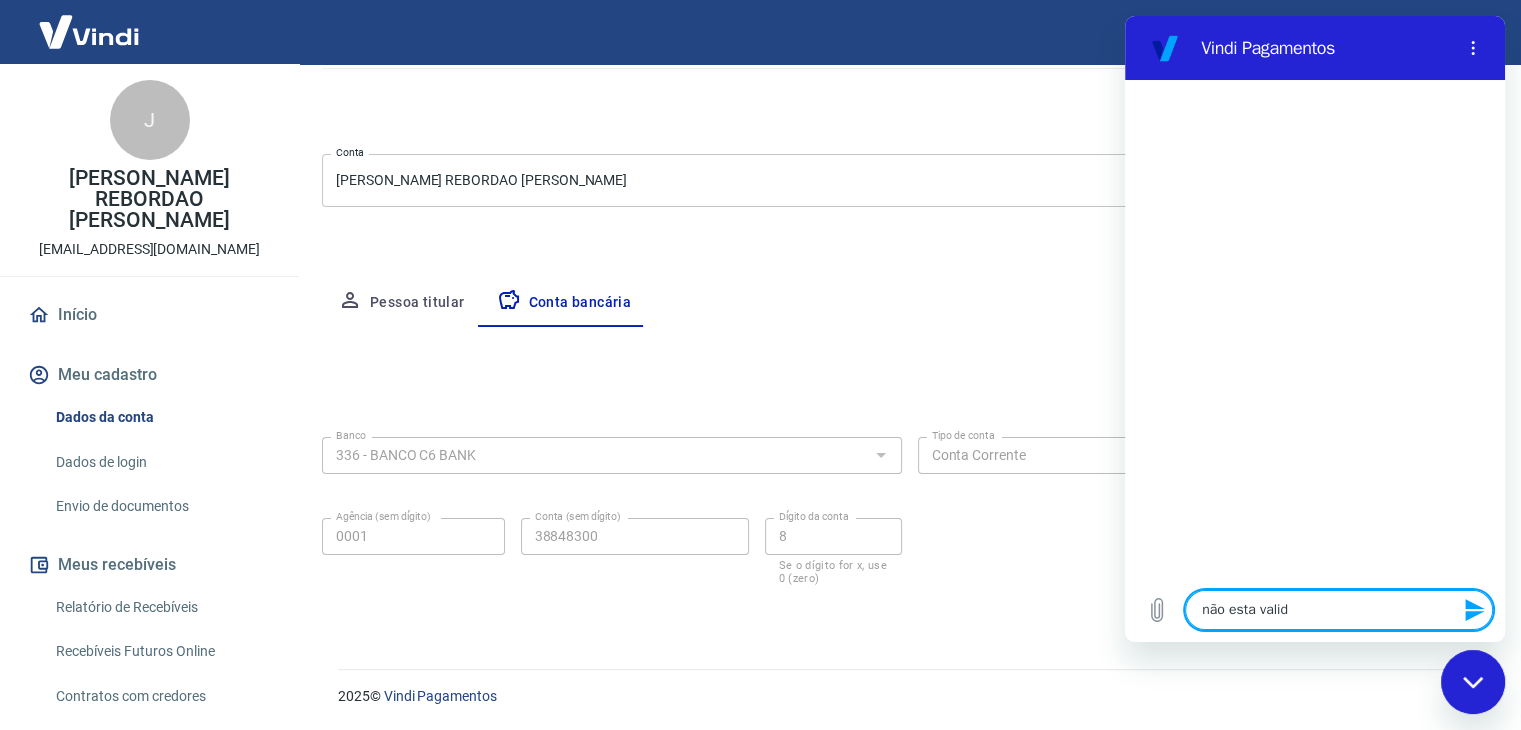 type on "não esta valida" 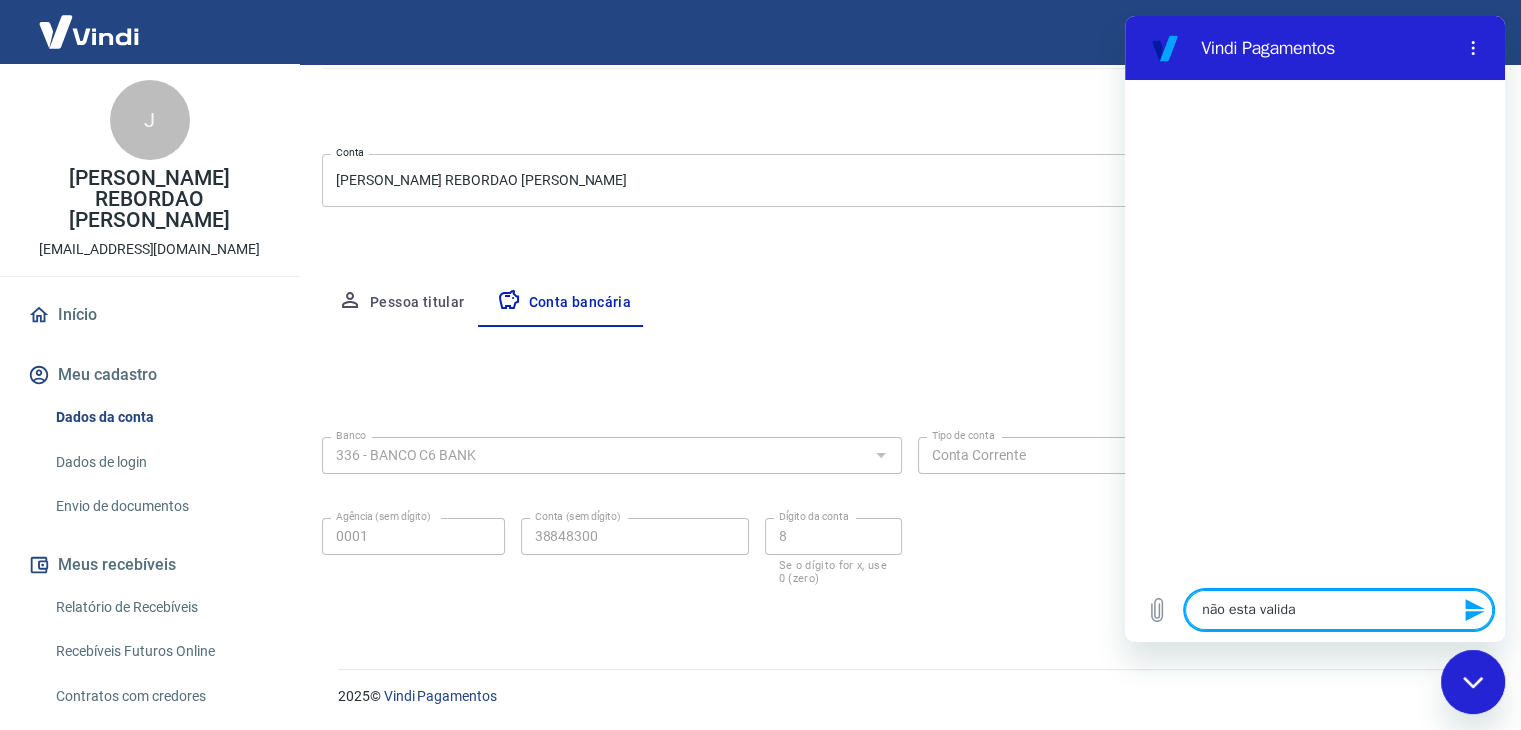 type on "não esta validan" 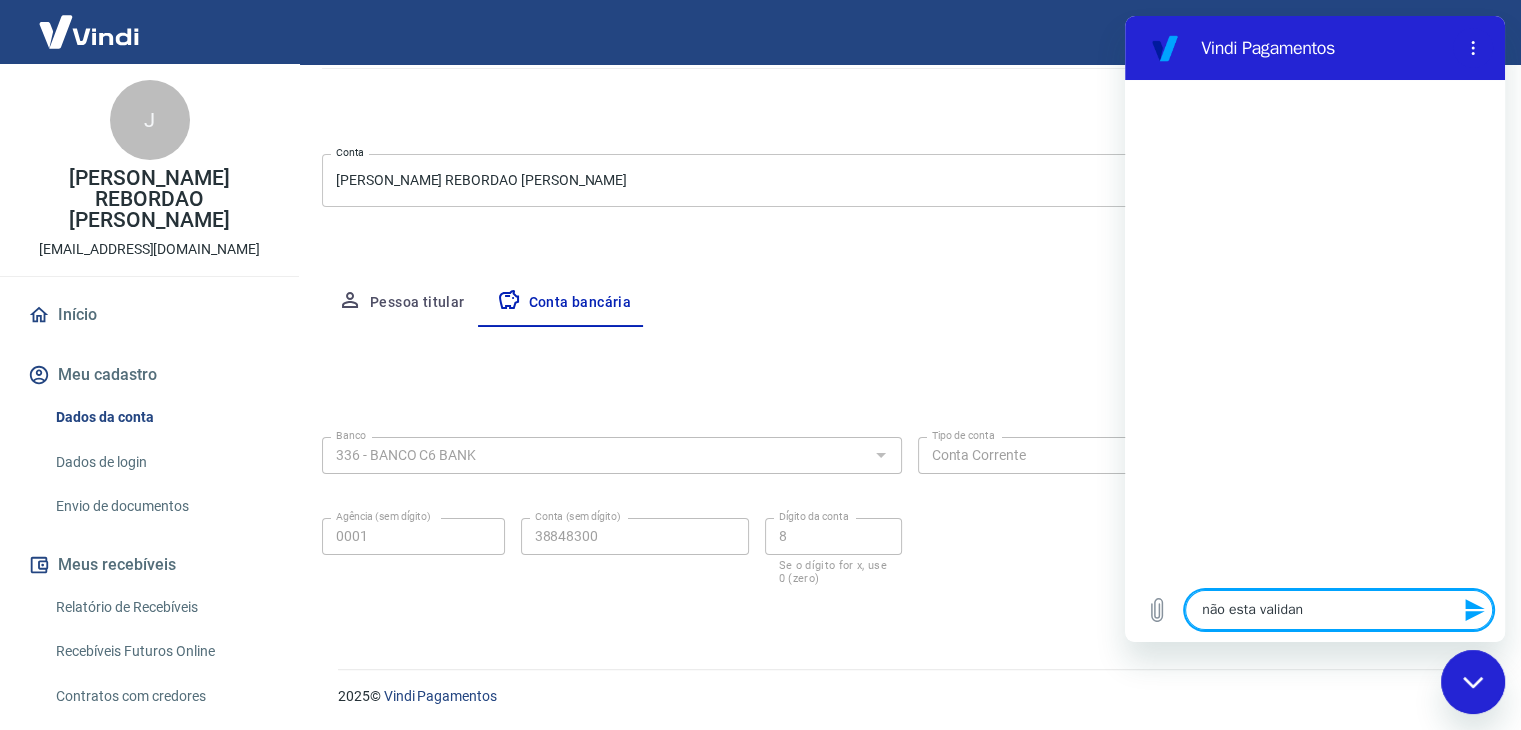 type on "não esta validand" 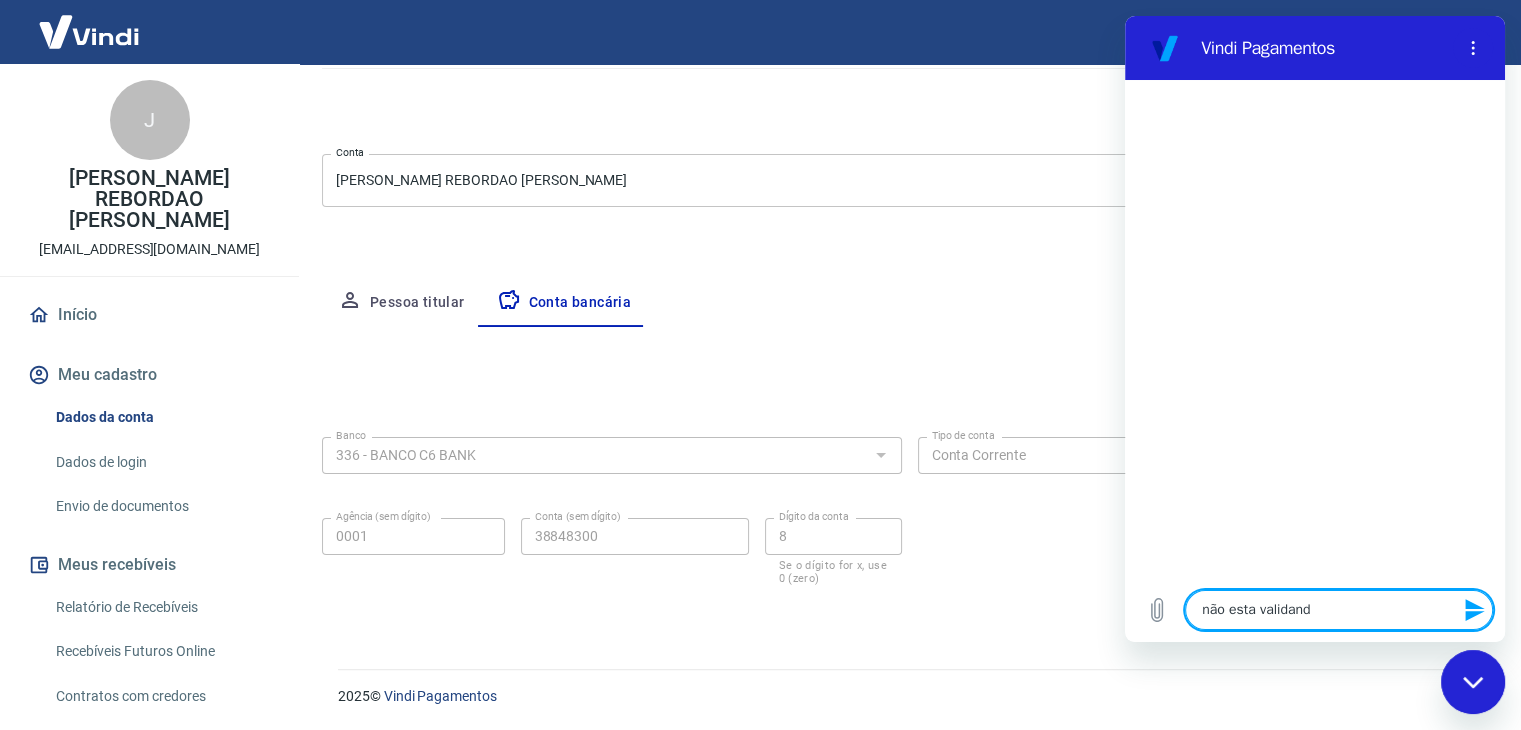 type on "não esta validando" 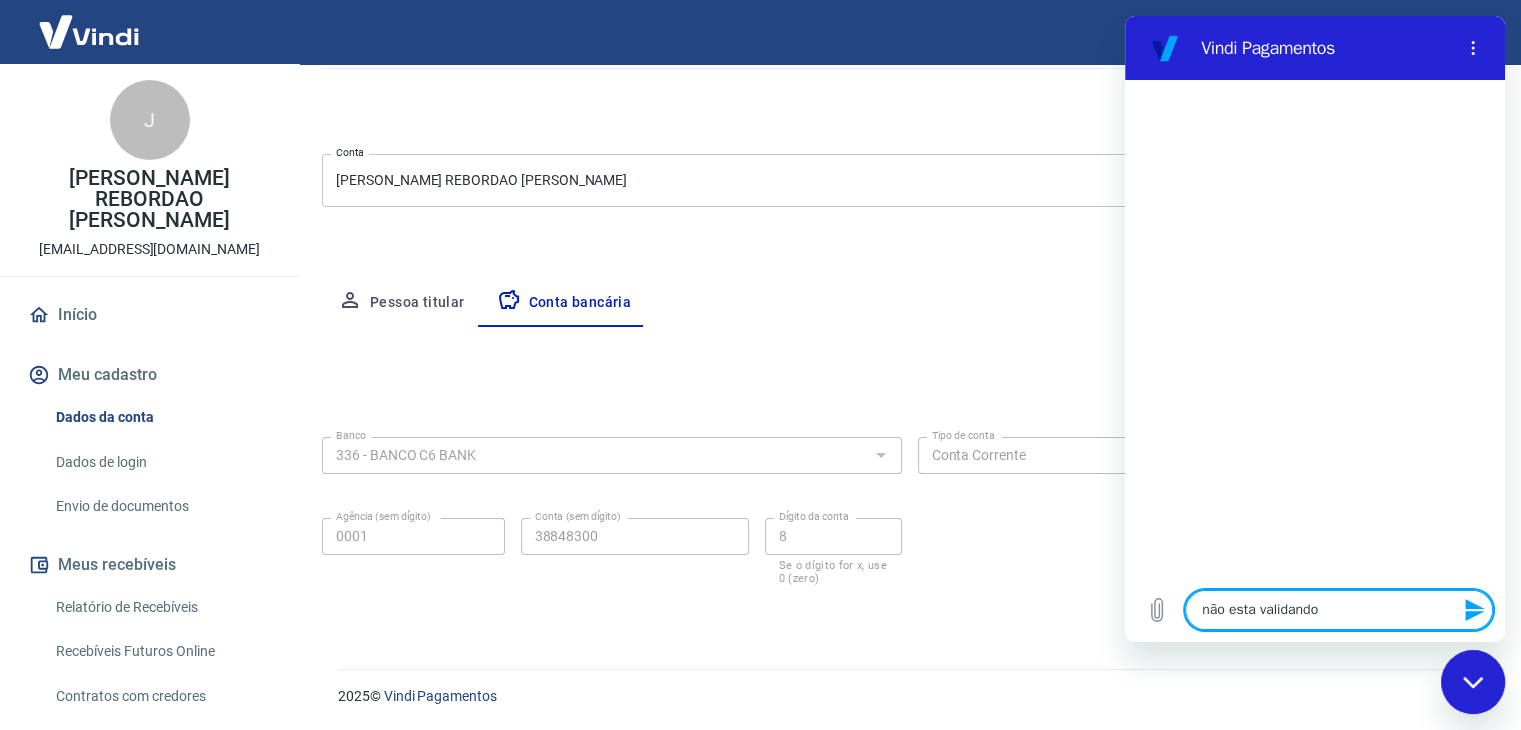 type on "não esta validando" 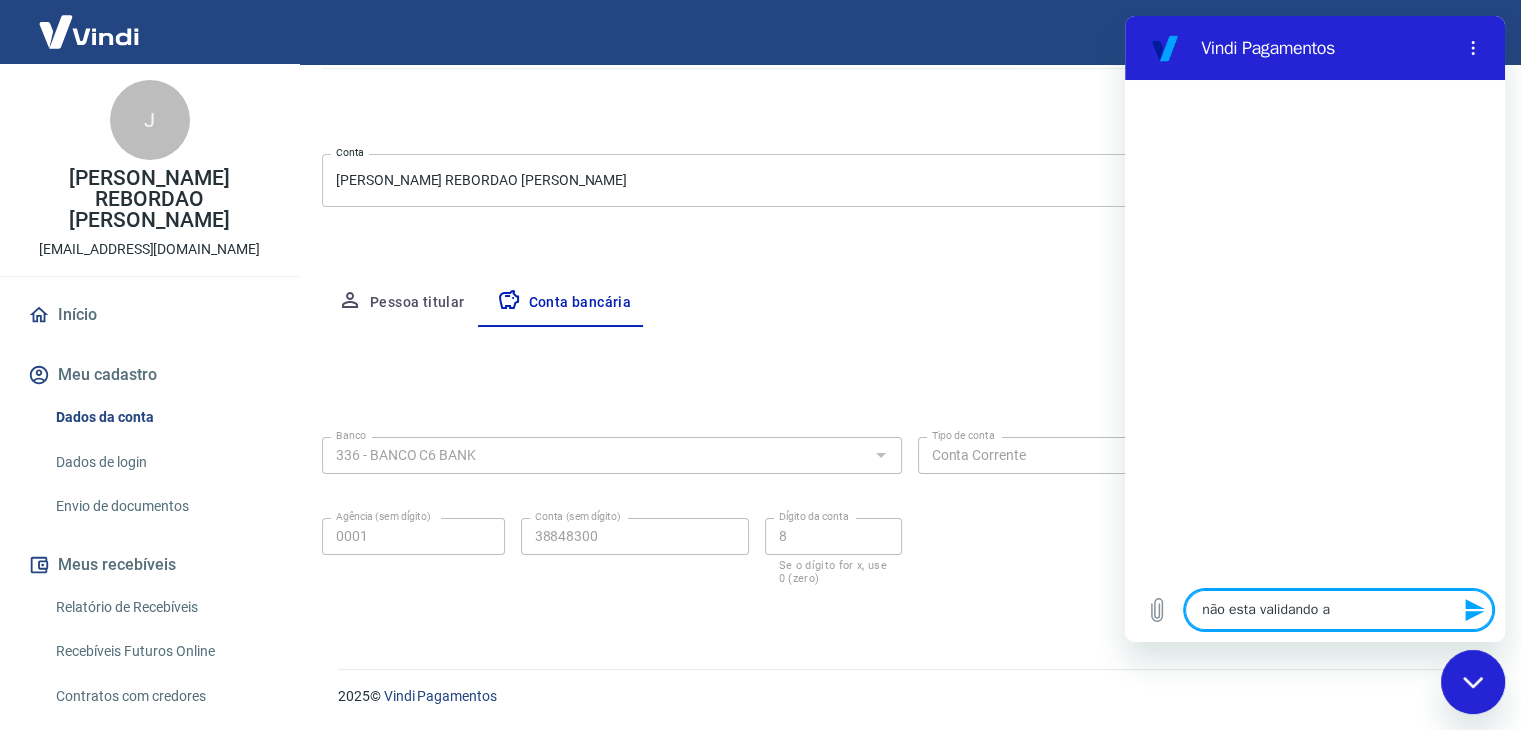 type on "não esta validando a" 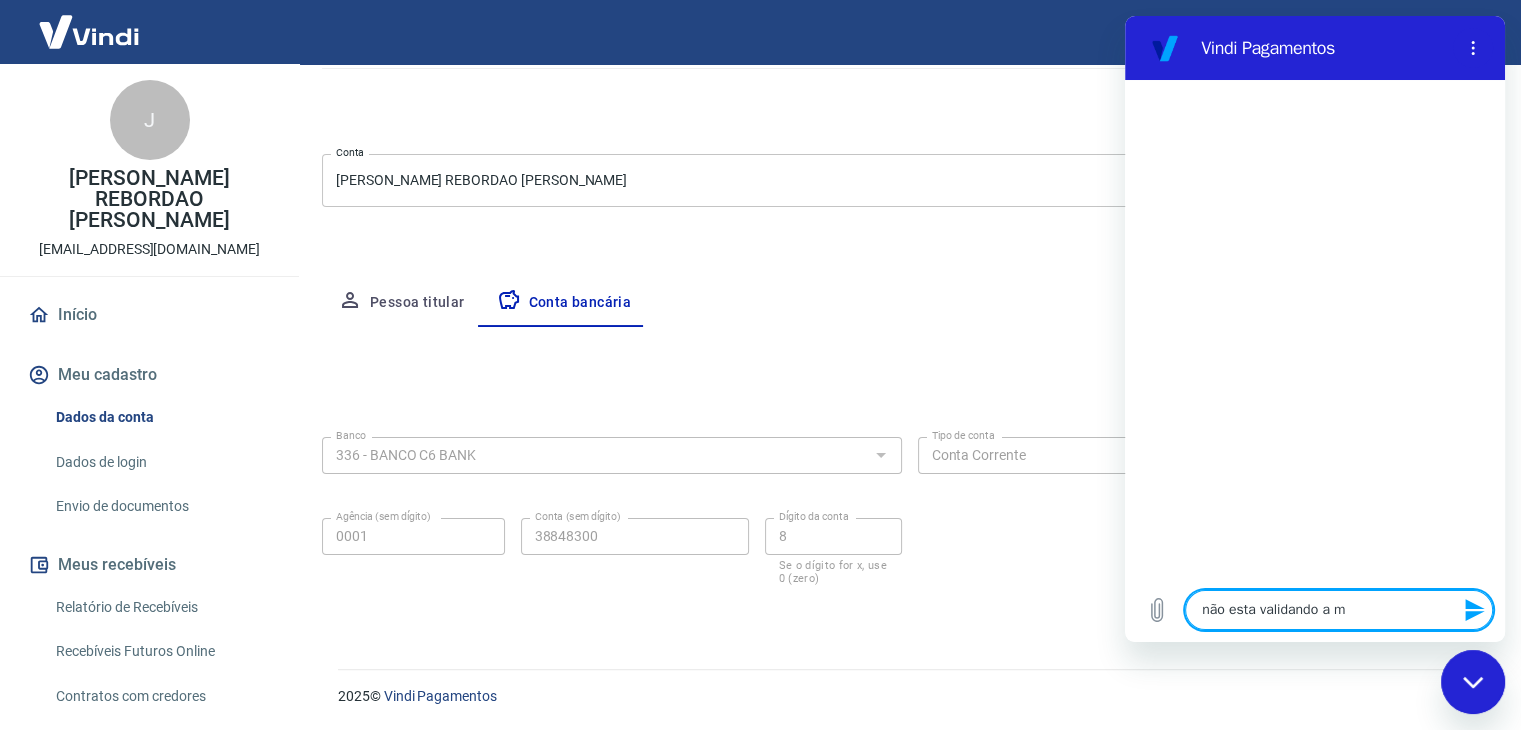 type on "não esta validando a mi" 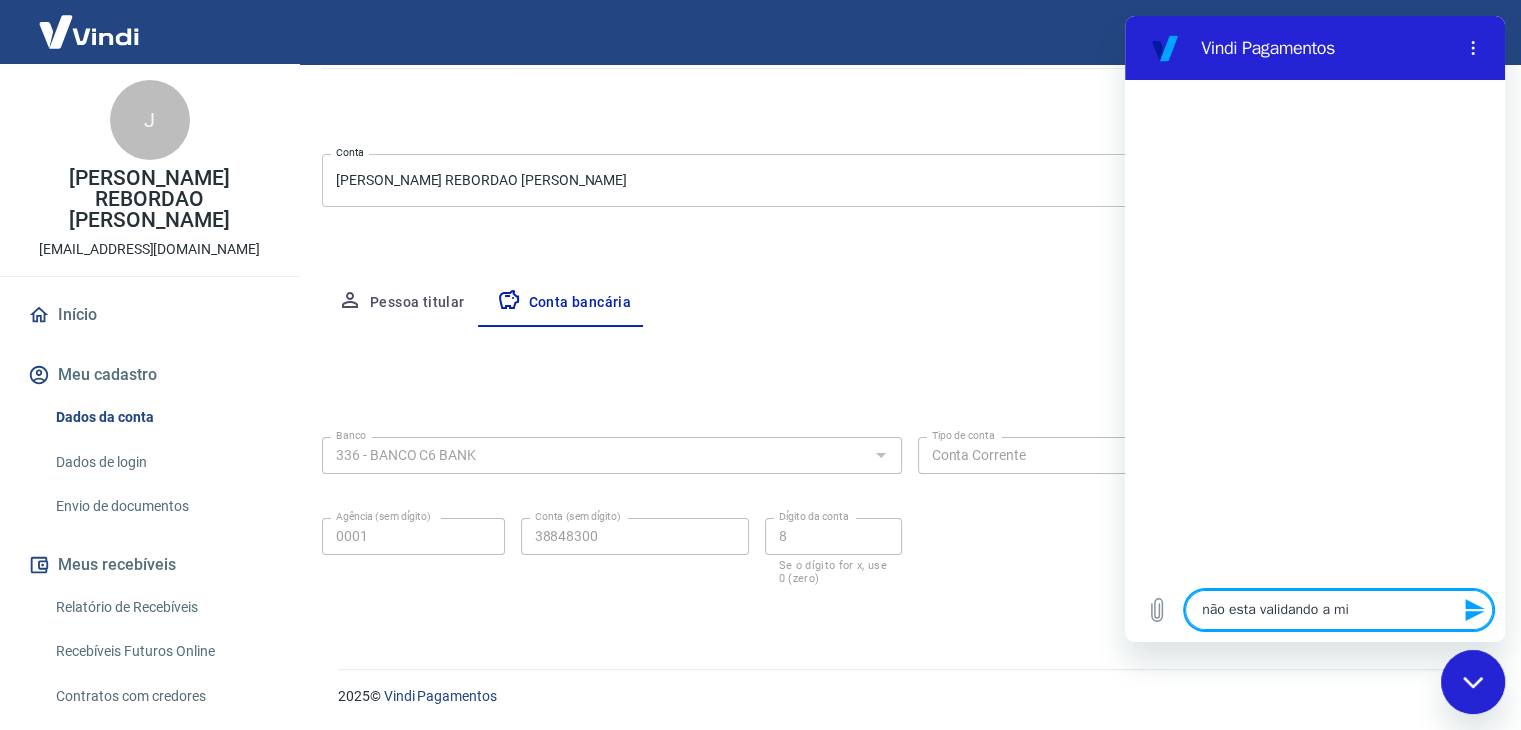 type on "não esta validando a min" 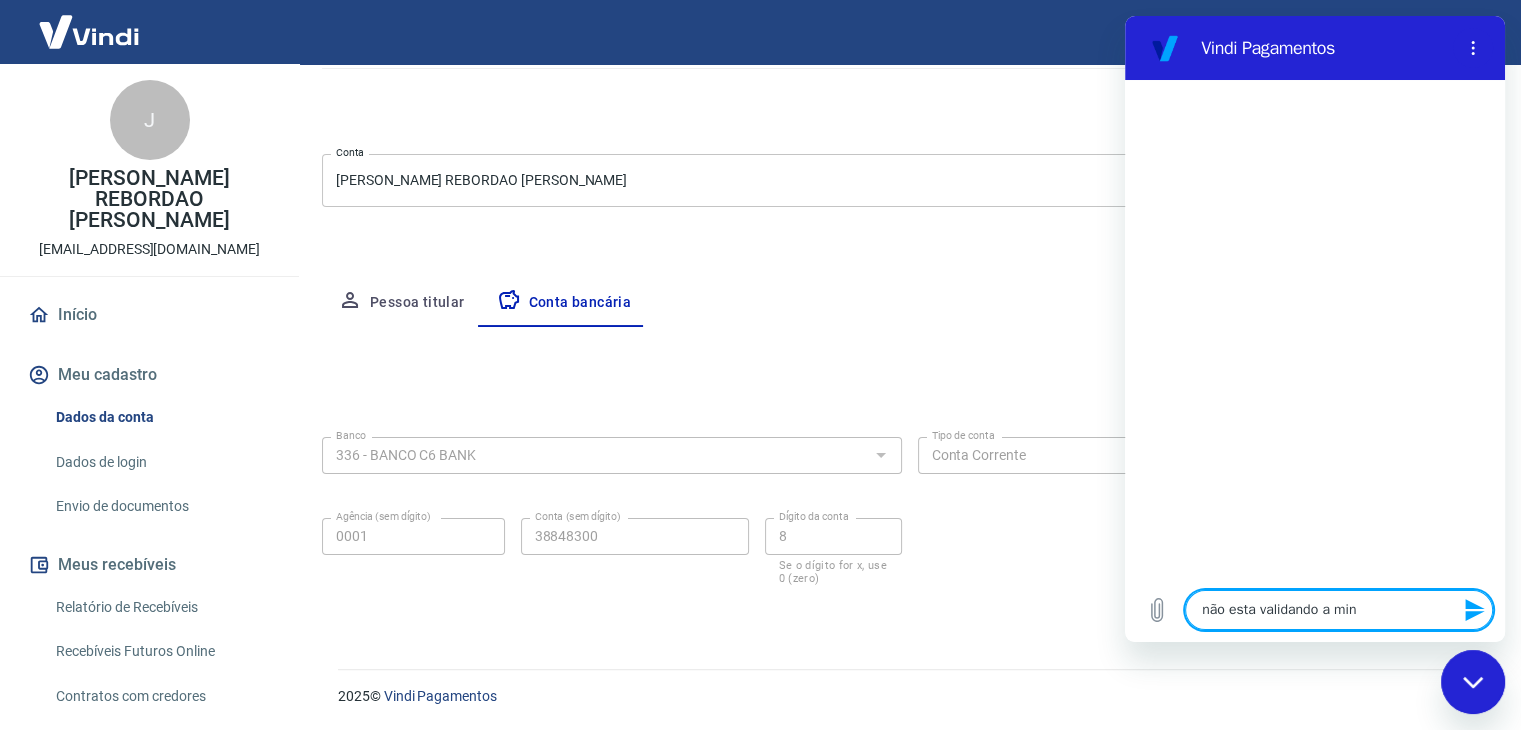 type on "não esta validando a minh" 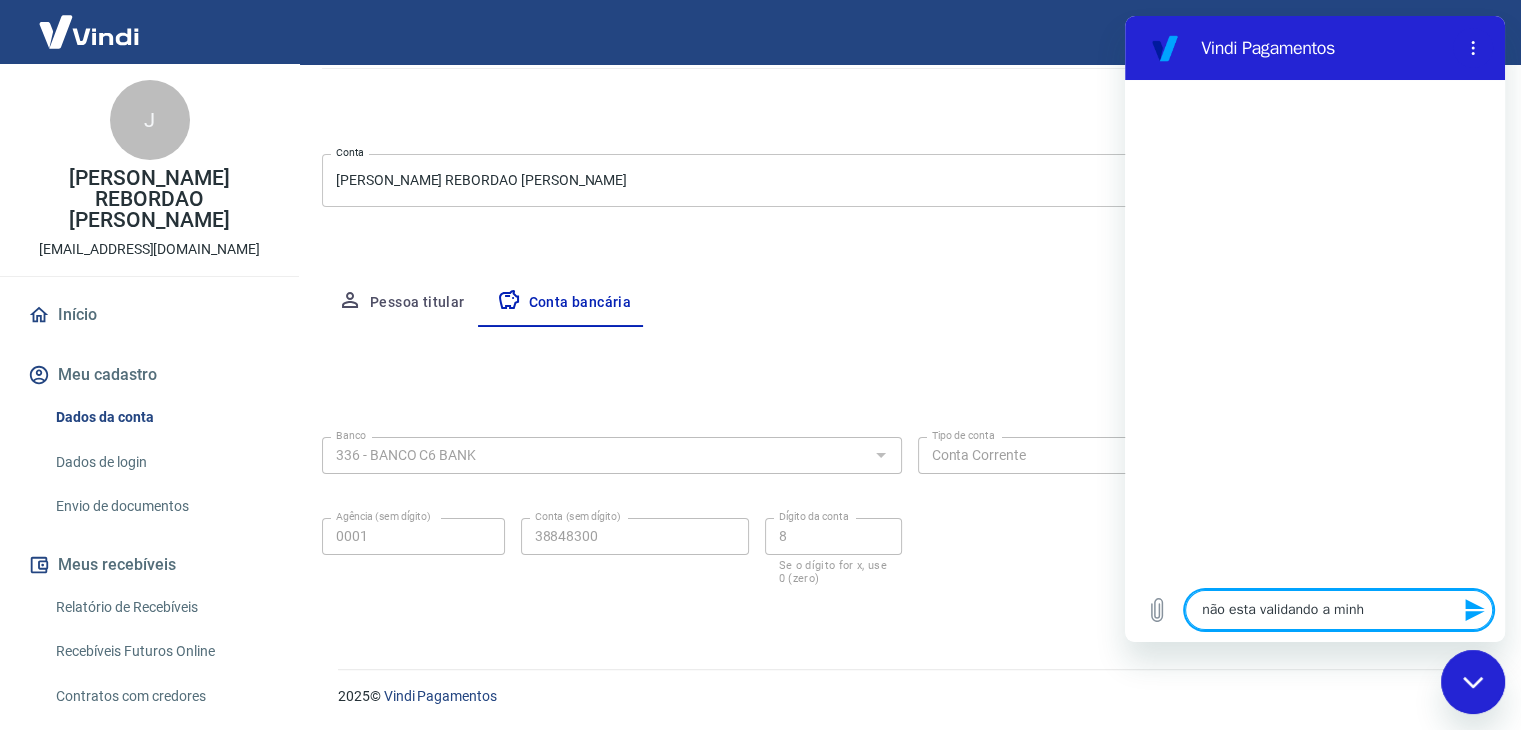 type on "não esta validando a minha" 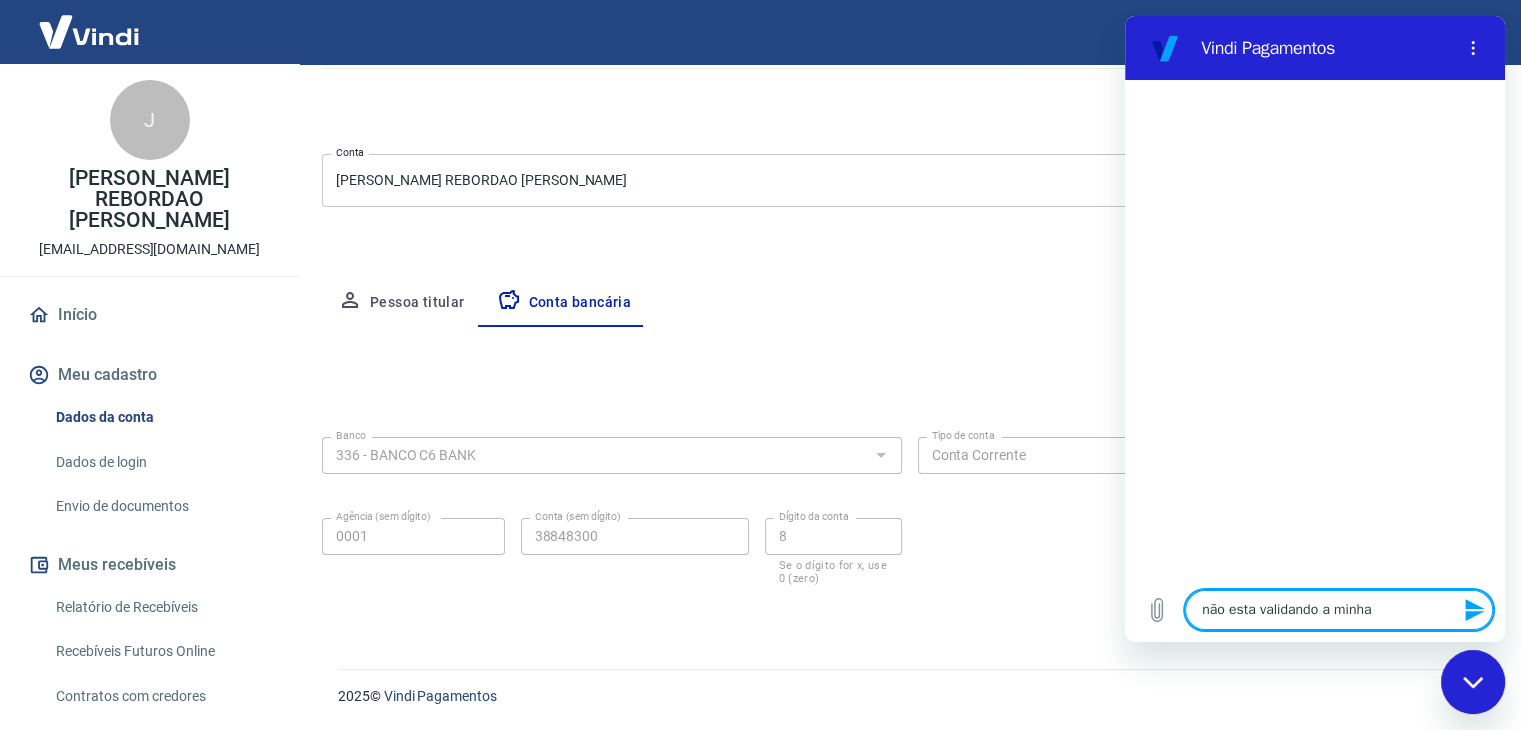 type on "não esta validando a minha" 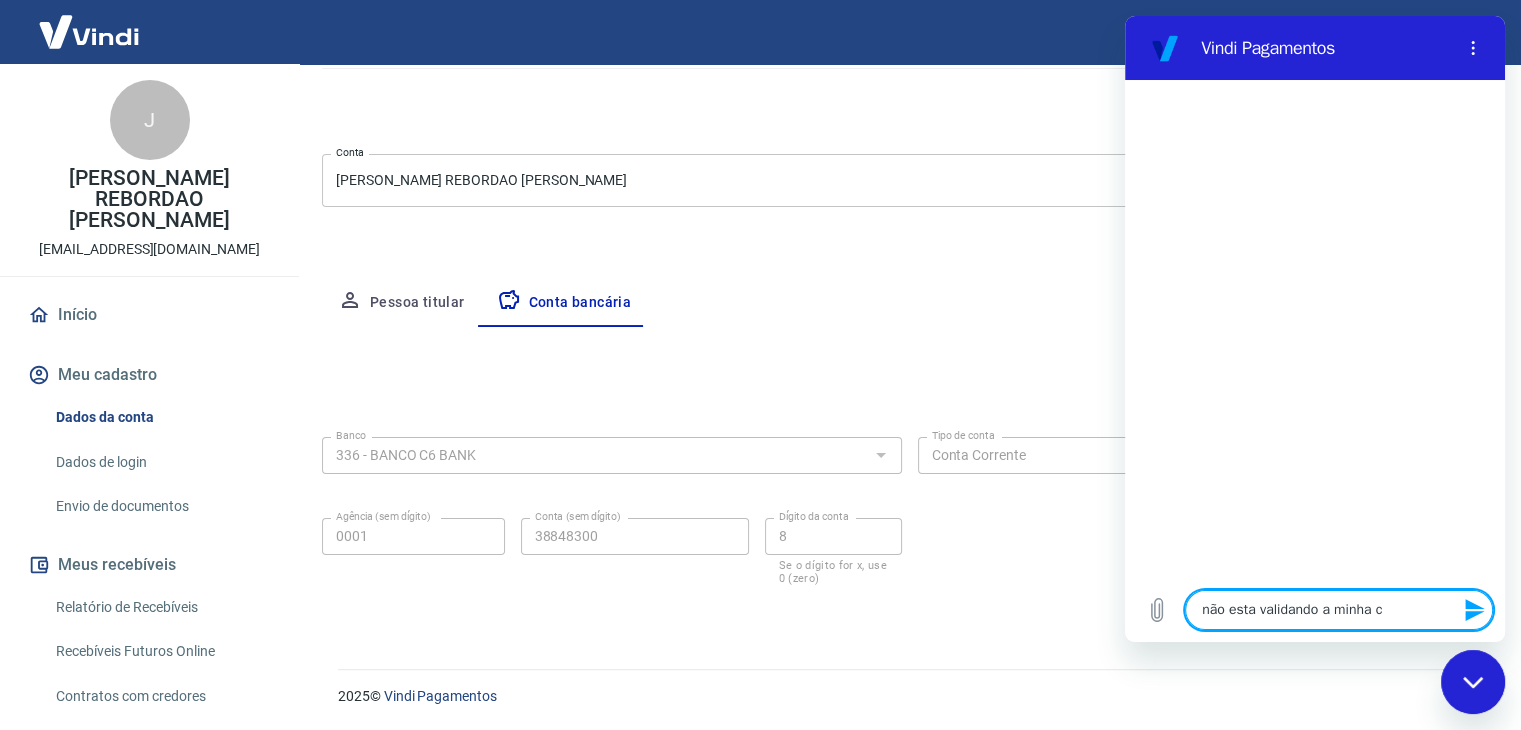 type on "não esta validando a minha co" 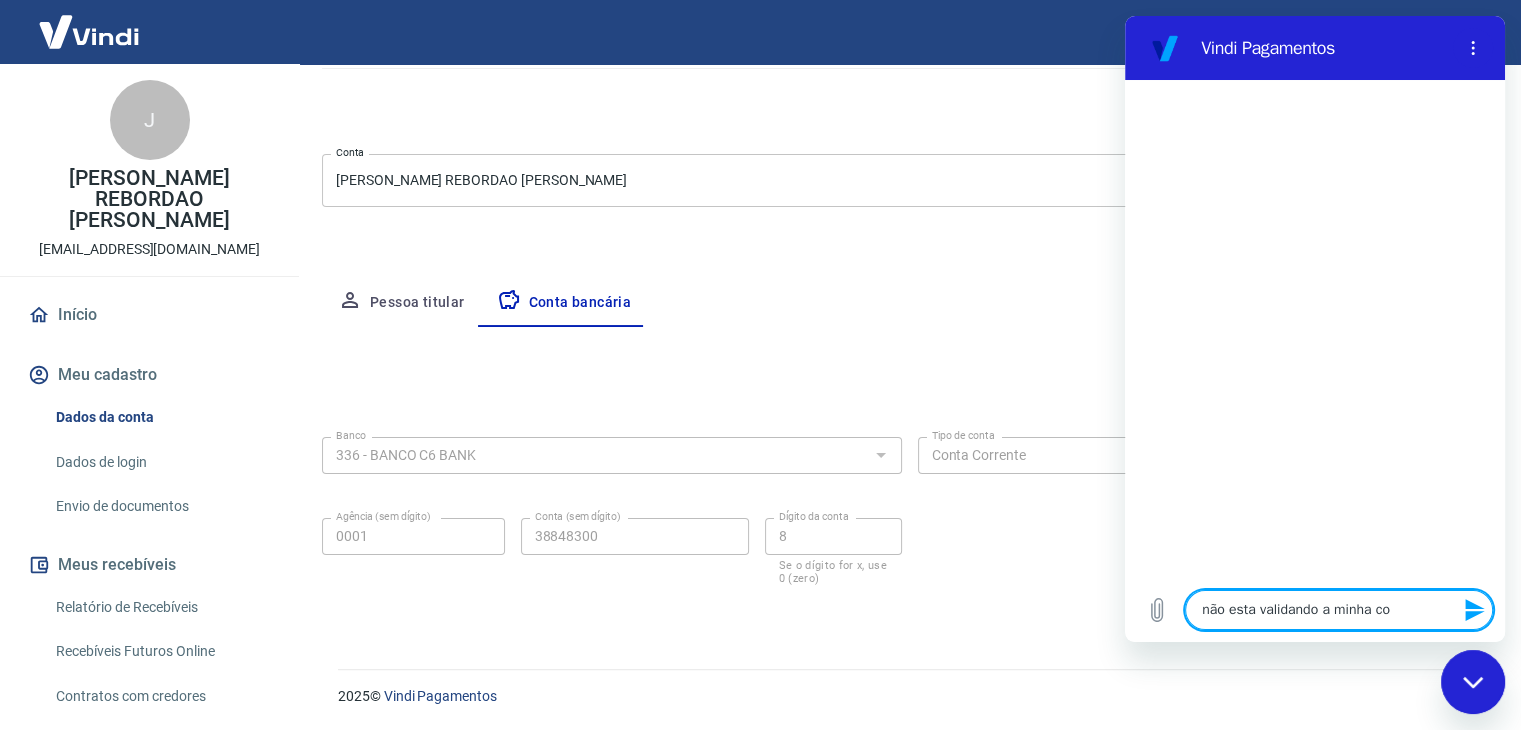 type on "não esta validando a minha con" 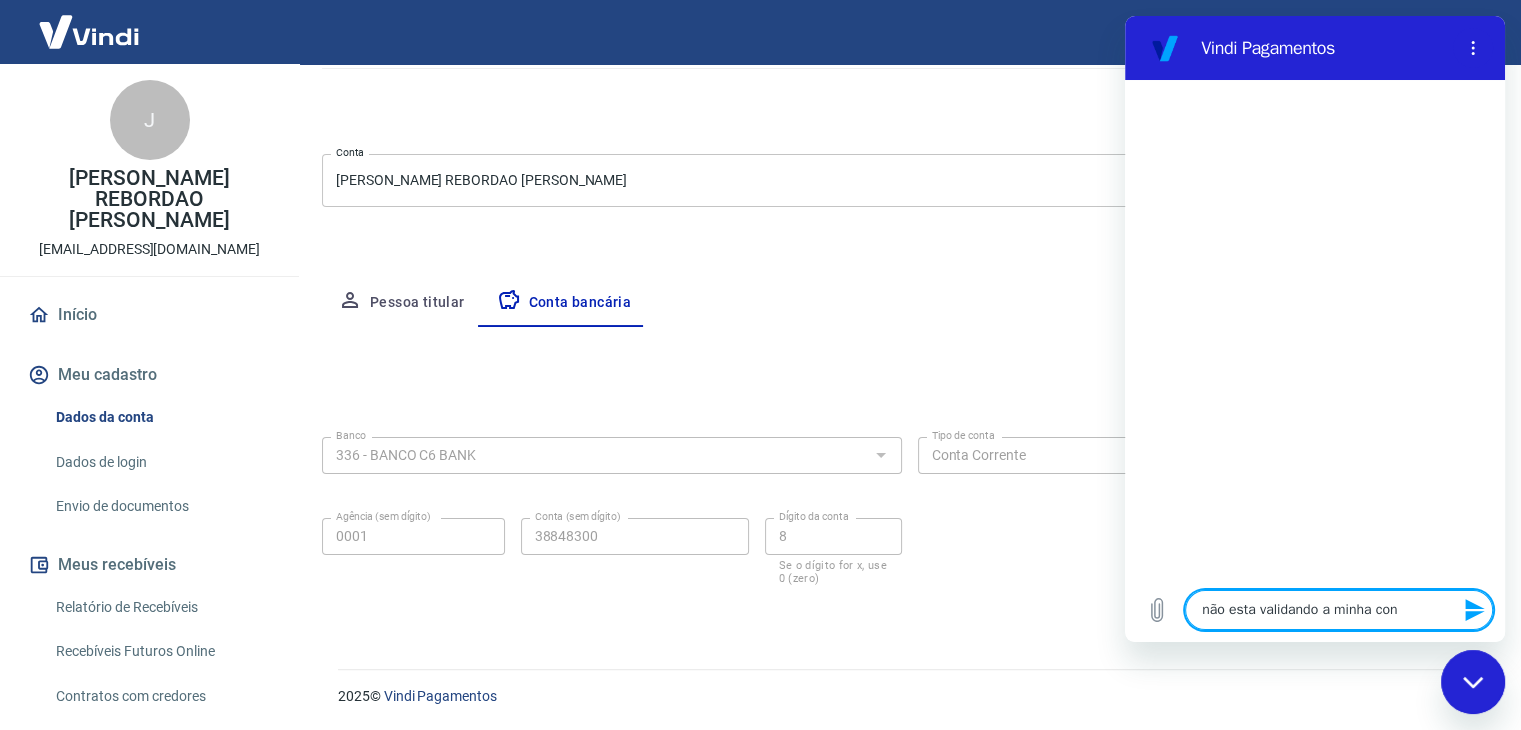 type on "não esta validando a minha cont" 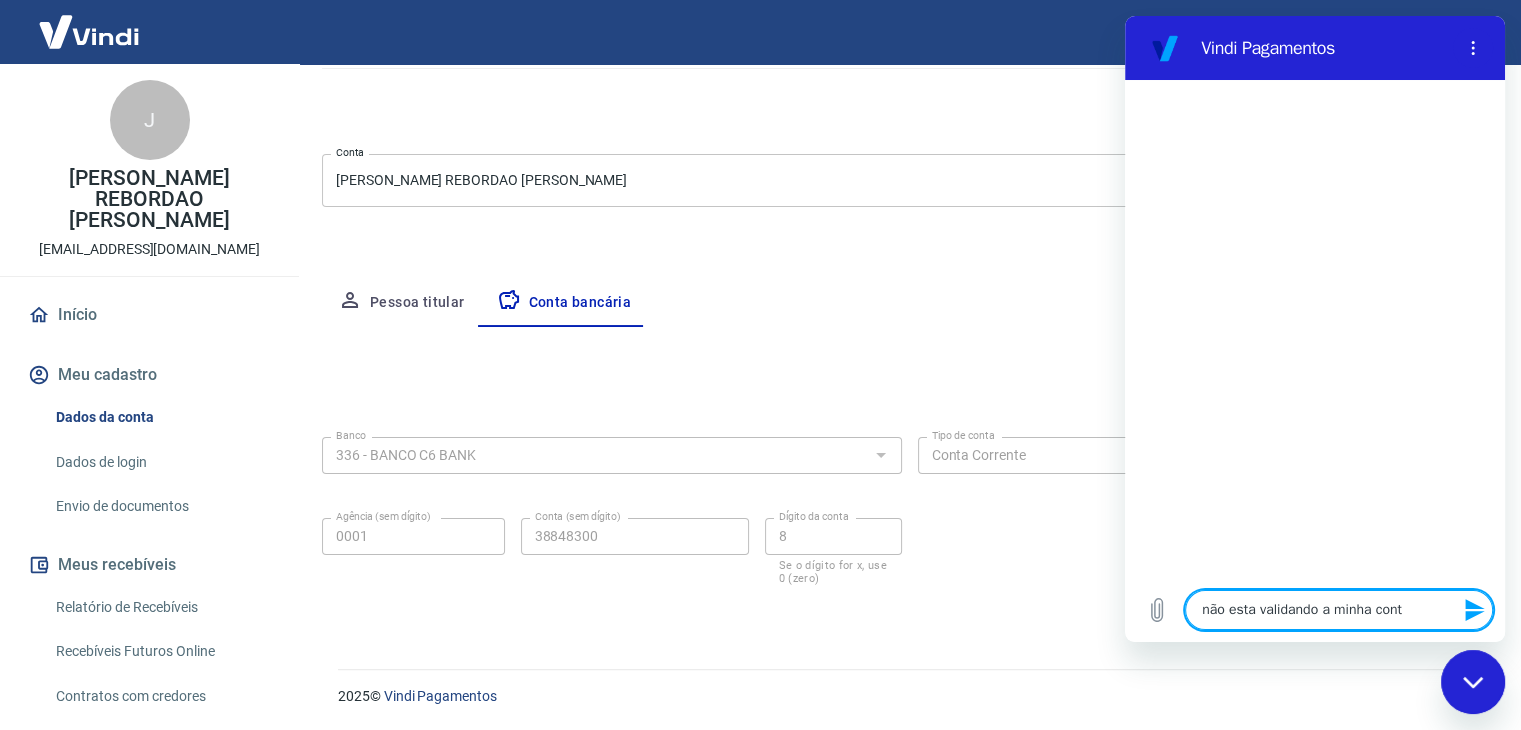 type on "não esta validando a minha conta" 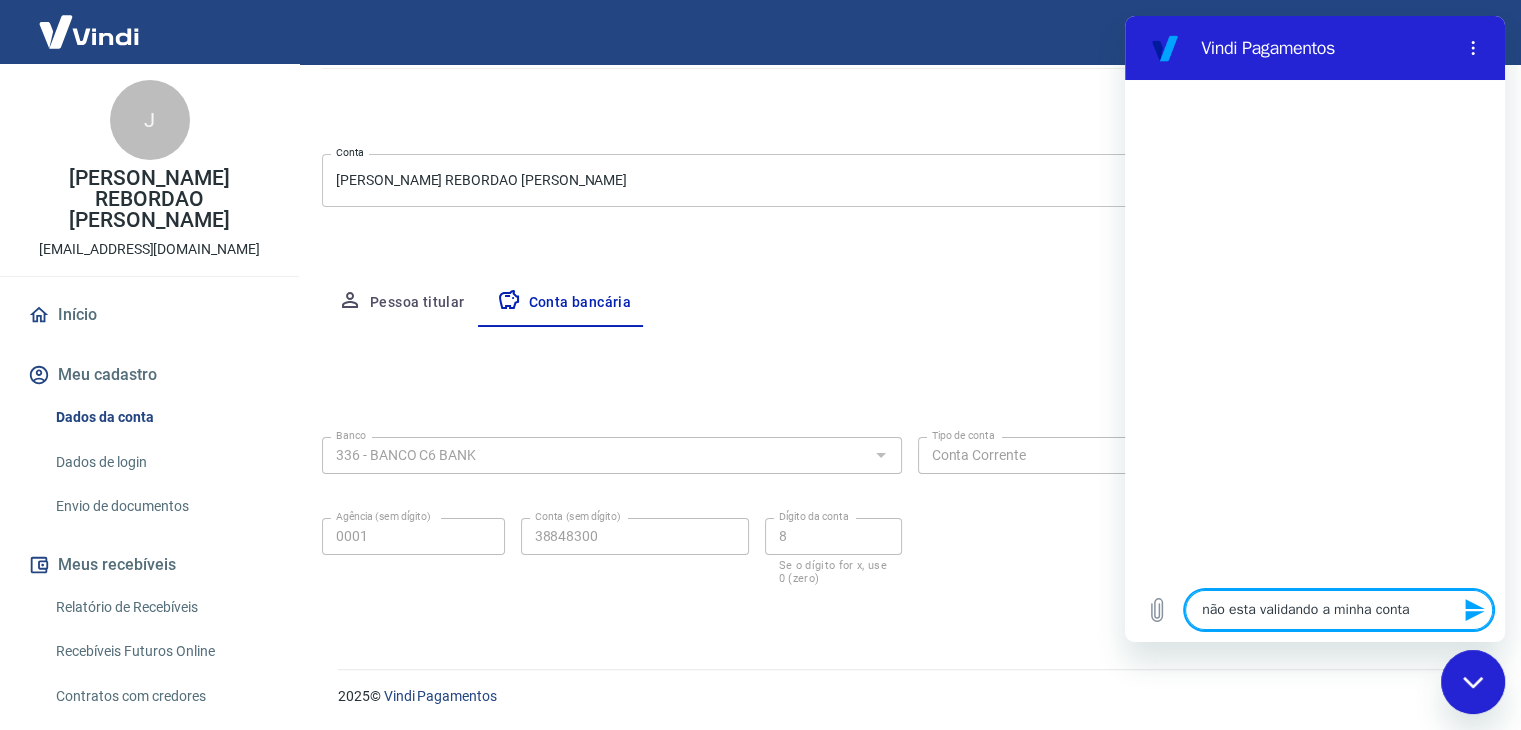 type on "não esta validando a minha conta" 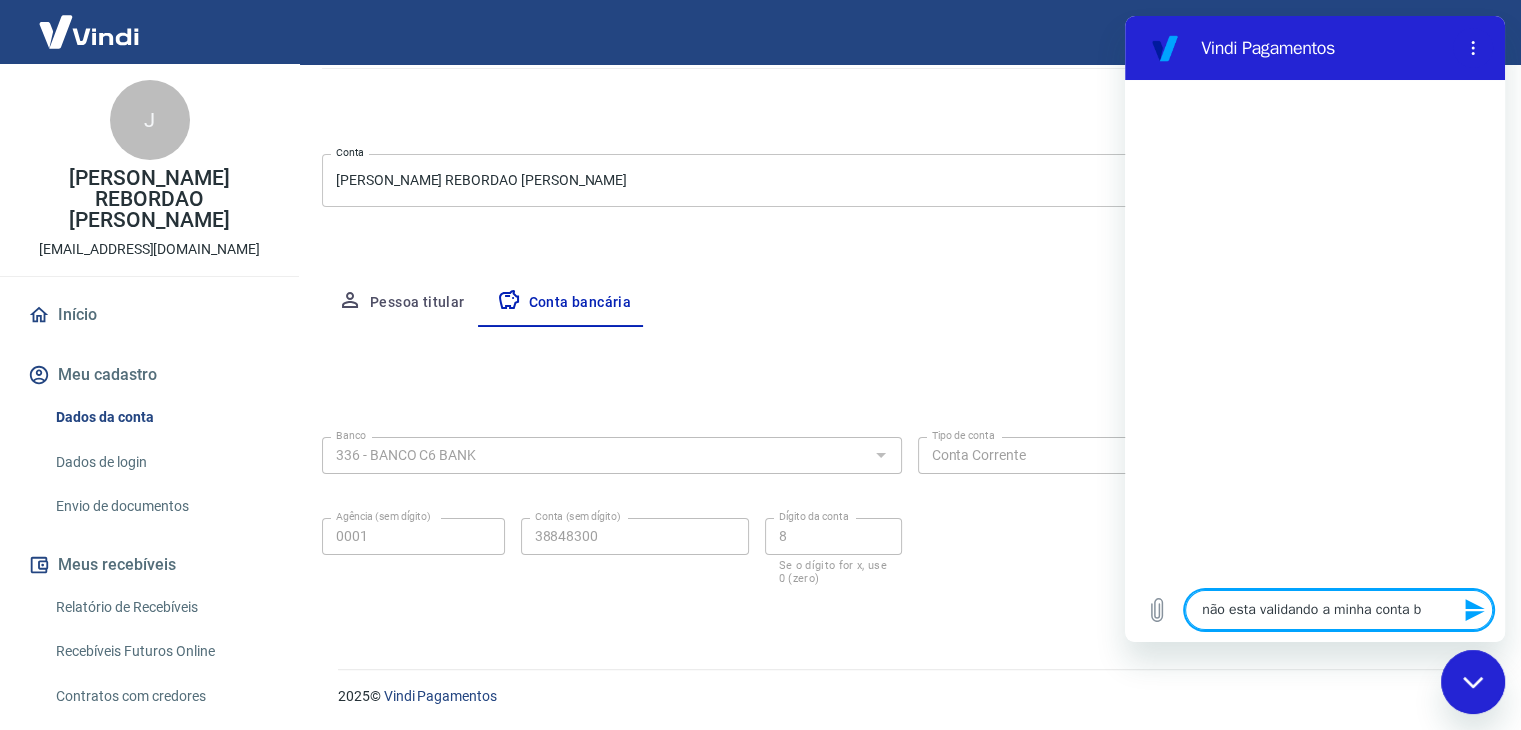 type on "não esta validando a minha conta ba" 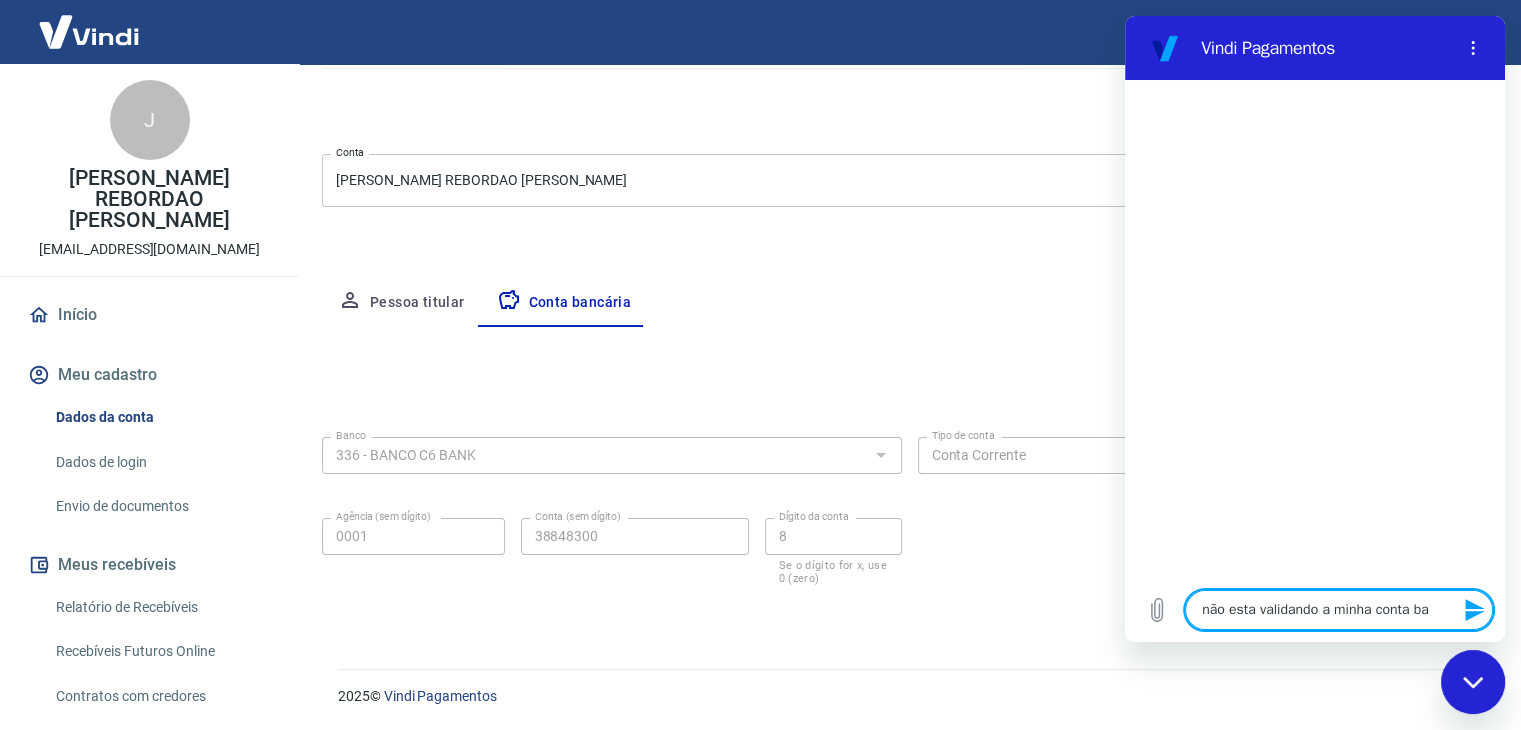 type on "não esta validando a minha conta ban" 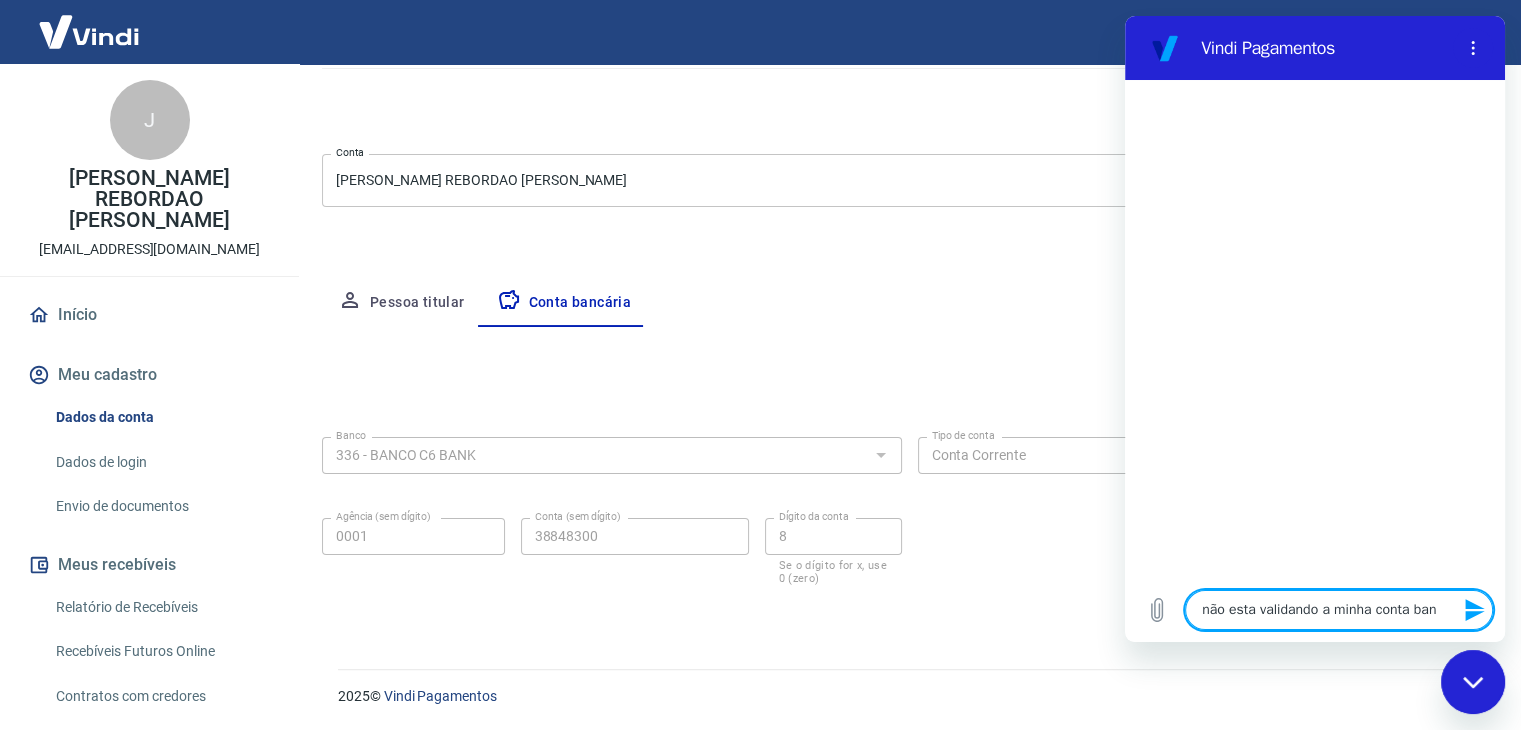 type on "não esta validando a minha conta banc" 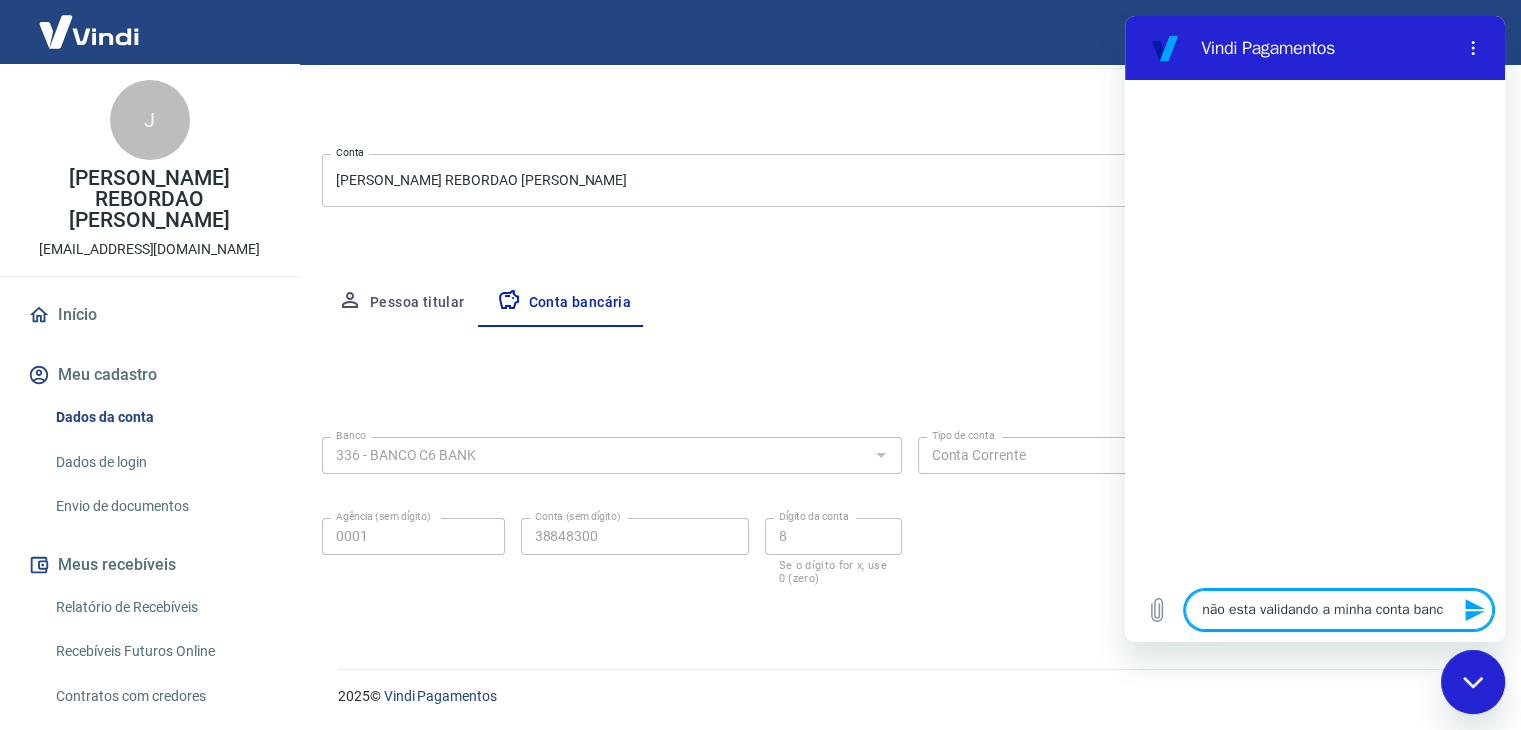 type on "não esta validando a minha conta banca" 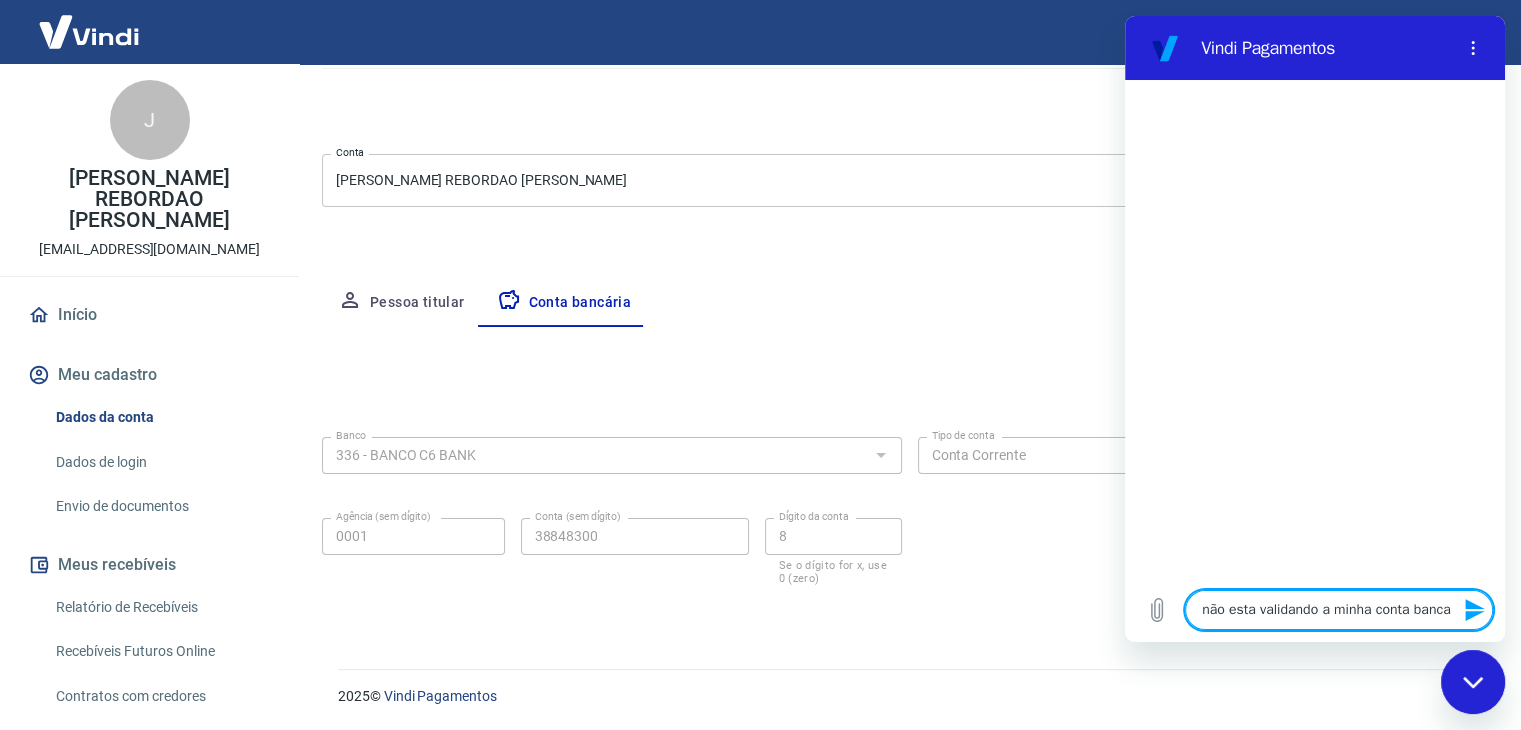 type on "não esta validando a minha conta bancar" 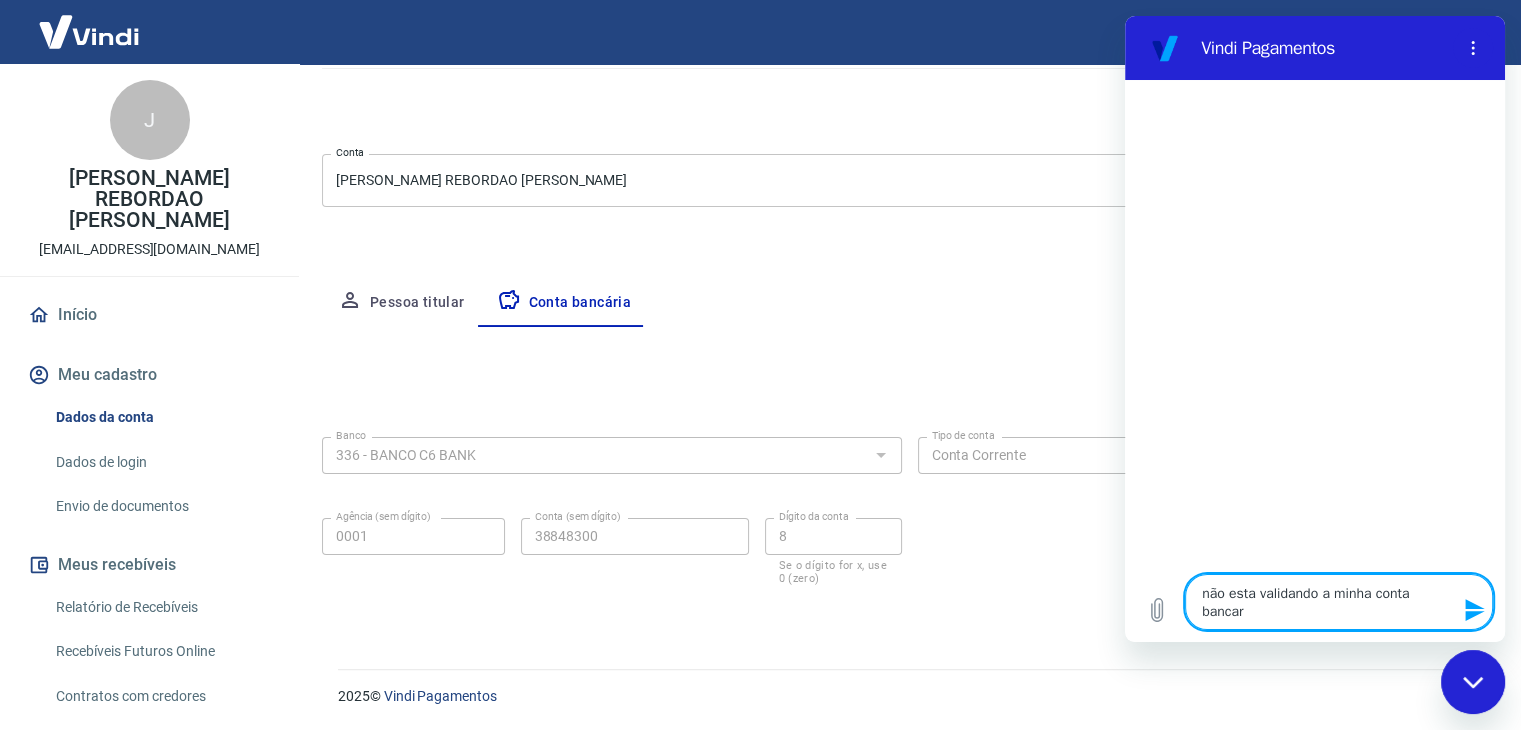 type on "não esta validando a minha conta bancari" 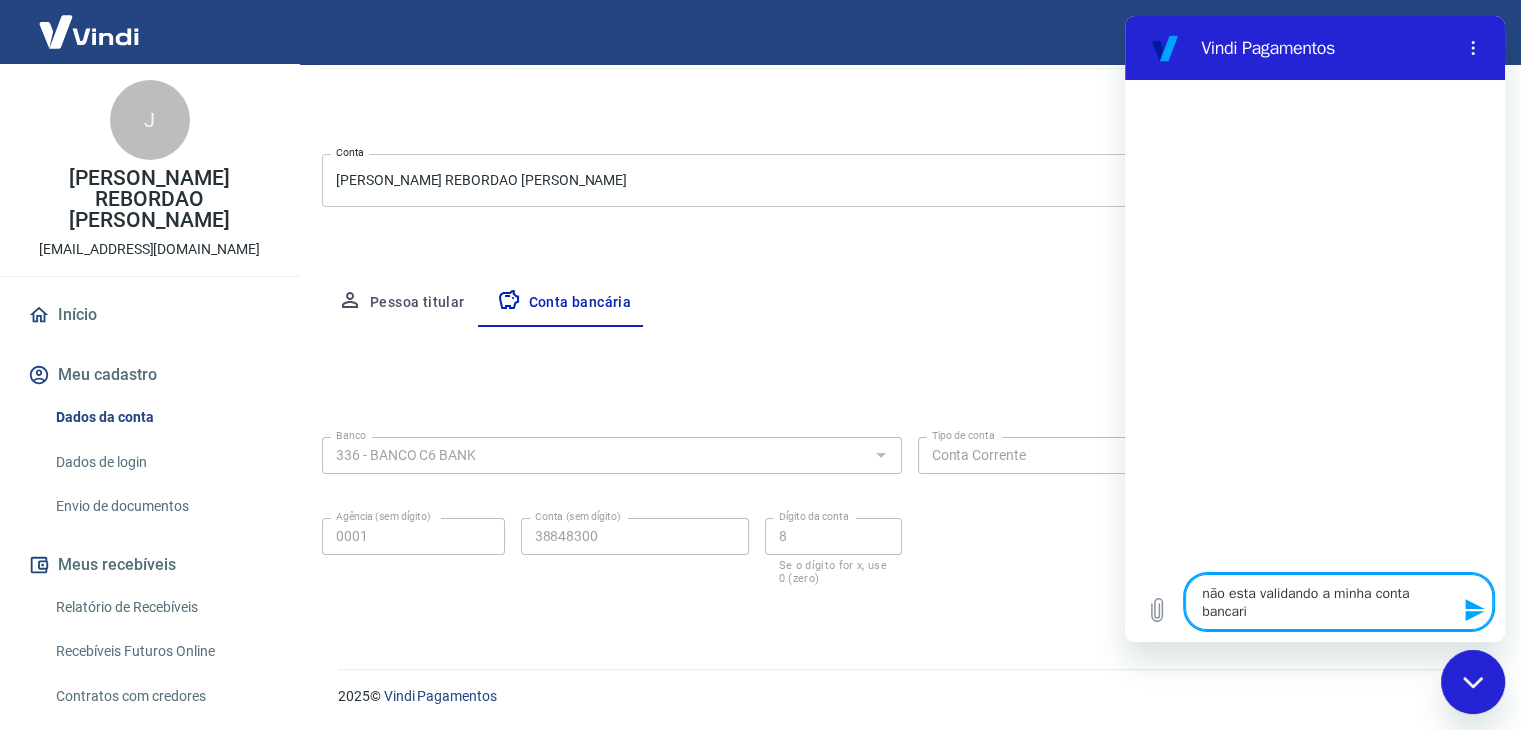 type on "não esta validando a minha conta bancaria" 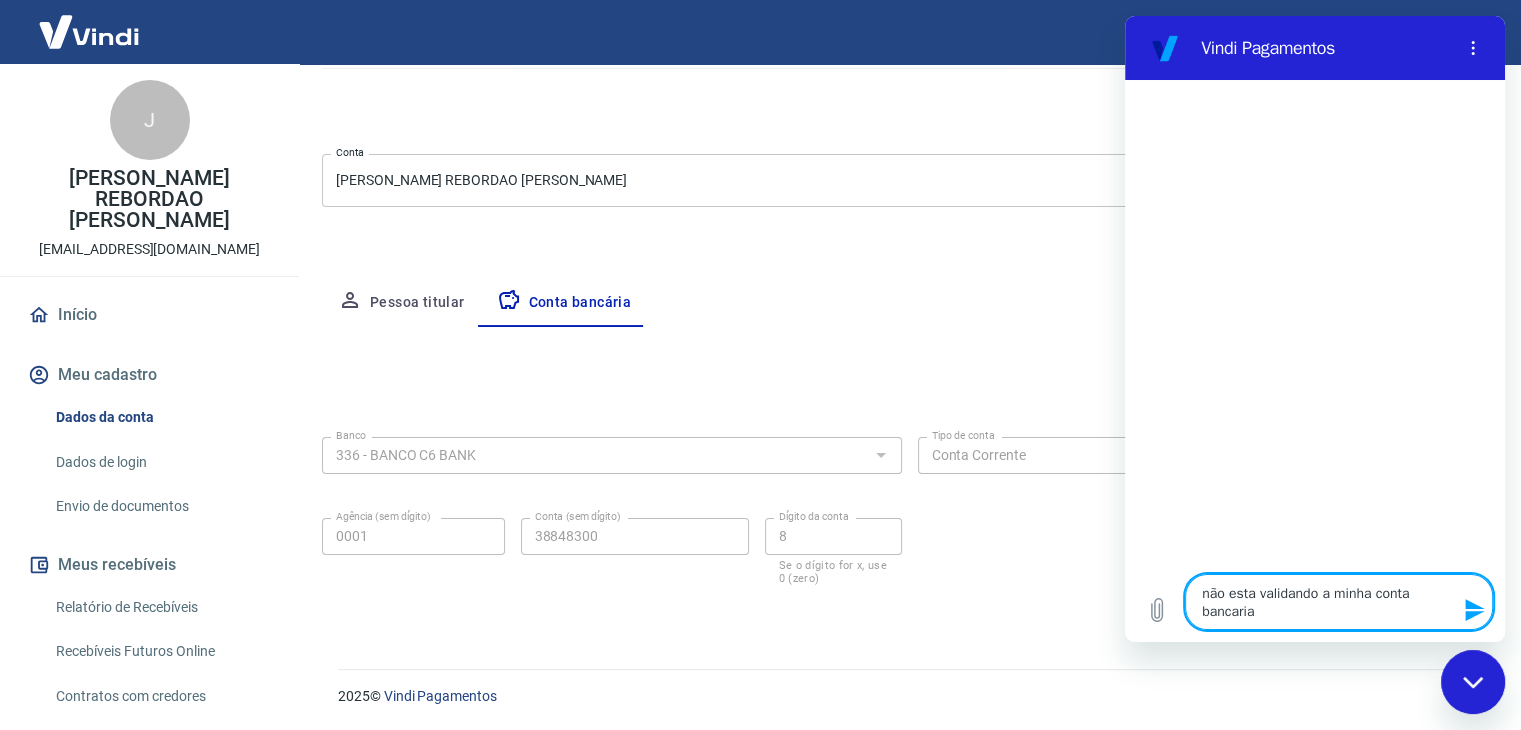 type 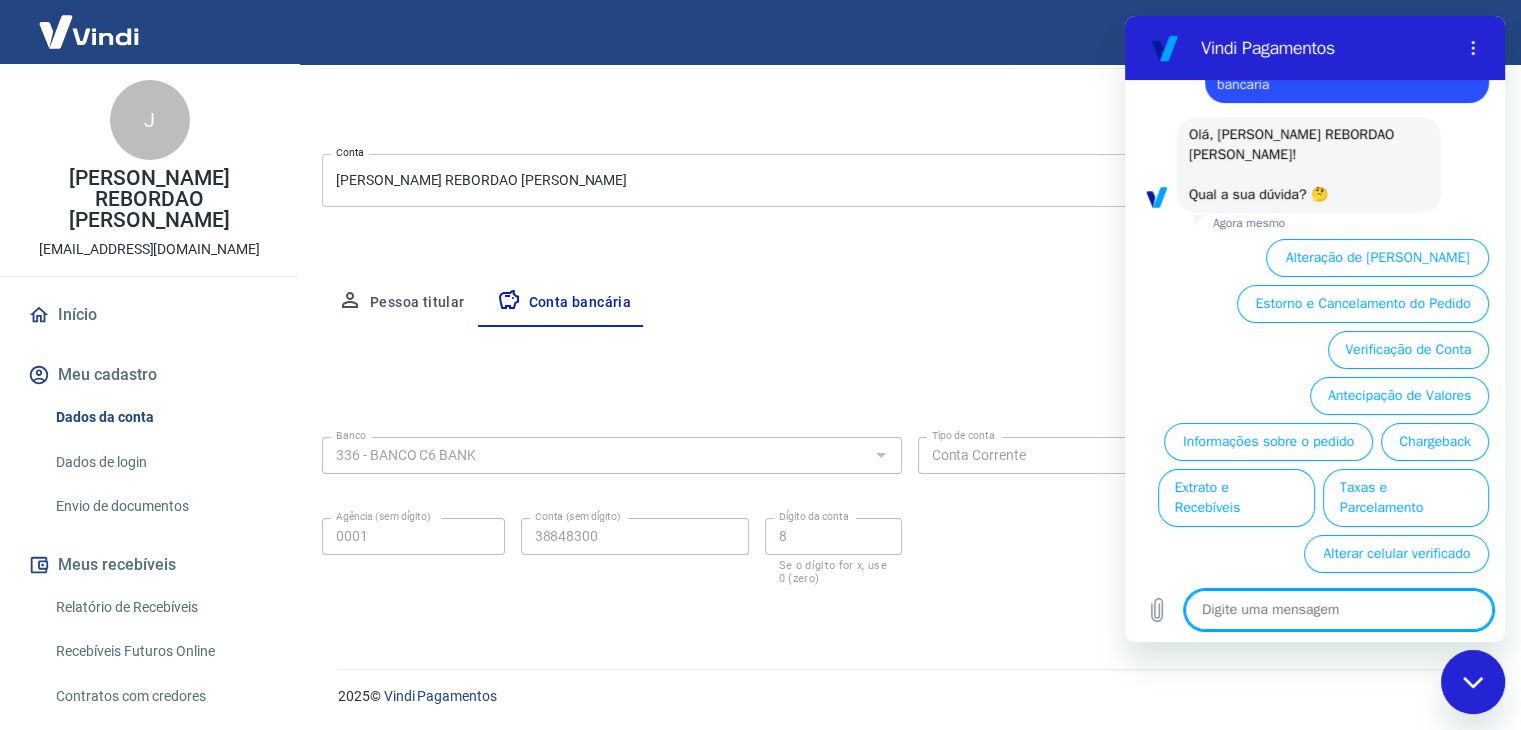 scroll, scrollTop: 96, scrollLeft: 0, axis: vertical 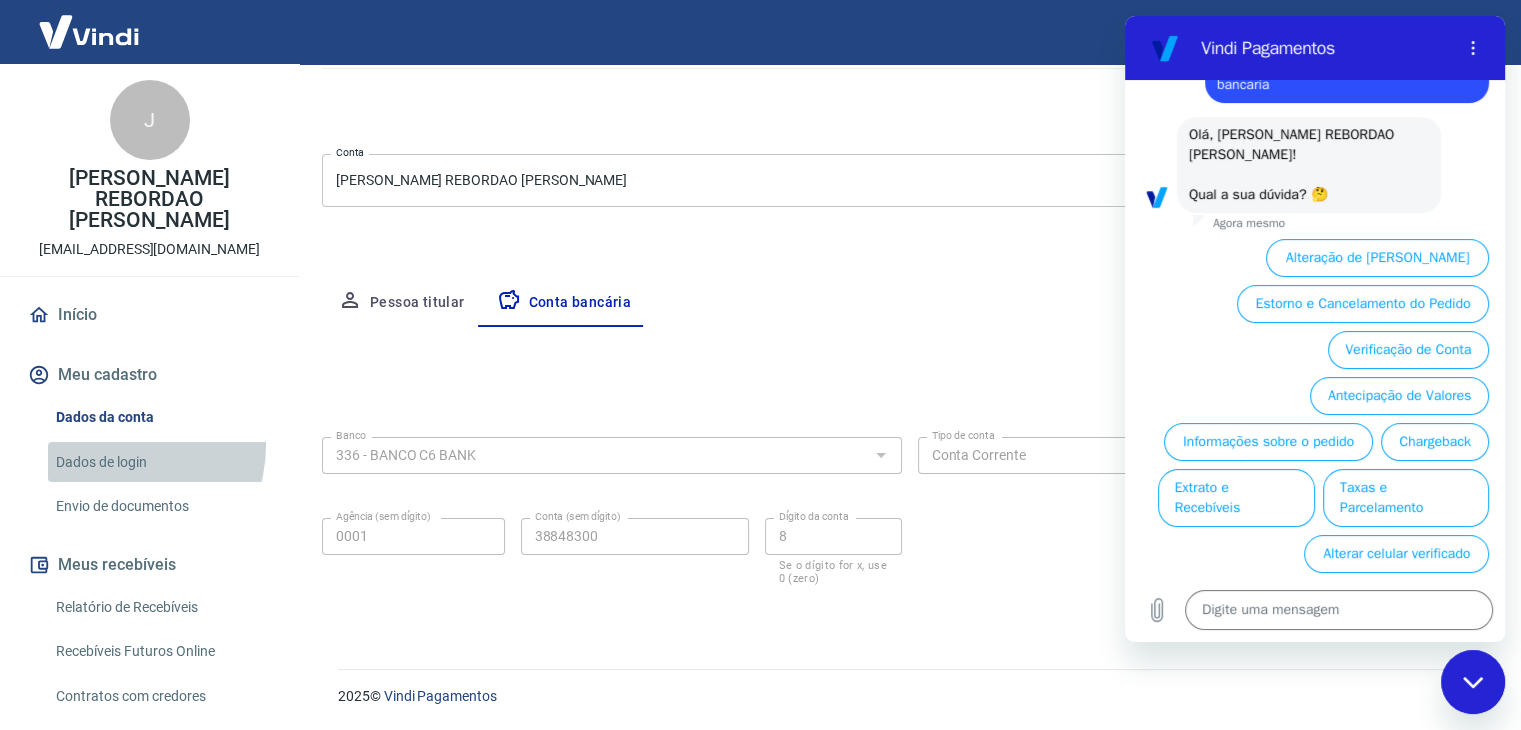 click on "Dados de login" at bounding box center (161, 462) 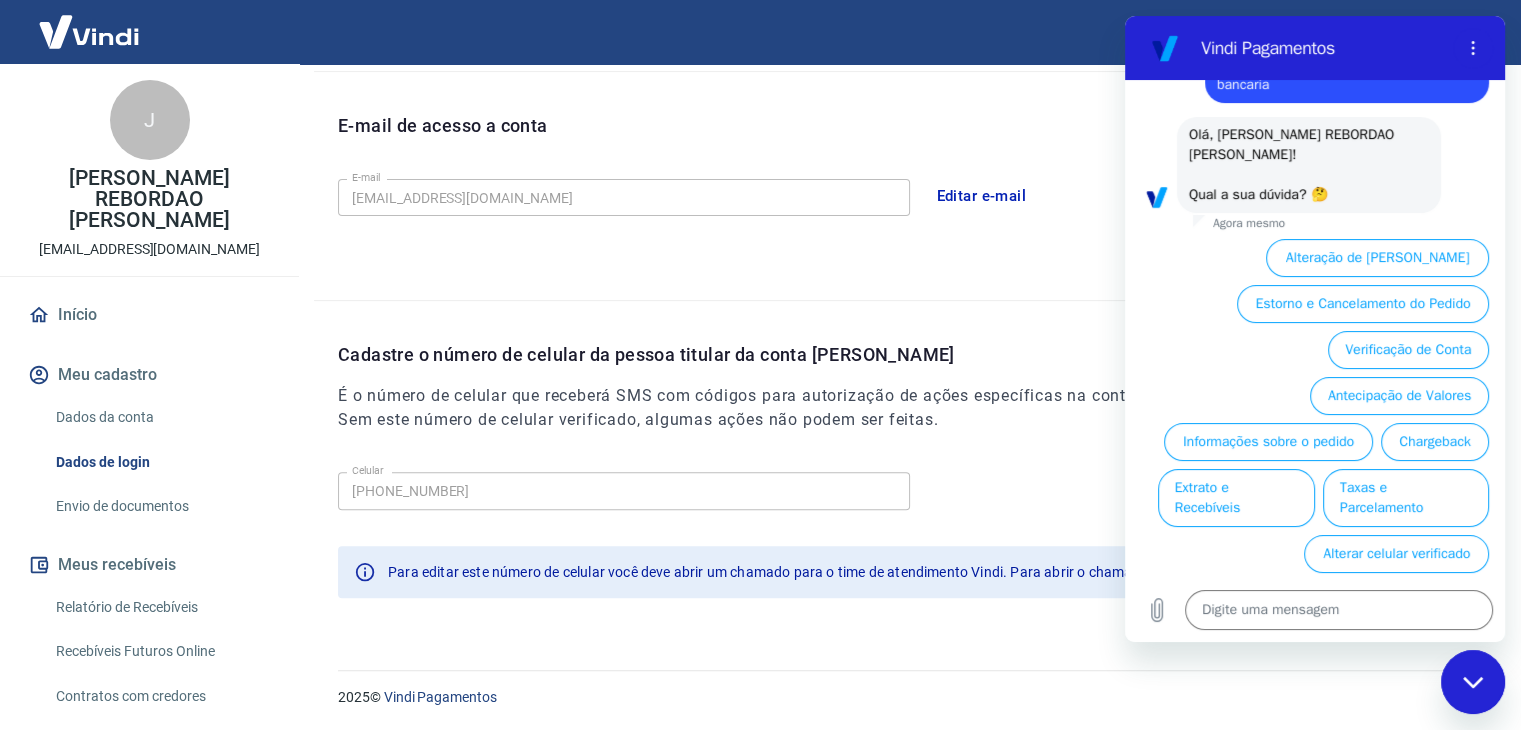 click on "Envio de documentos" at bounding box center [161, 506] 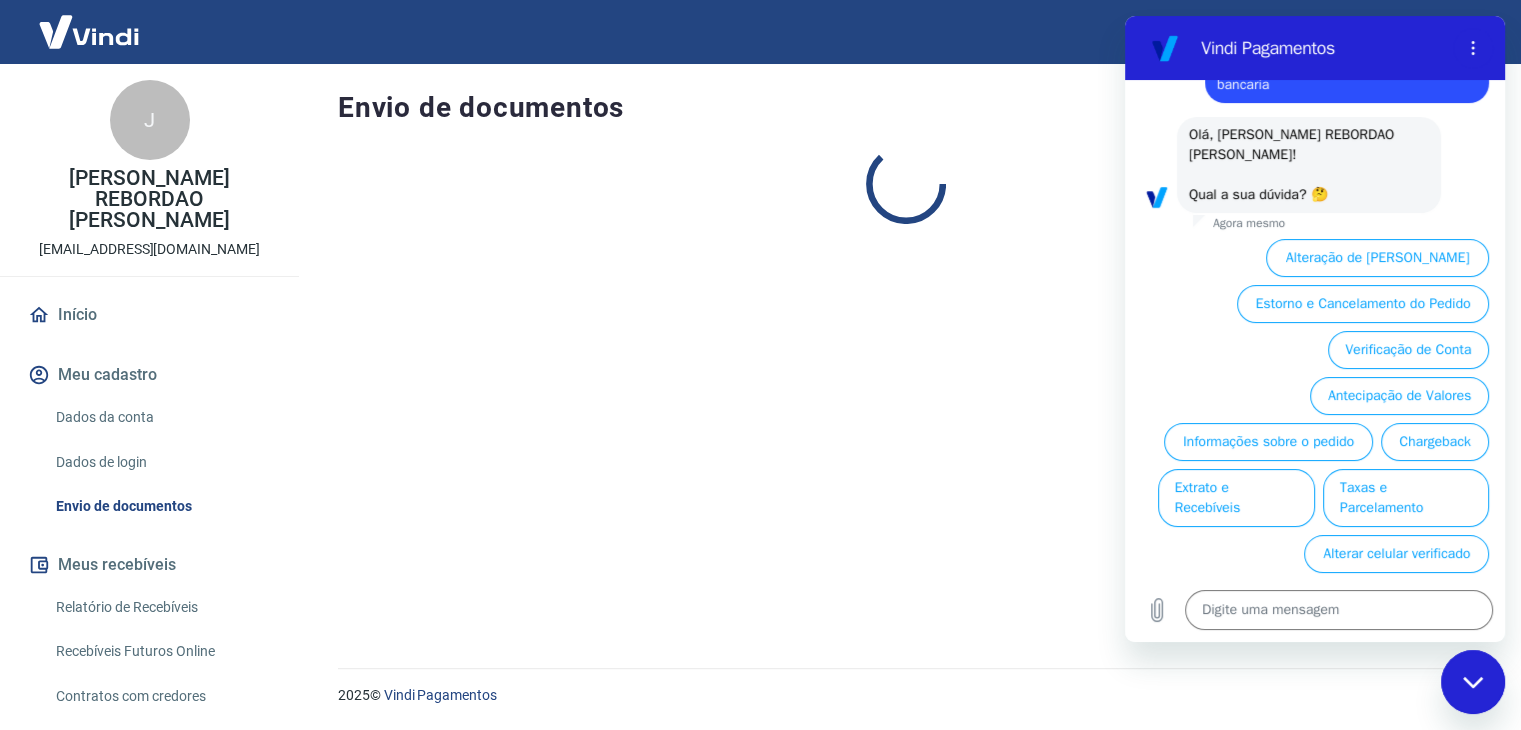 scroll, scrollTop: 0, scrollLeft: 0, axis: both 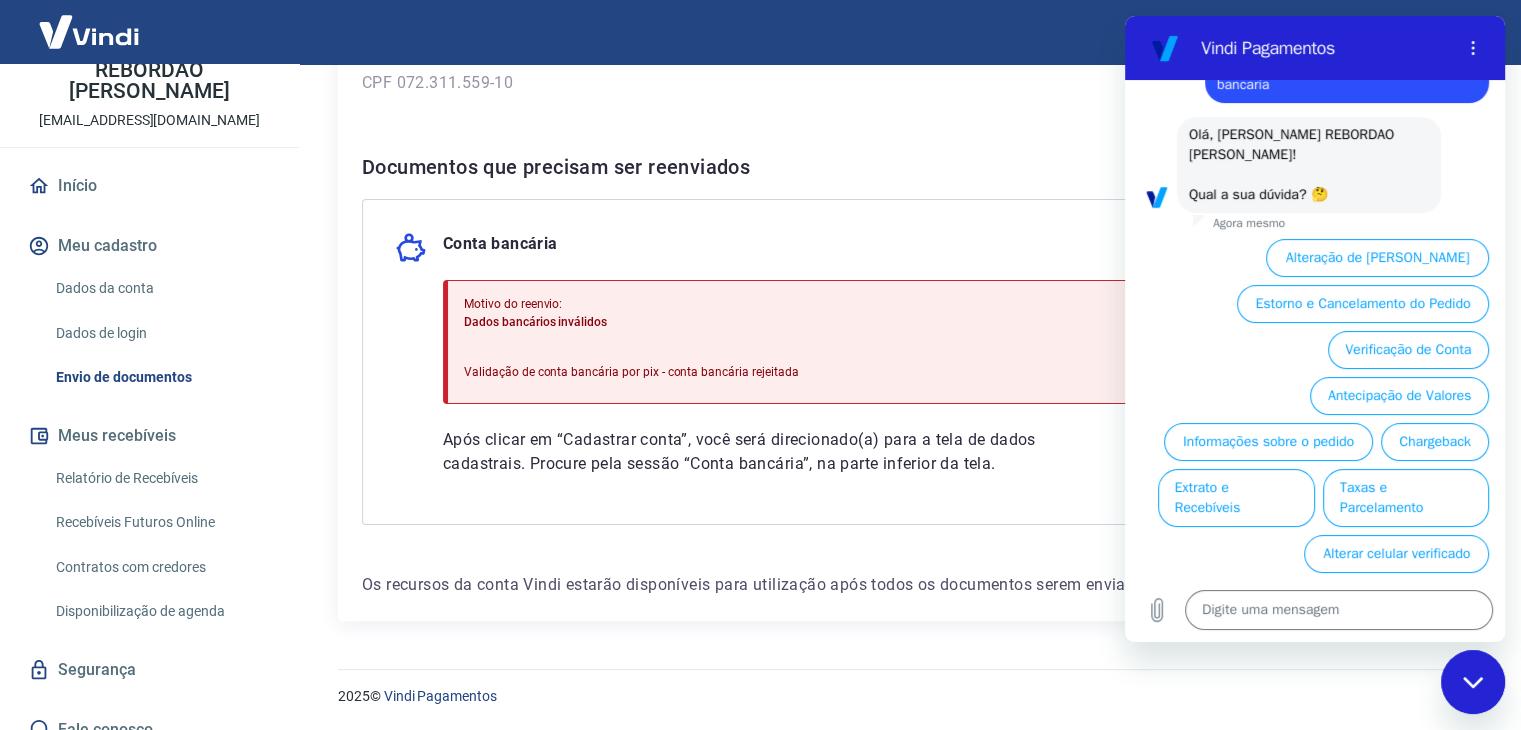 click on "Conta bancária Motivo do reenvio: Dados bancários inválidos Validação de conta bancária por pix - conta bancária rejeitada Após clicar em “Cadastrar conta”, você será direcionado(a) para a tela de dados cadastrais. Procure pela sessão “Conta bancária”, na parte inferior da tela. Cadastrar conta" at bounding box center [905, 362] 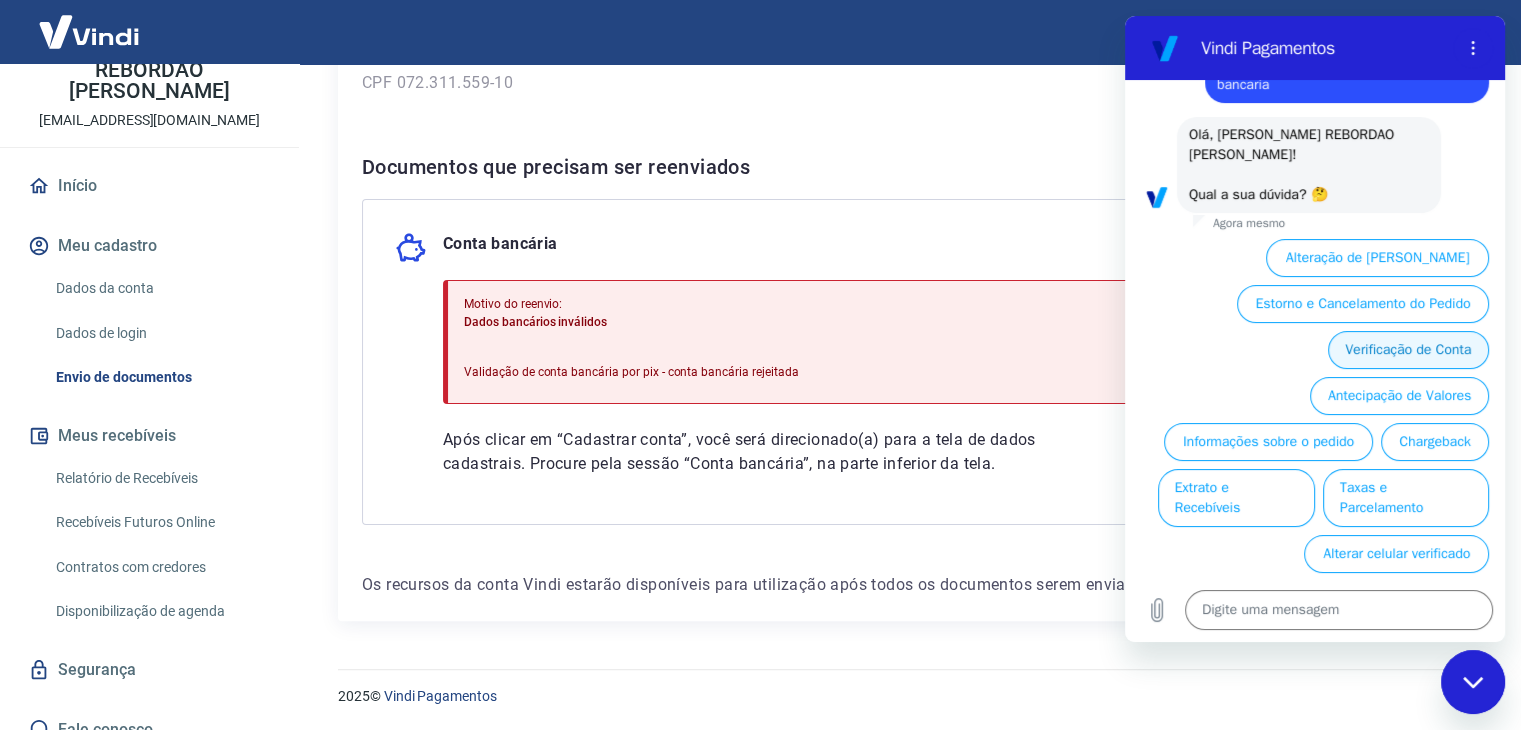 click on "Verificação de Conta" at bounding box center (1408, 350) 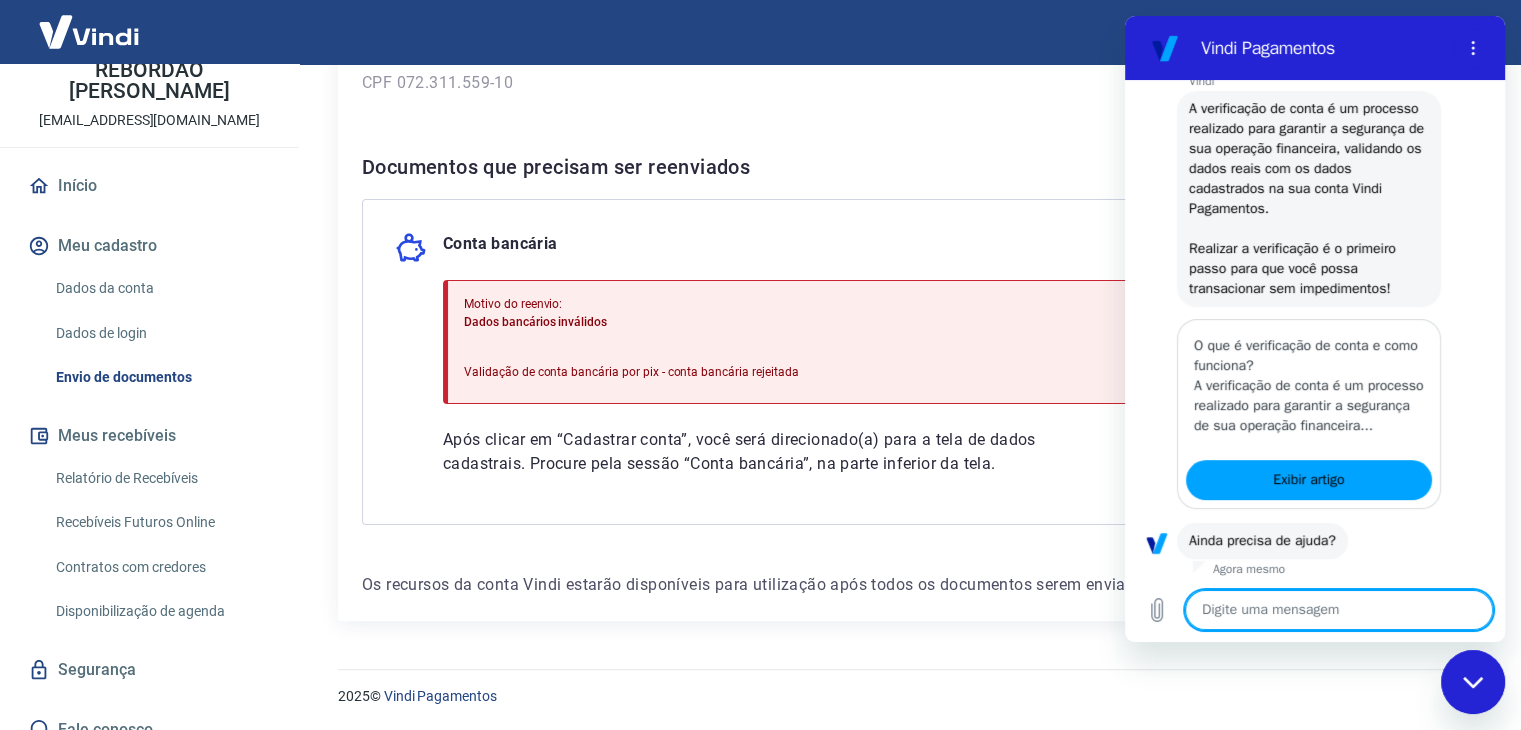 scroll, scrollTop: 342, scrollLeft: 0, axis: vertical 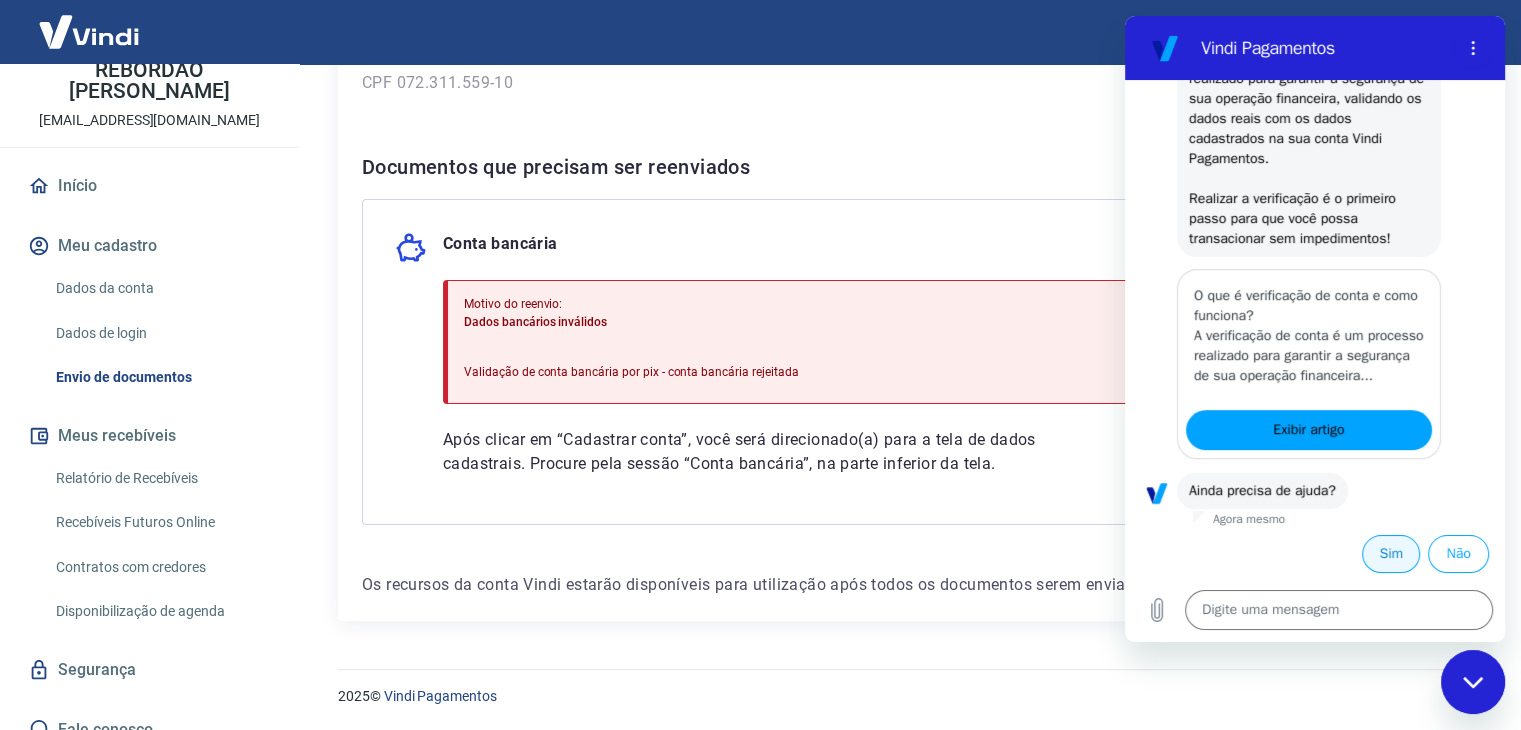 click on "Sim" at bounding box center (1391, 554) 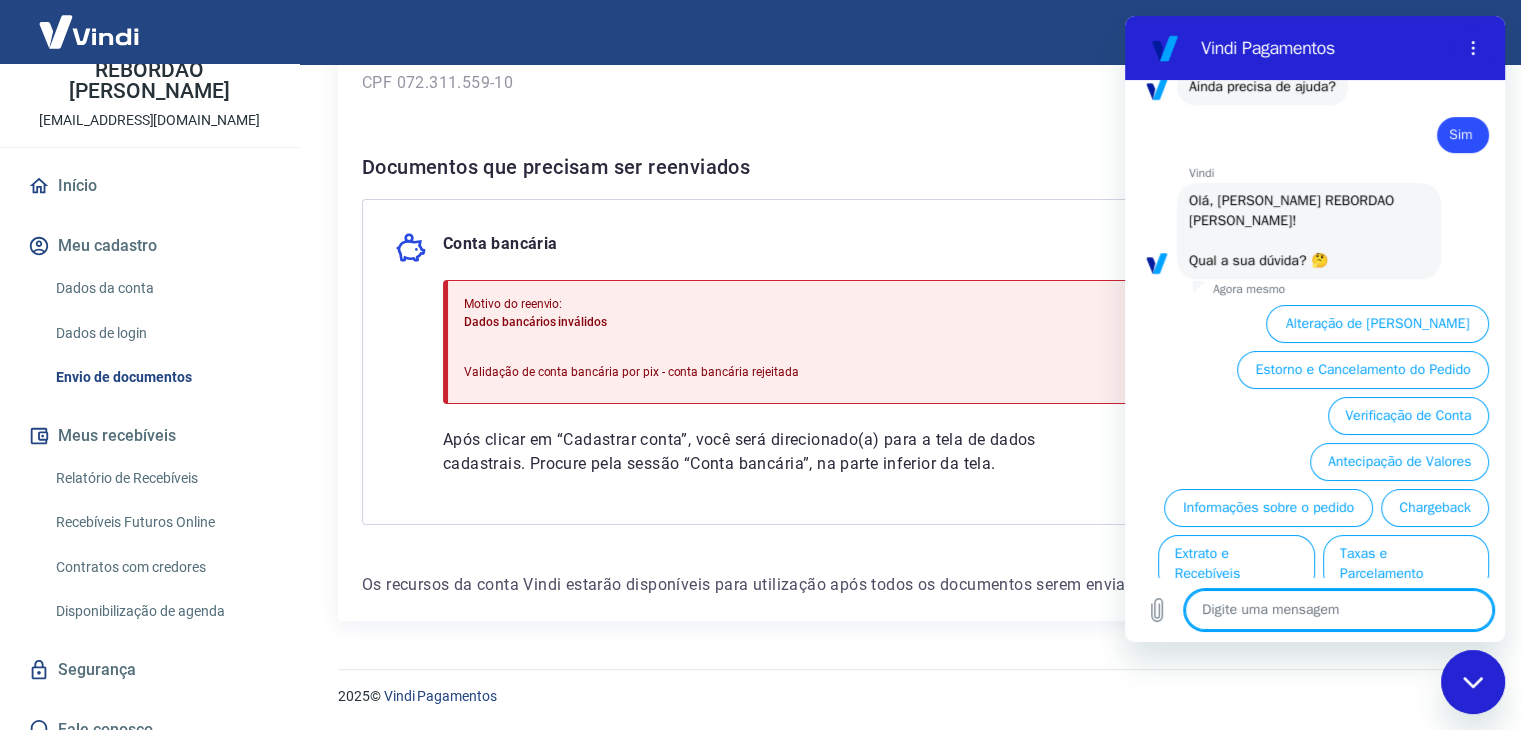 scroll, scrollTop: 836, scrollLeft: 0, axis: vertical 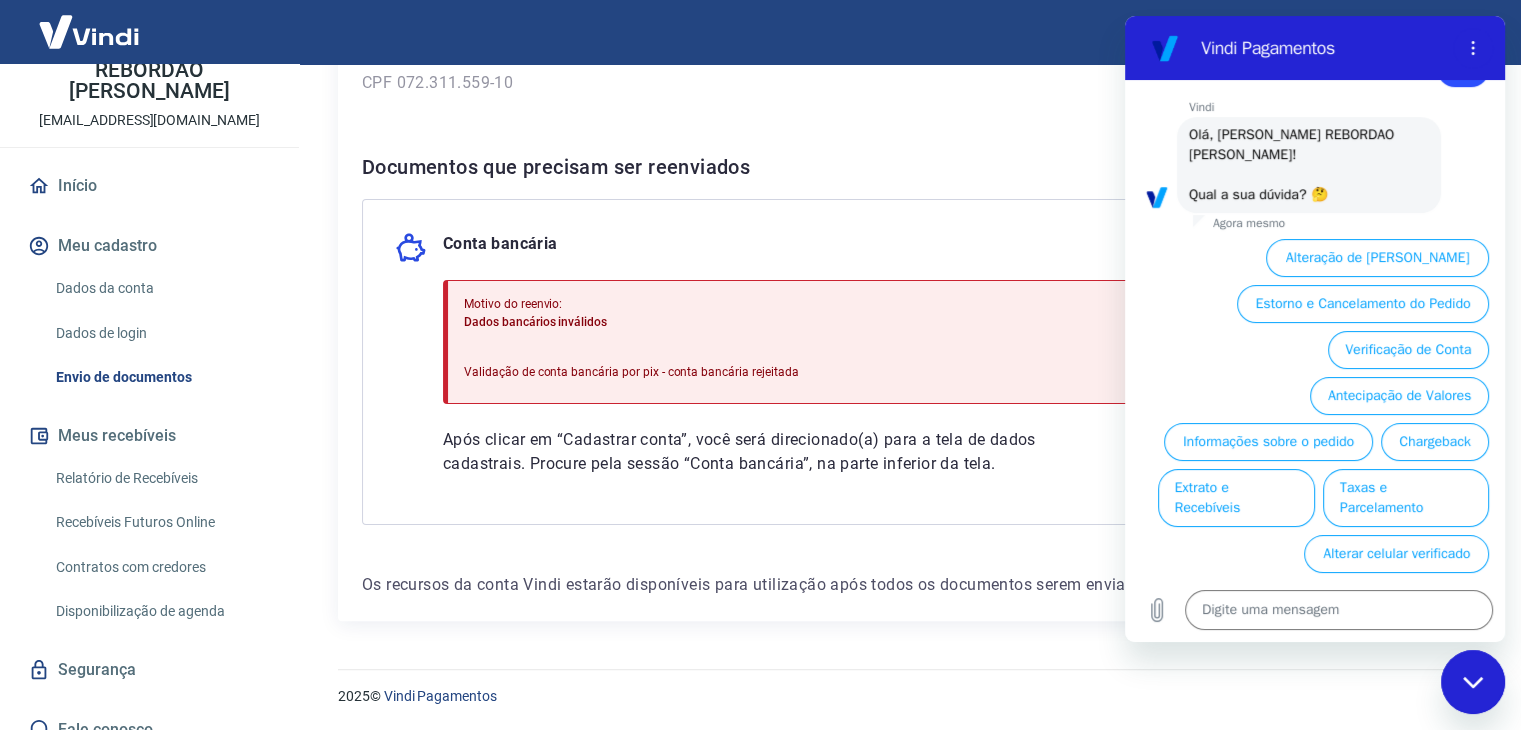 click on "Conta bancária Motivo do reenvio: Dados bancários inválidos Validação de conta bancária por pix - conta bancária rejeitada Após clicar em “Cadastrar conta”, você será direcionado(a) para a tela de dados cadastrais. Procure pela sessão “Conta bancária”, na parte inferior da tela. Cadastrar conta" at bounding box center (905, 362) 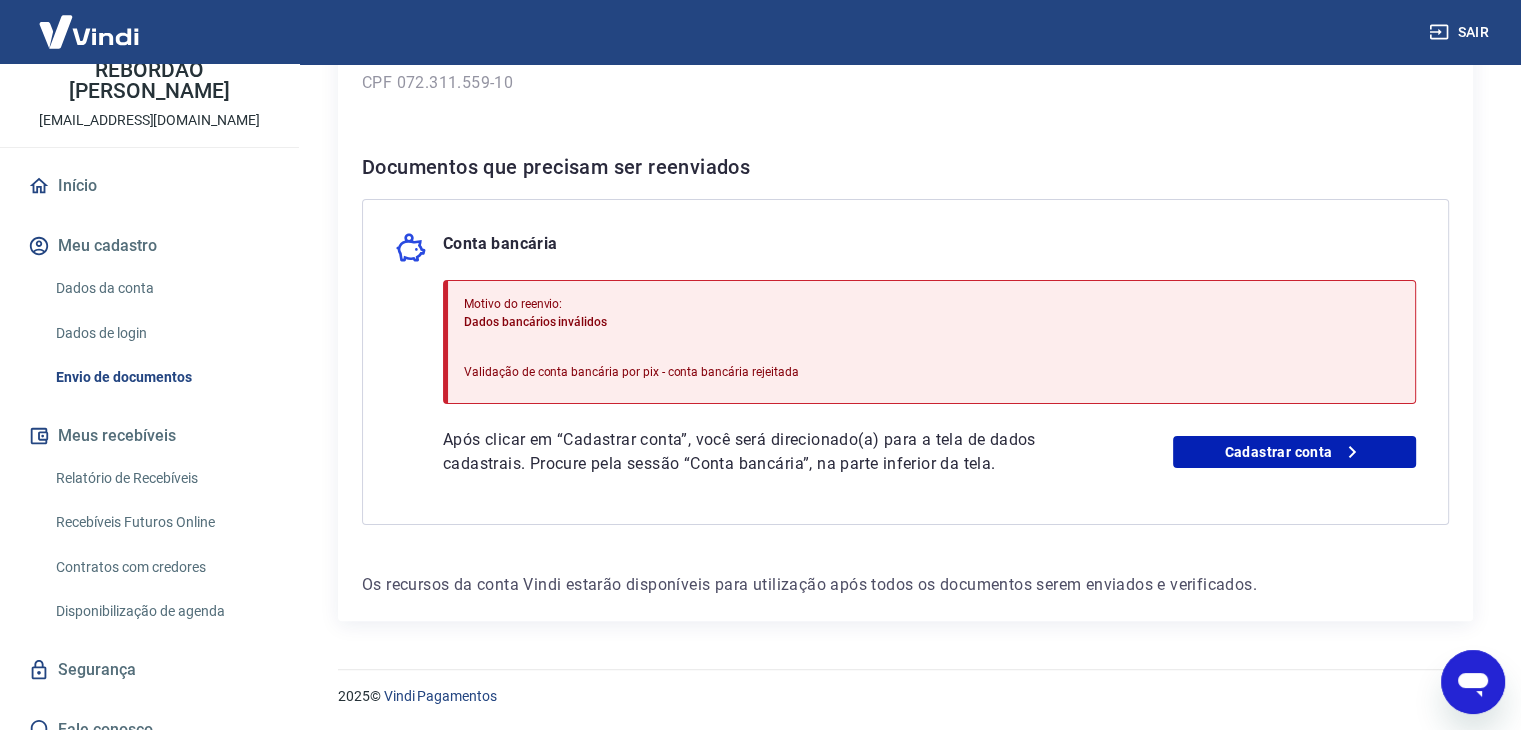 click on "Motivo do reenvio: Dados bancários inválidos Validação de conta bancária por pix - conta bancária rejeitada Após clicar em “Cadastrar conta”, você será direcionado(a) para a tela de dados cadastrais. Procure pela sessão “Conta bancária”, na parte inferior da tela. Cadastrar conta" at bounding box center (929, 378) 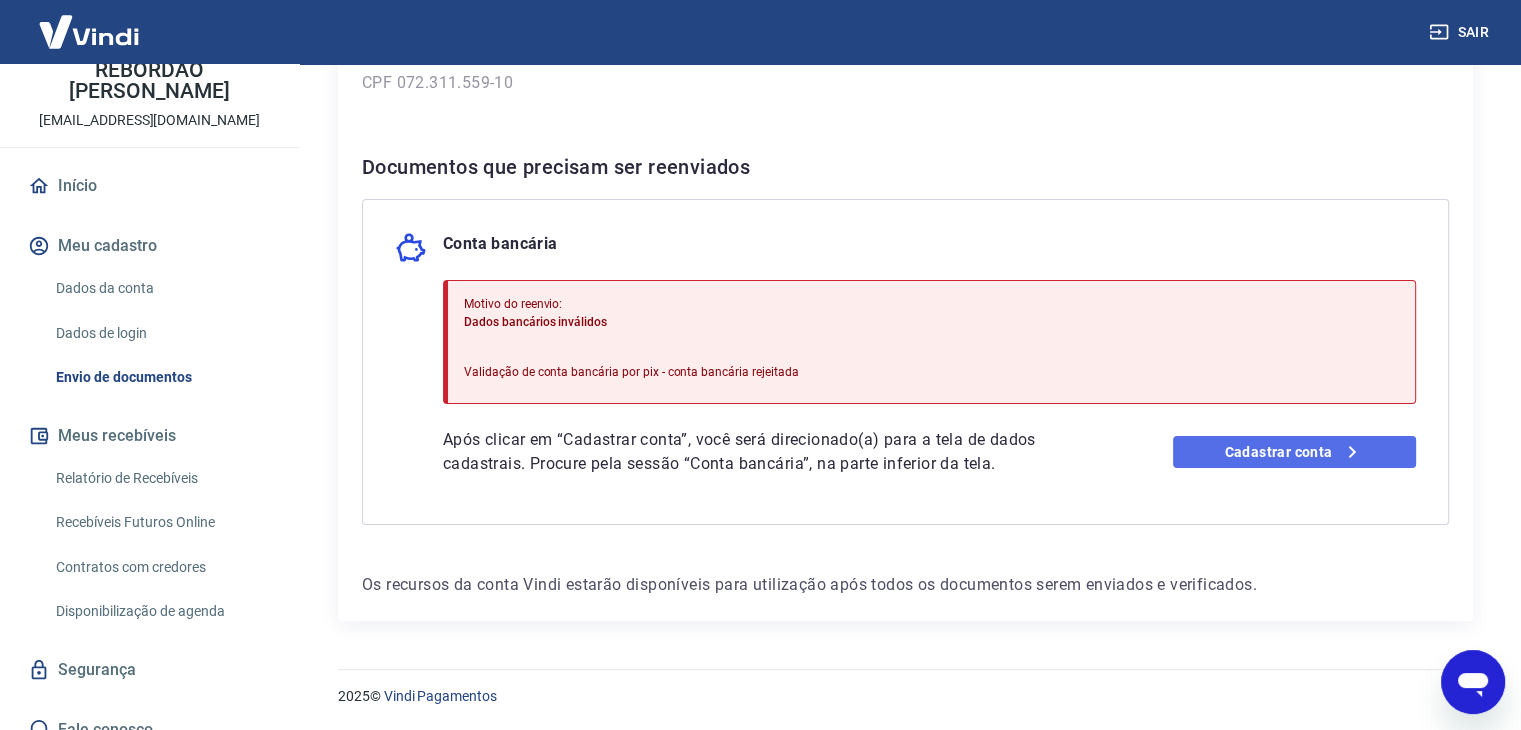 click on "Cadastrar conta" at bounding box center [1294, 452] 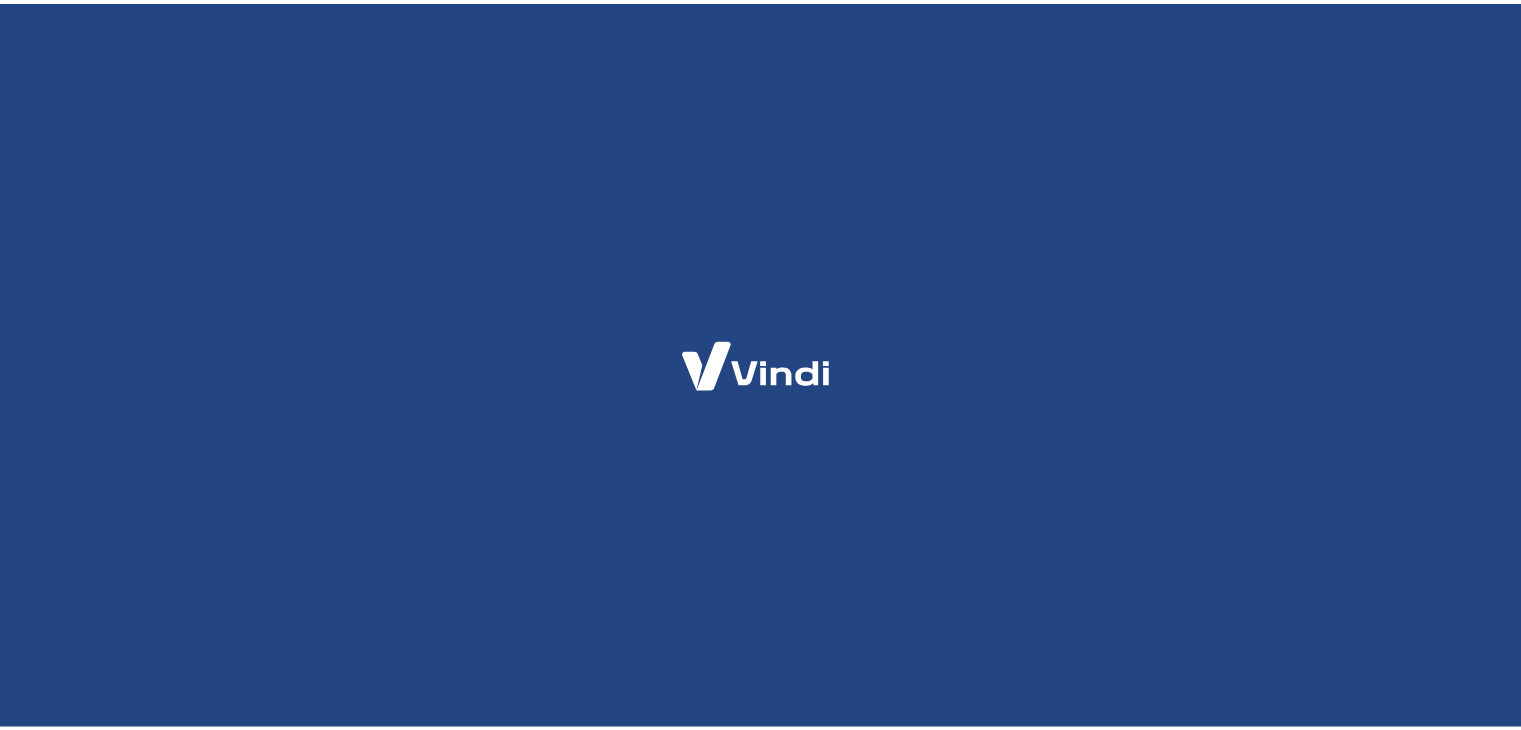scroll, scrollTop: 0, scrollLeft: 0, axis: both 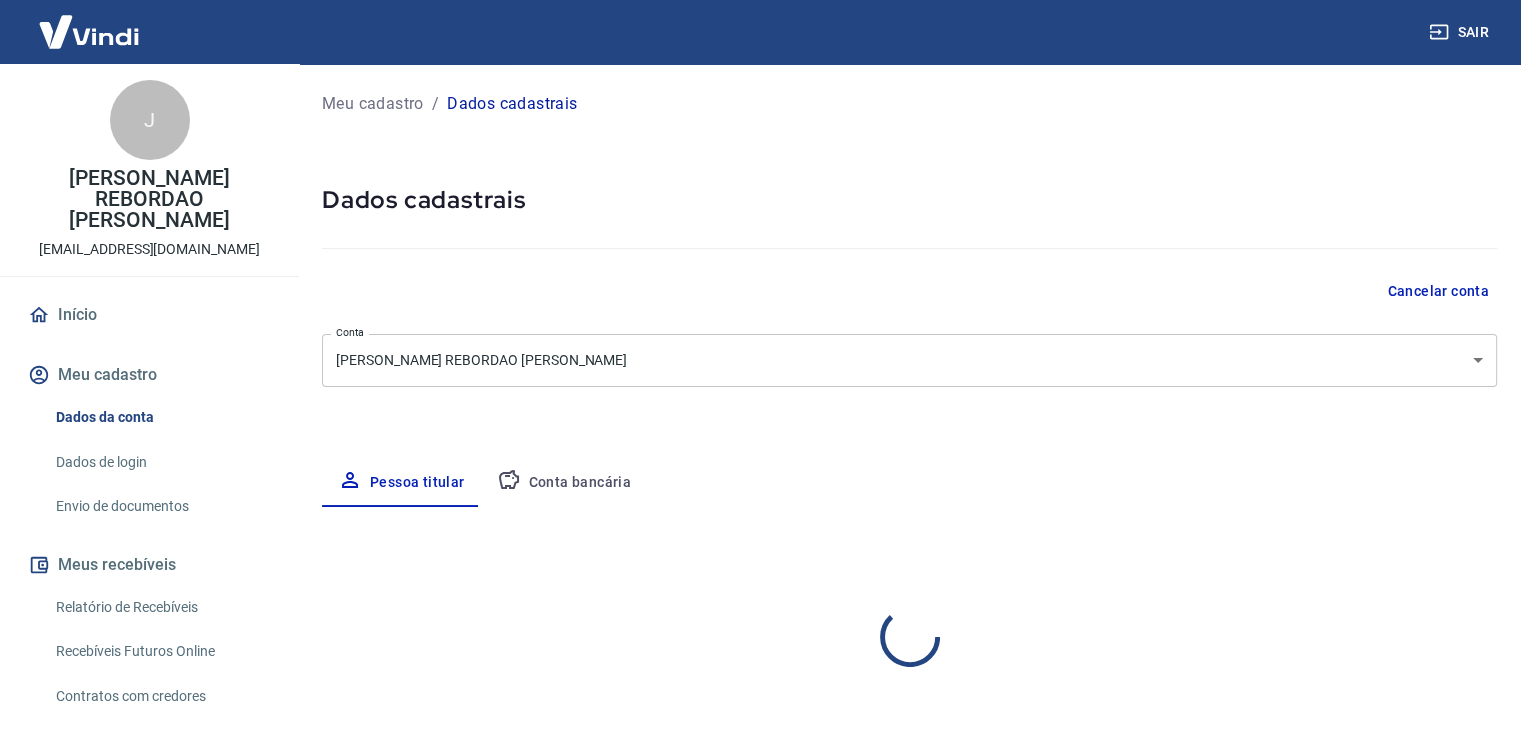 select on "PR" 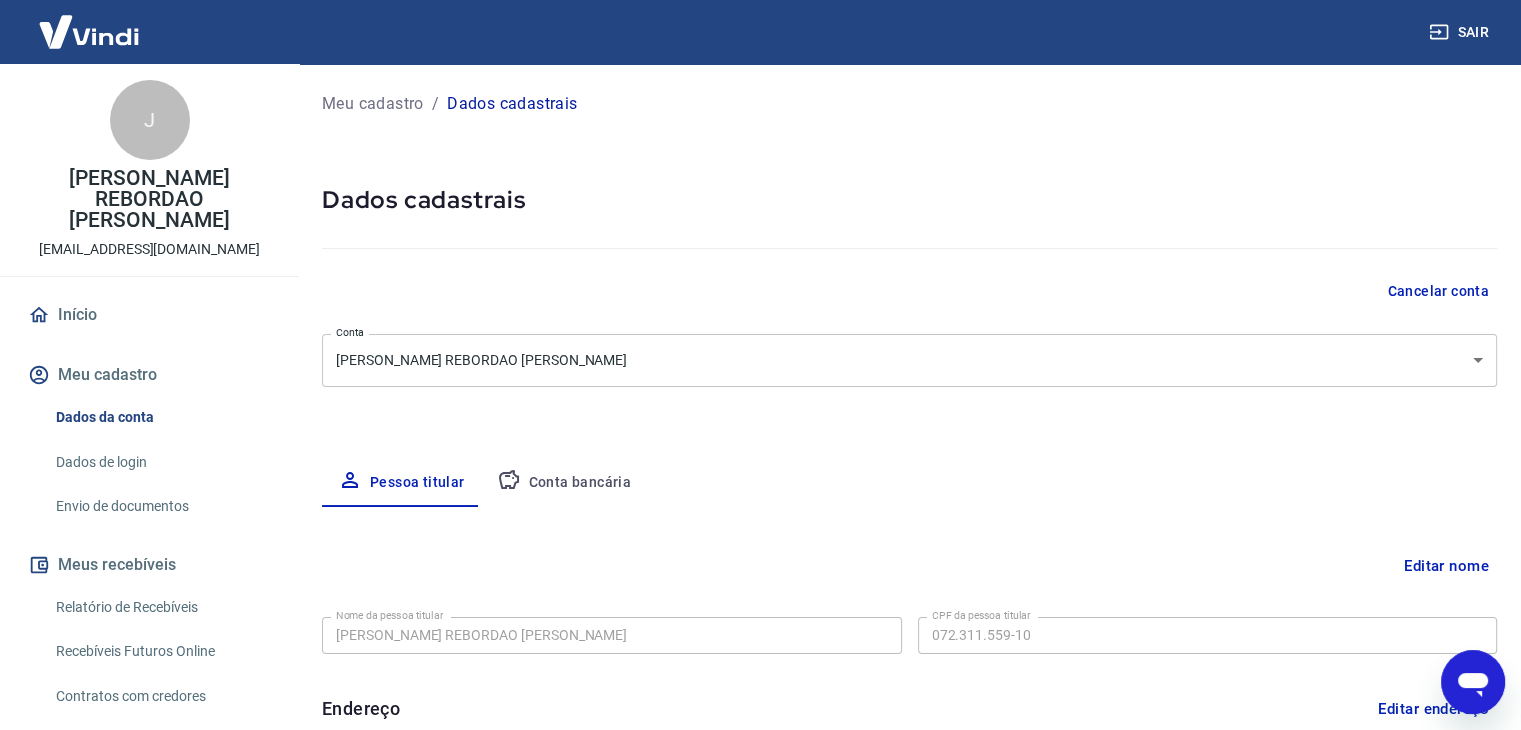 scroll, scrollTop: 0, scrollLeft: 0, axis: both 